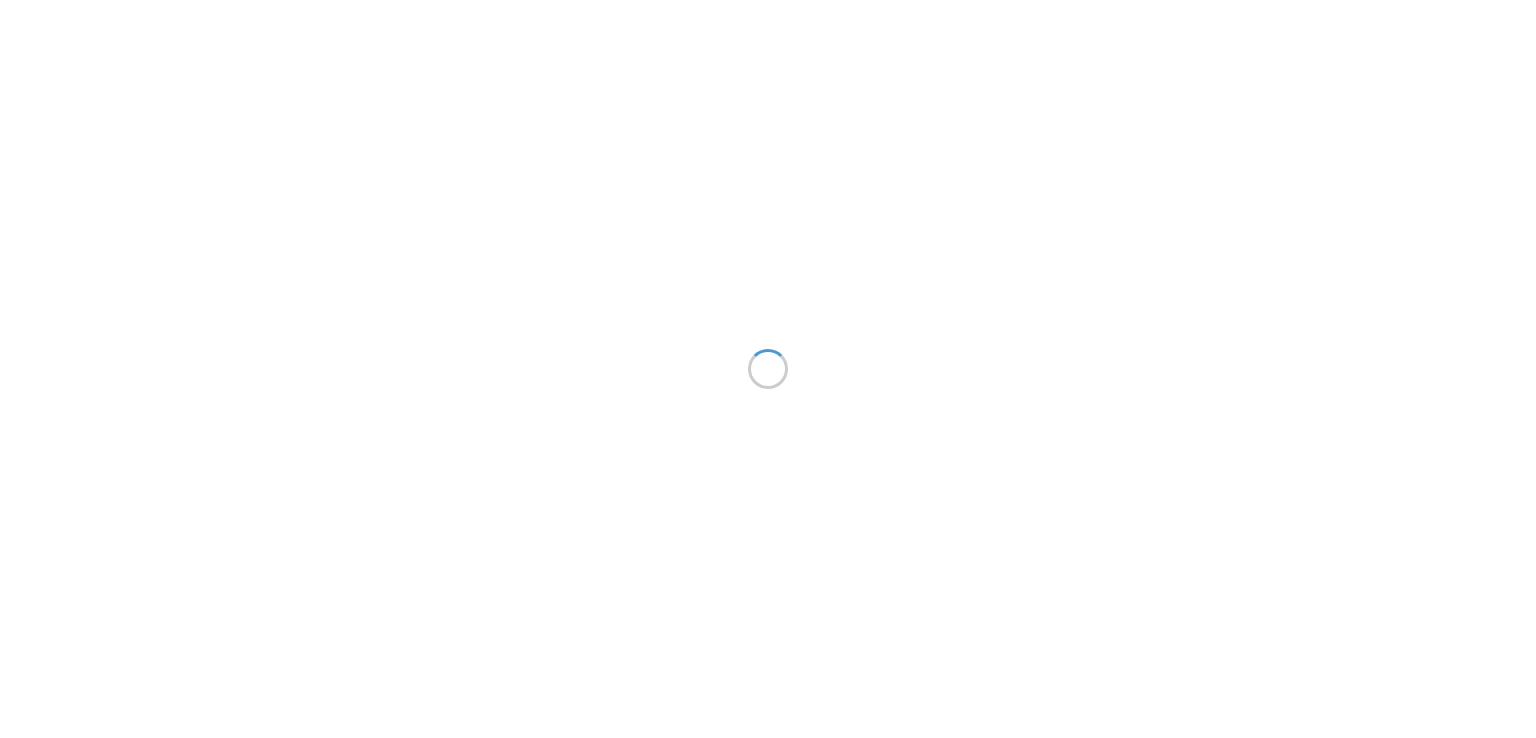 scroll, scrollTop: 0, scrollLeft: 0, axis: both 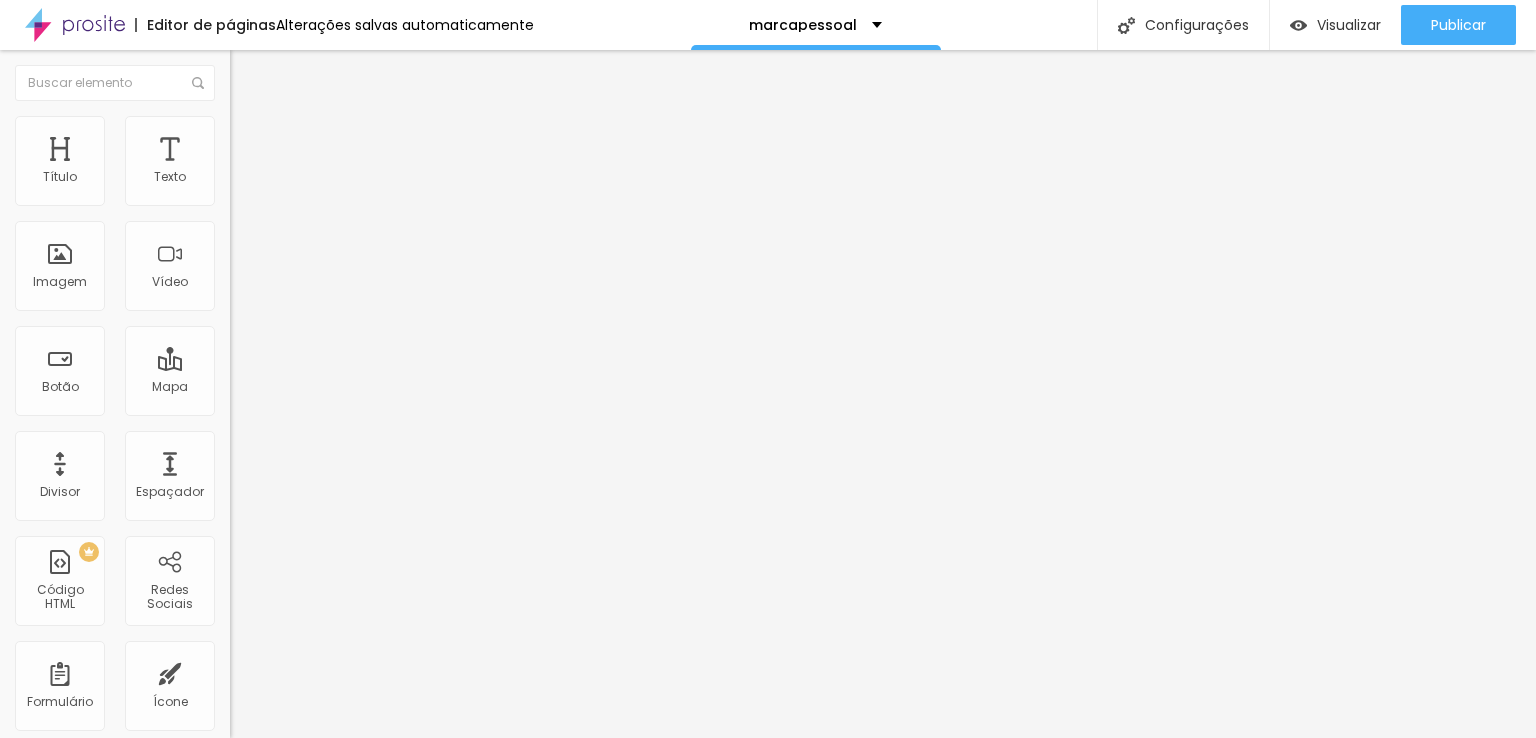 click on "Trocar imagem" at bounding box center (284, 163) 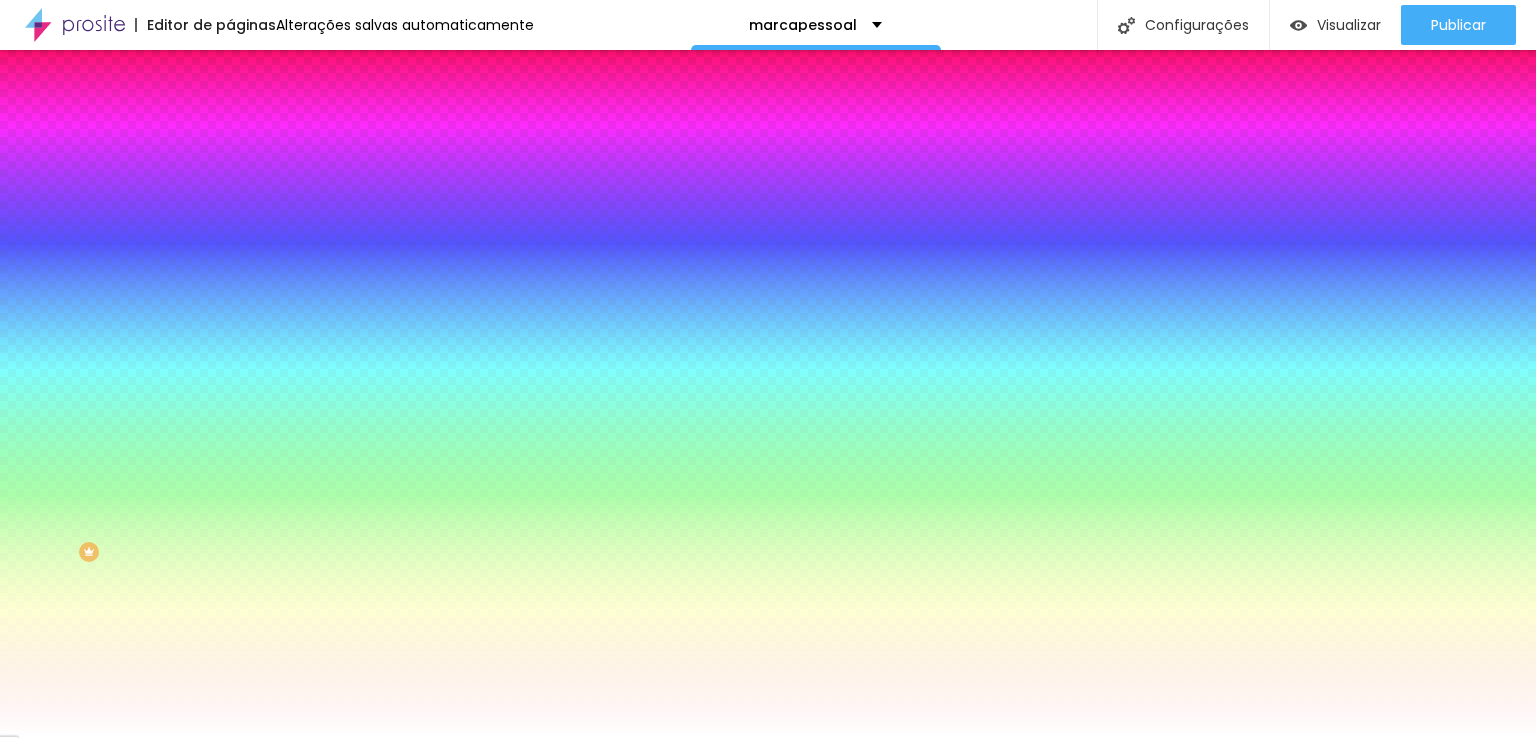 click on "Trocar imagem" at bounding box center [284, 175] 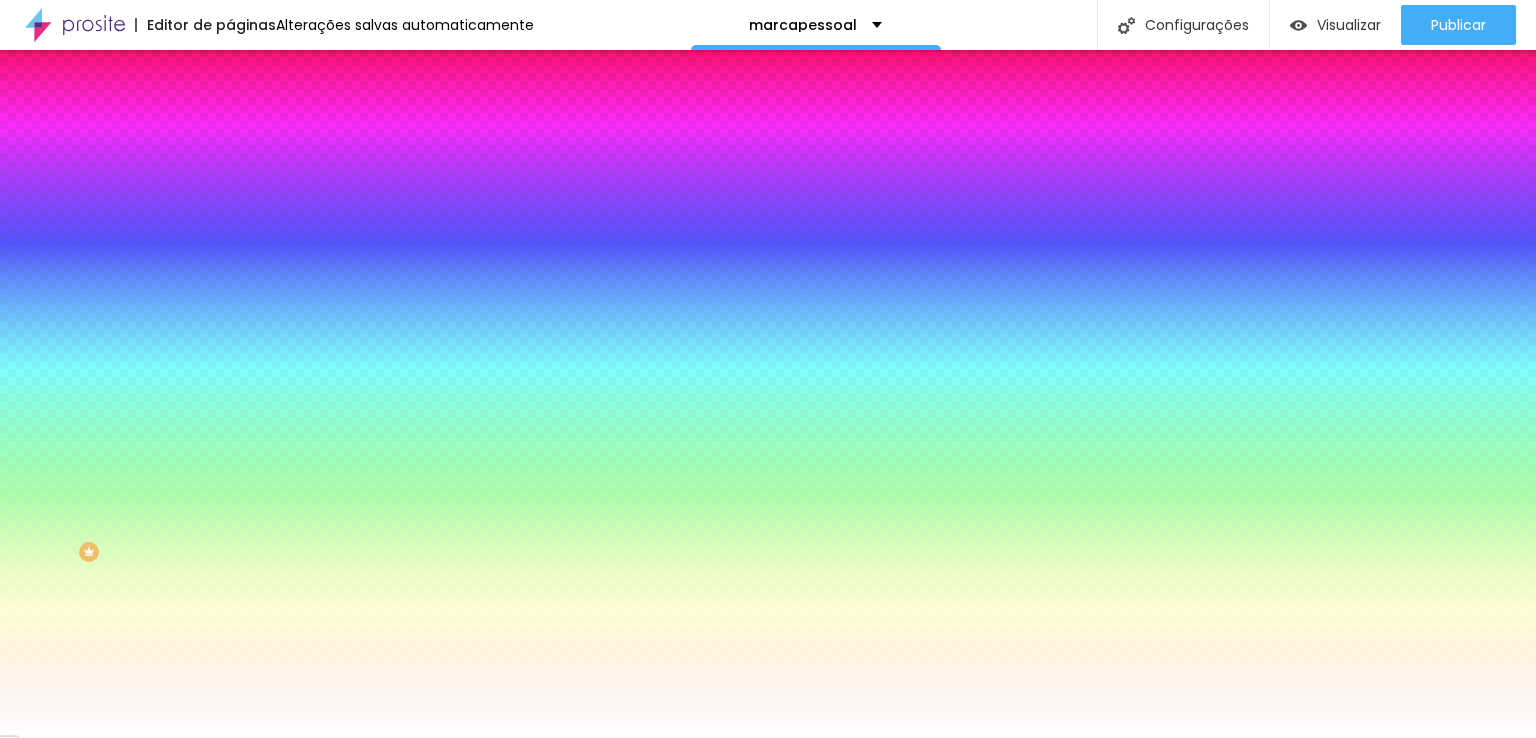 click on "Upload" at bounding box center (66, 799) 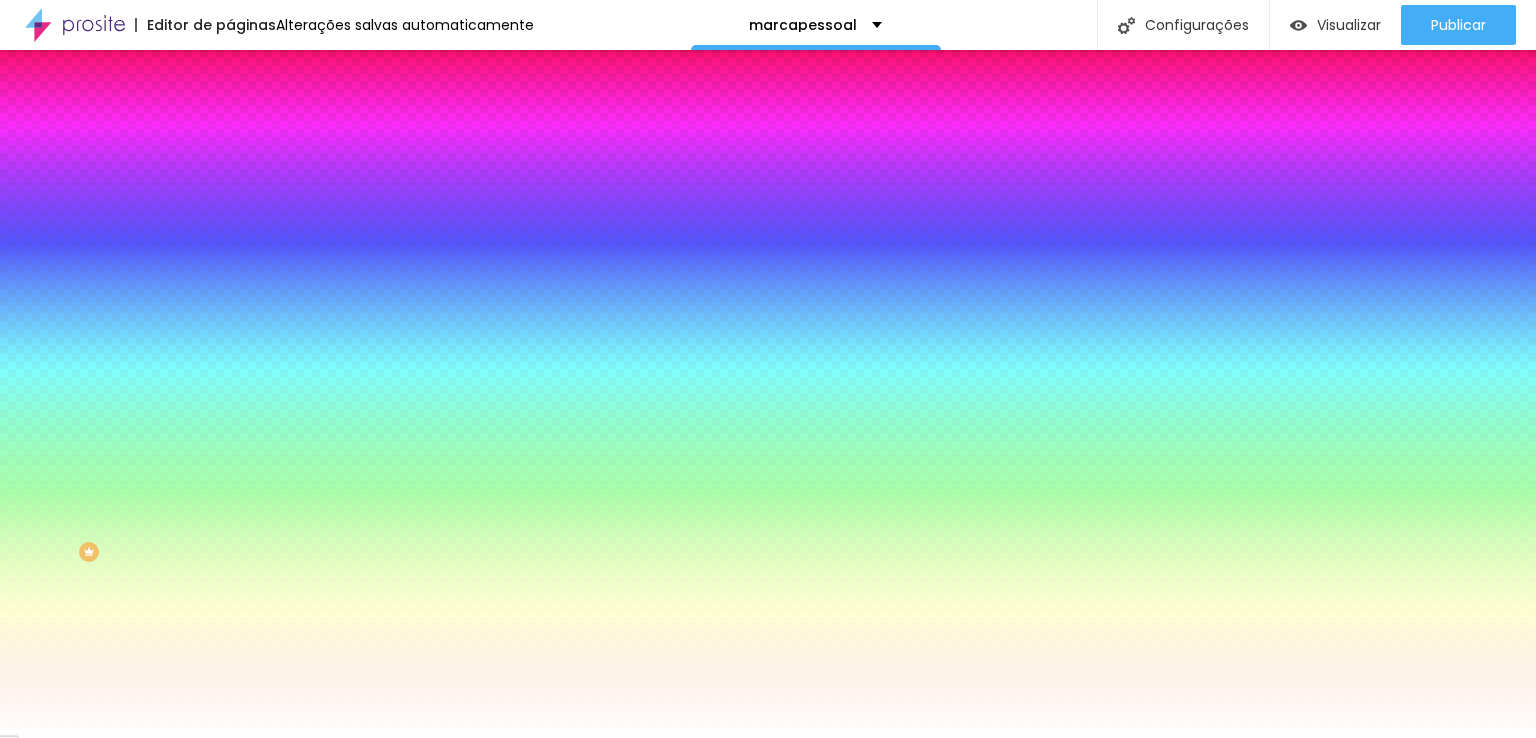 click at bounding box center (345, 174) 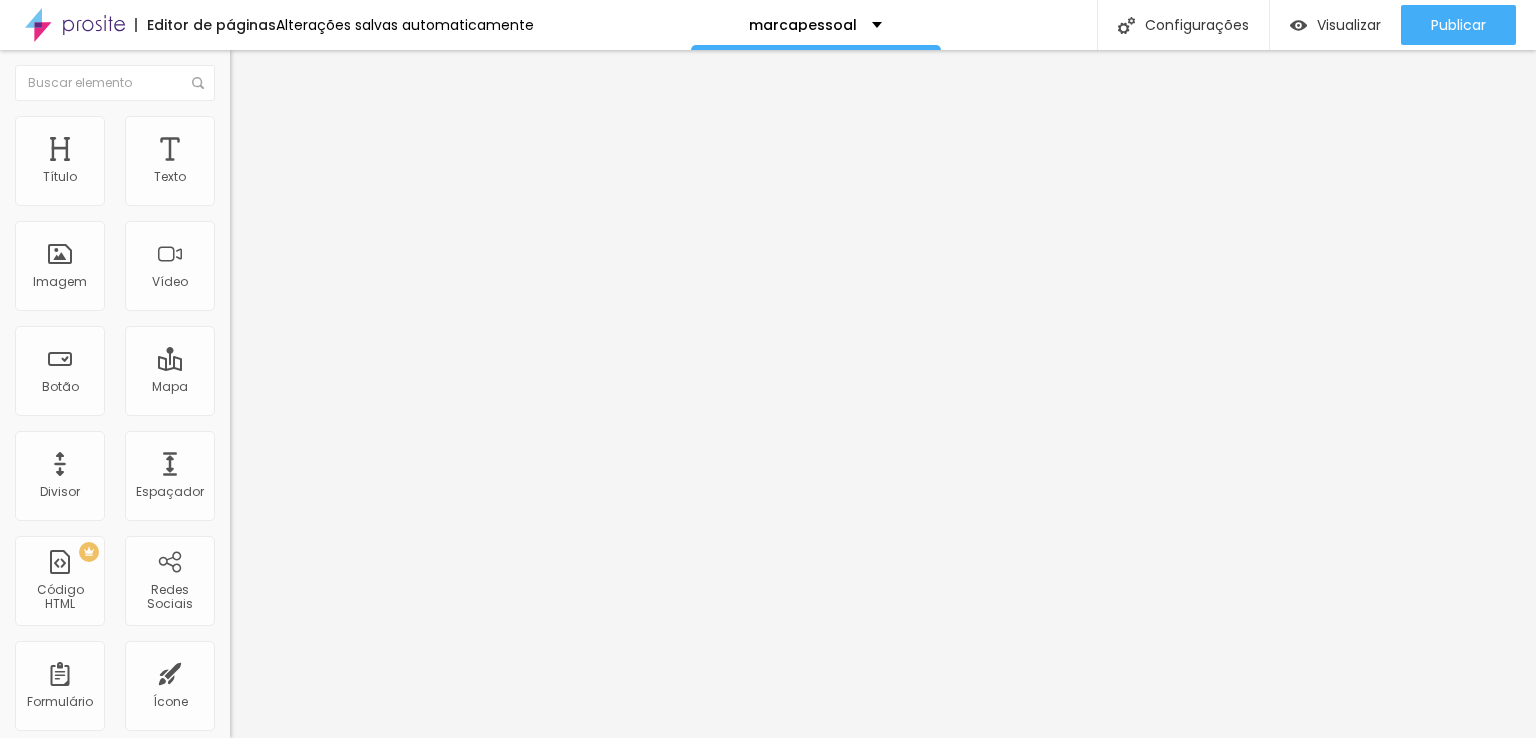 drag, startPoint x: 86, startPoint y: 229, endPoint x: 0, endPoint y: 184, distance: 97.06184 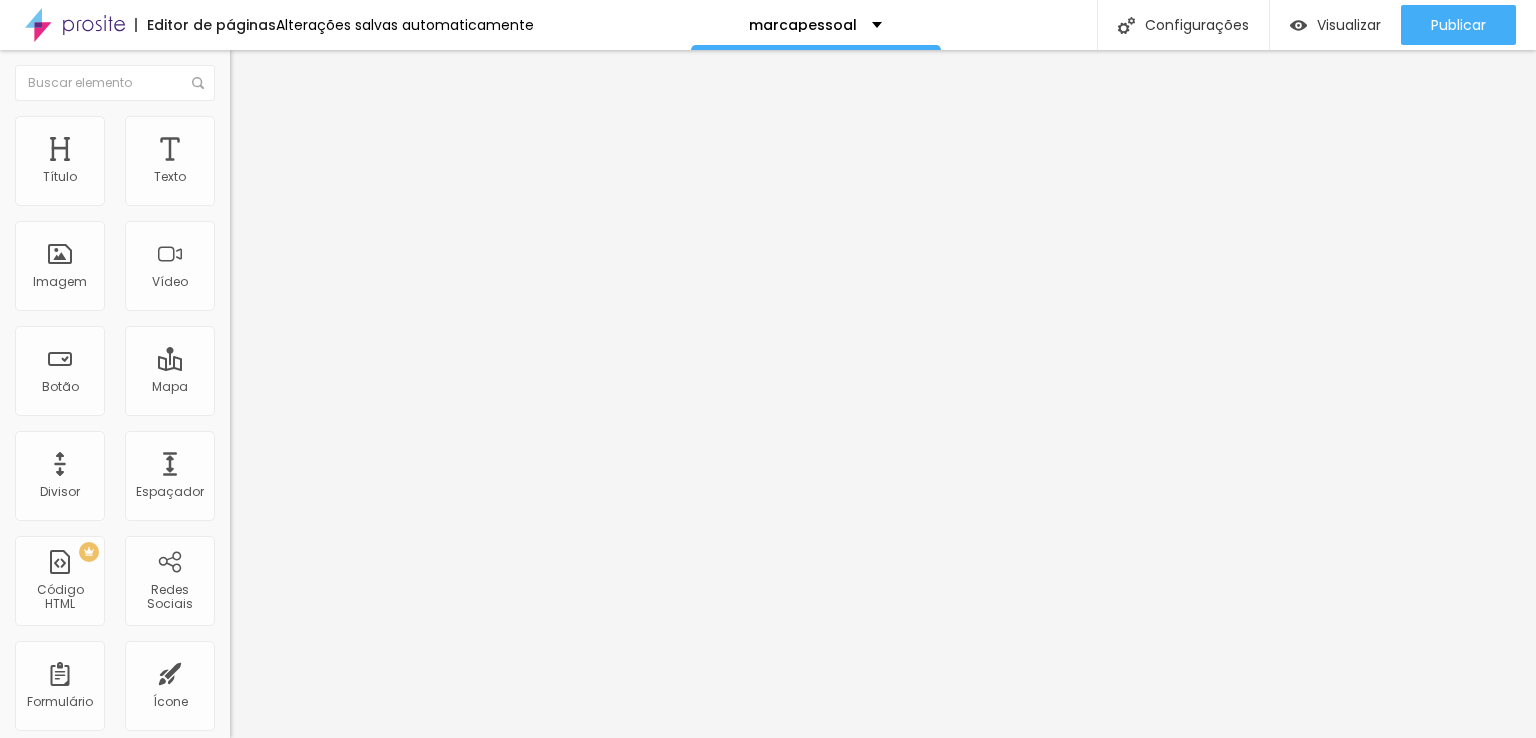 type on "ãgendar Sessão" 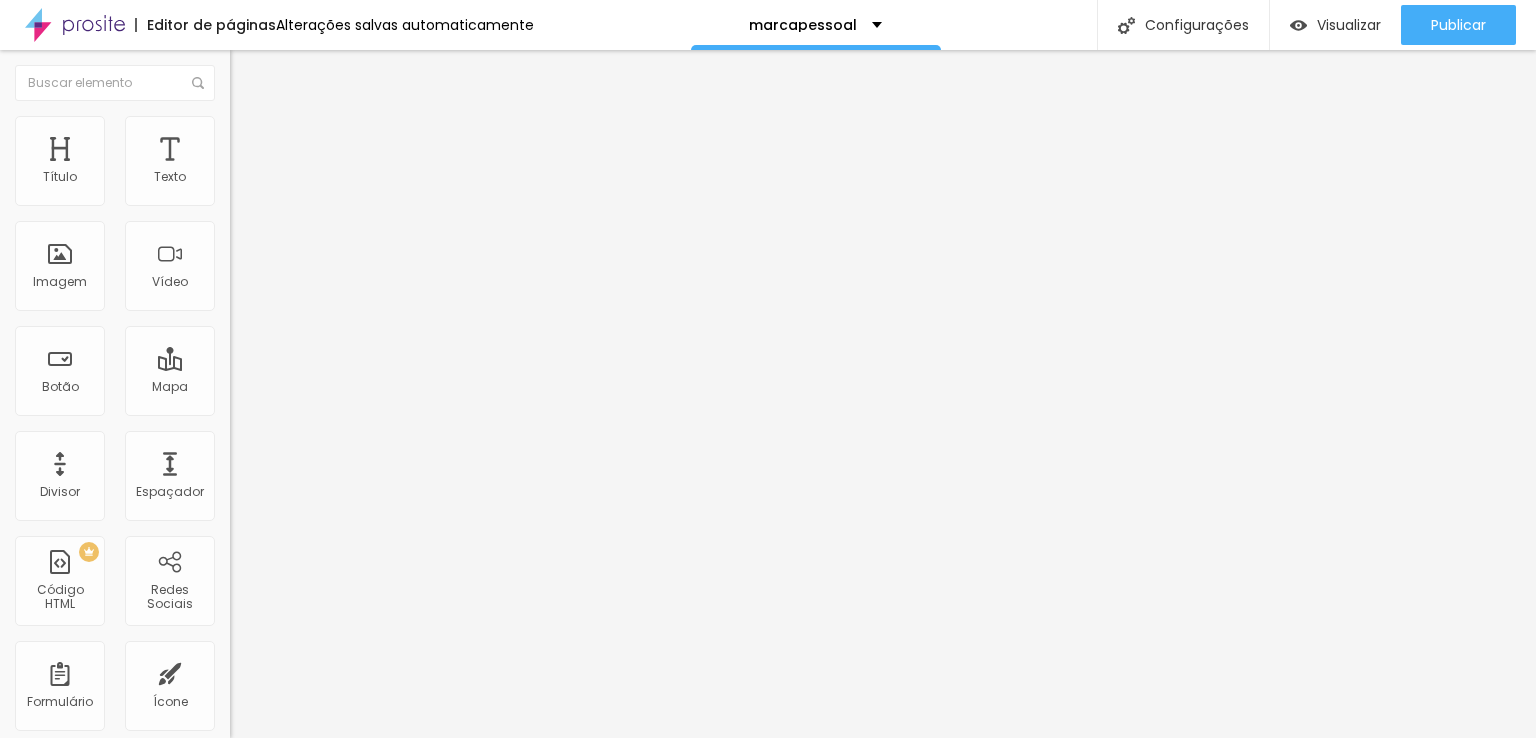drag, startPoint x: 115, startPoint y: 225, endPoint x: 0, endPoint y: 100, distance: 169.85287 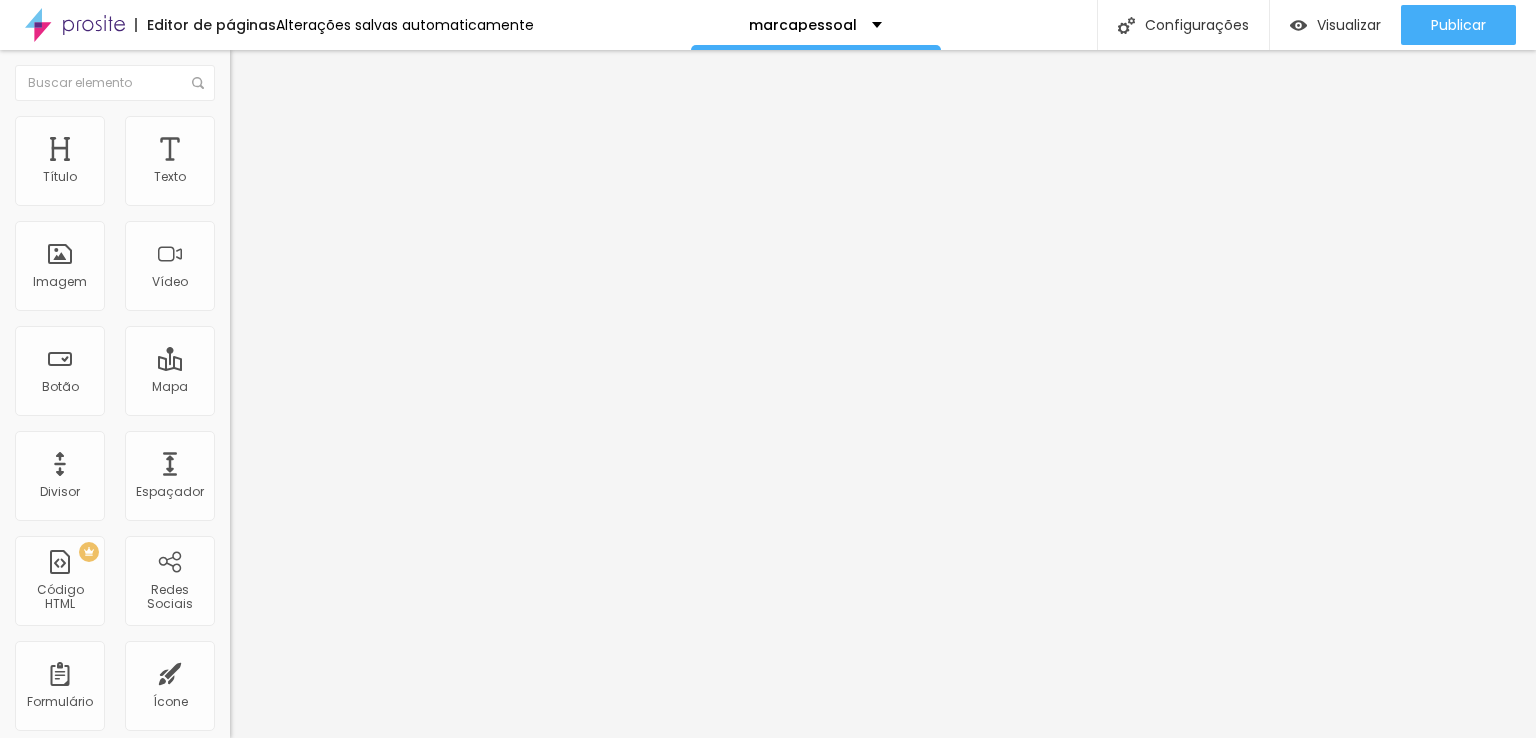 type on "VEr portfolio" 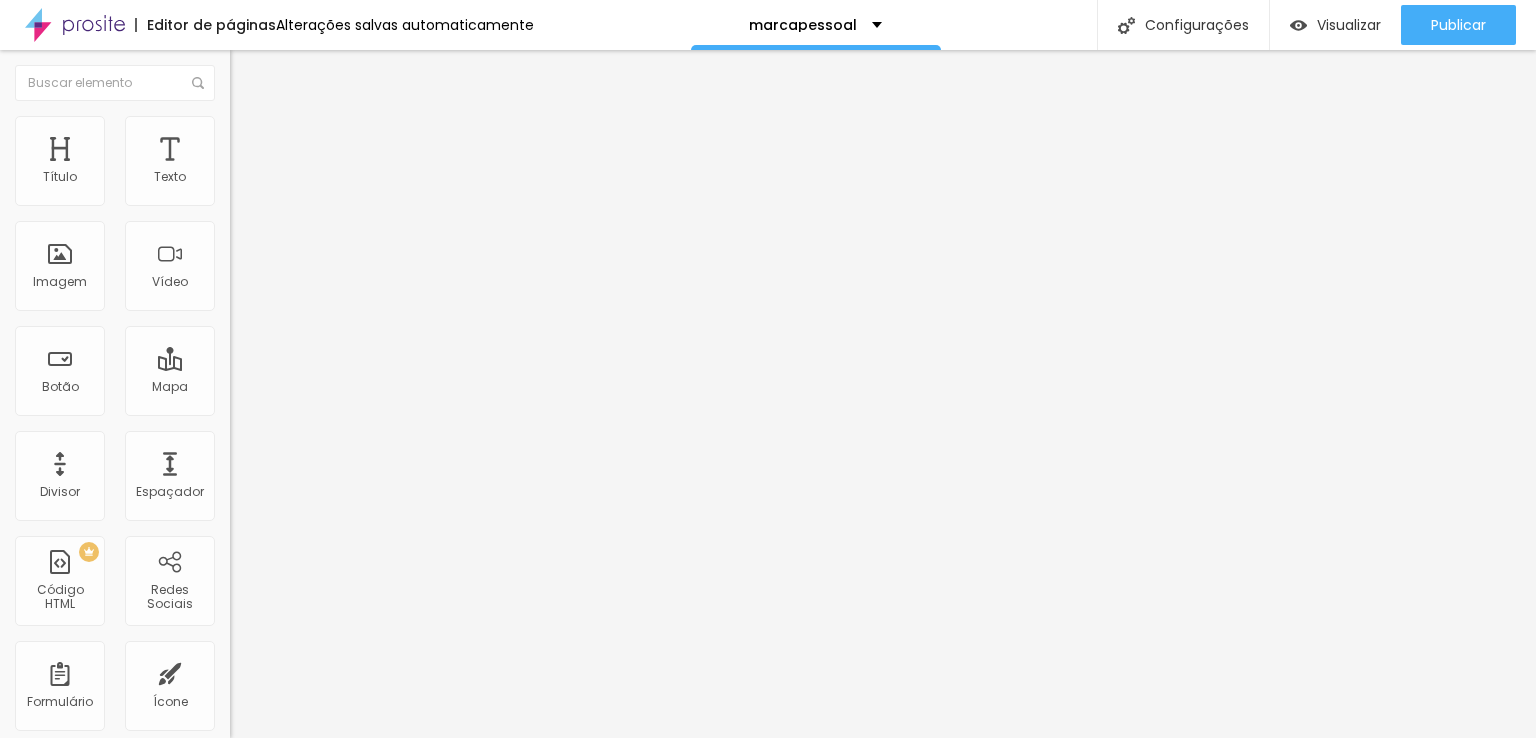 click at bounding box center (237, 248) 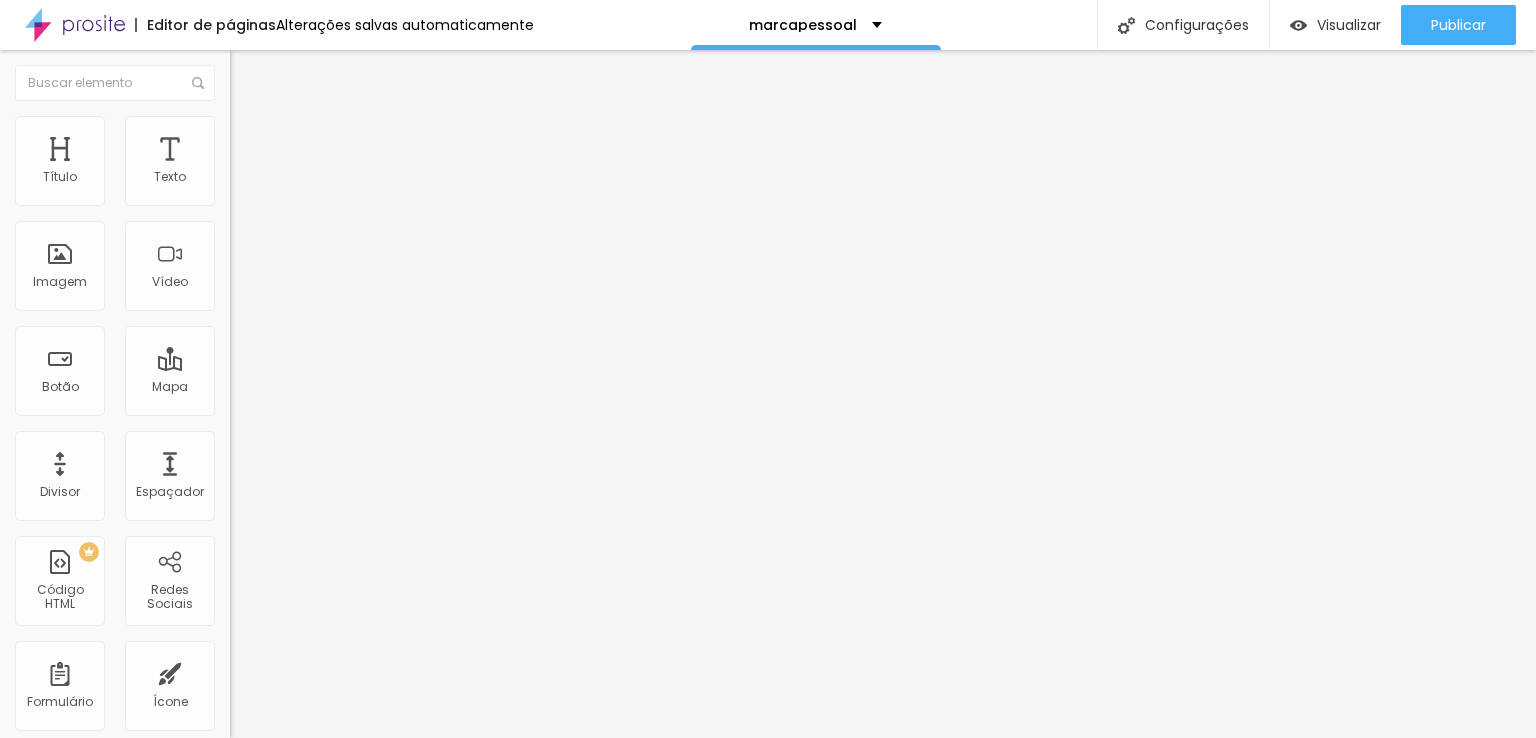 type on "https://wa.me/message/5ZSCW3PG7V44C1" 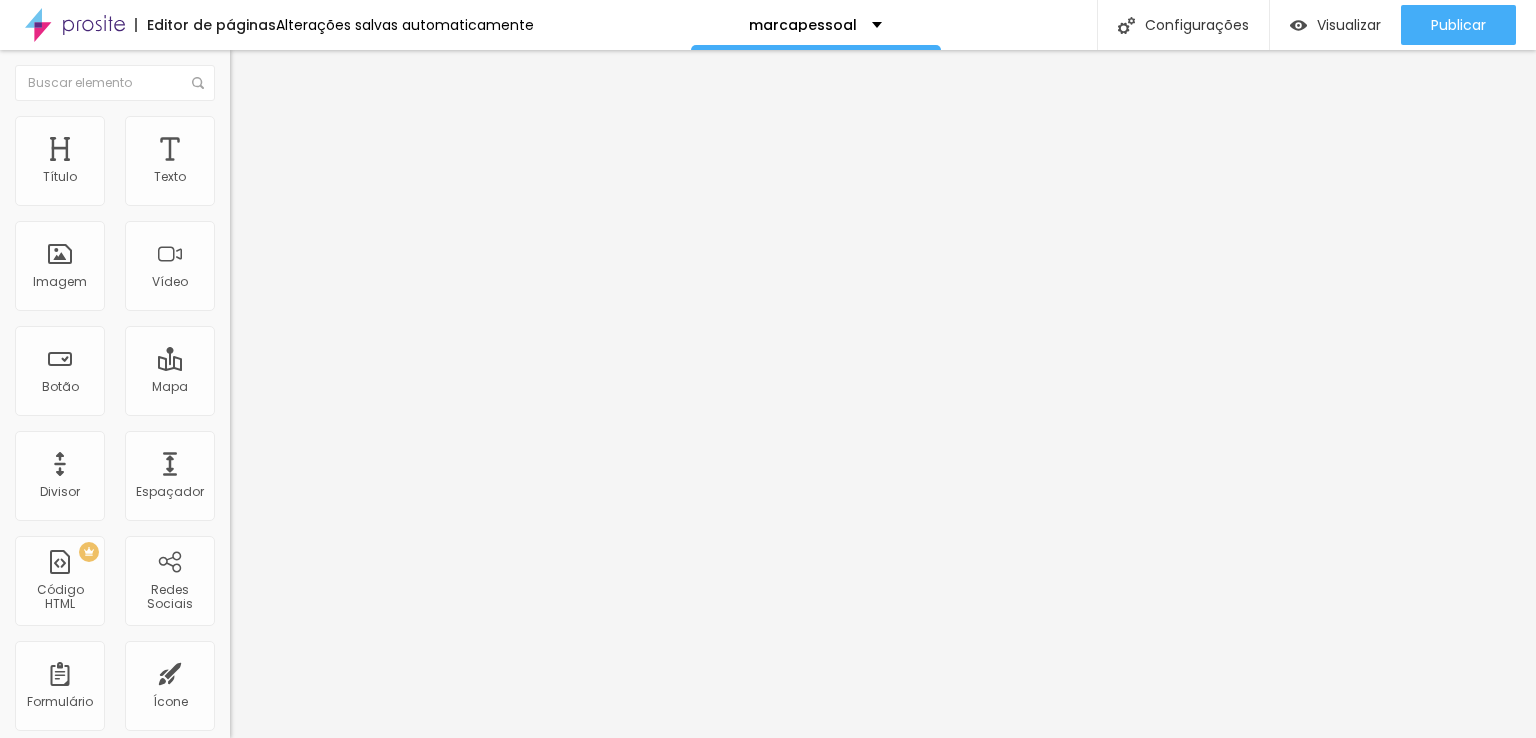 click at bounding box center [345, 437] 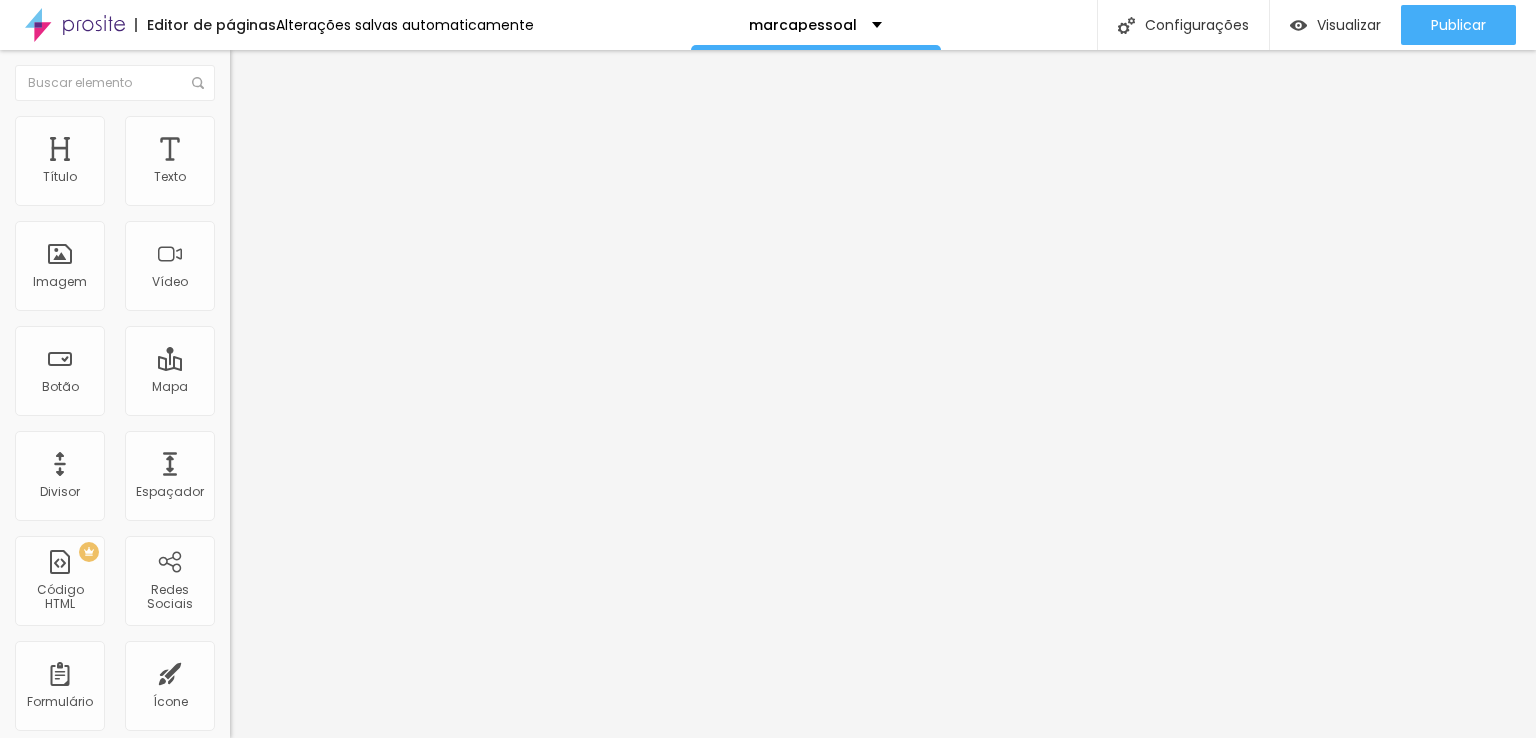 paste on "https://www.daninogueirafotografia.com/" 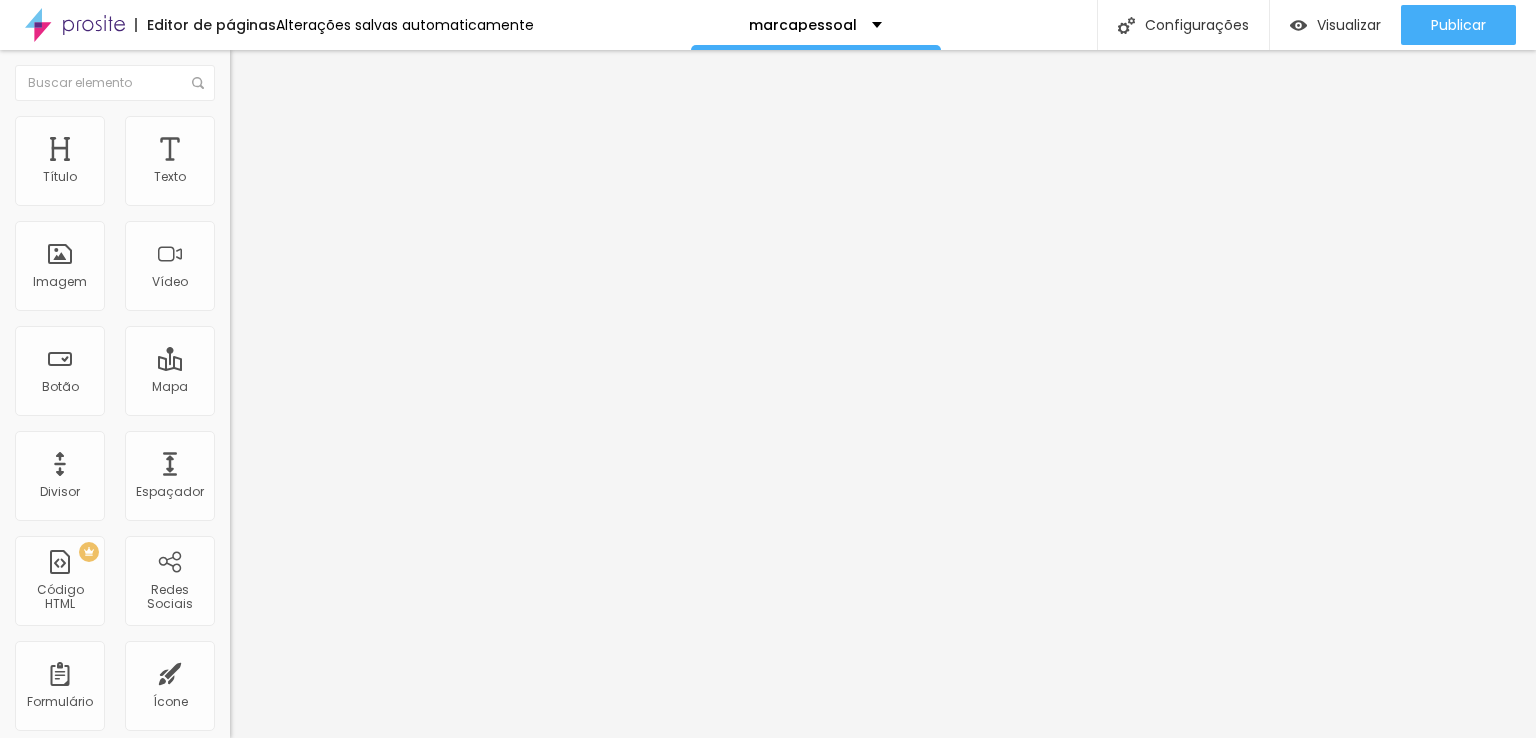 click on "https://www.daninogueirafotografia.com/" at bounding box center [350, 402] 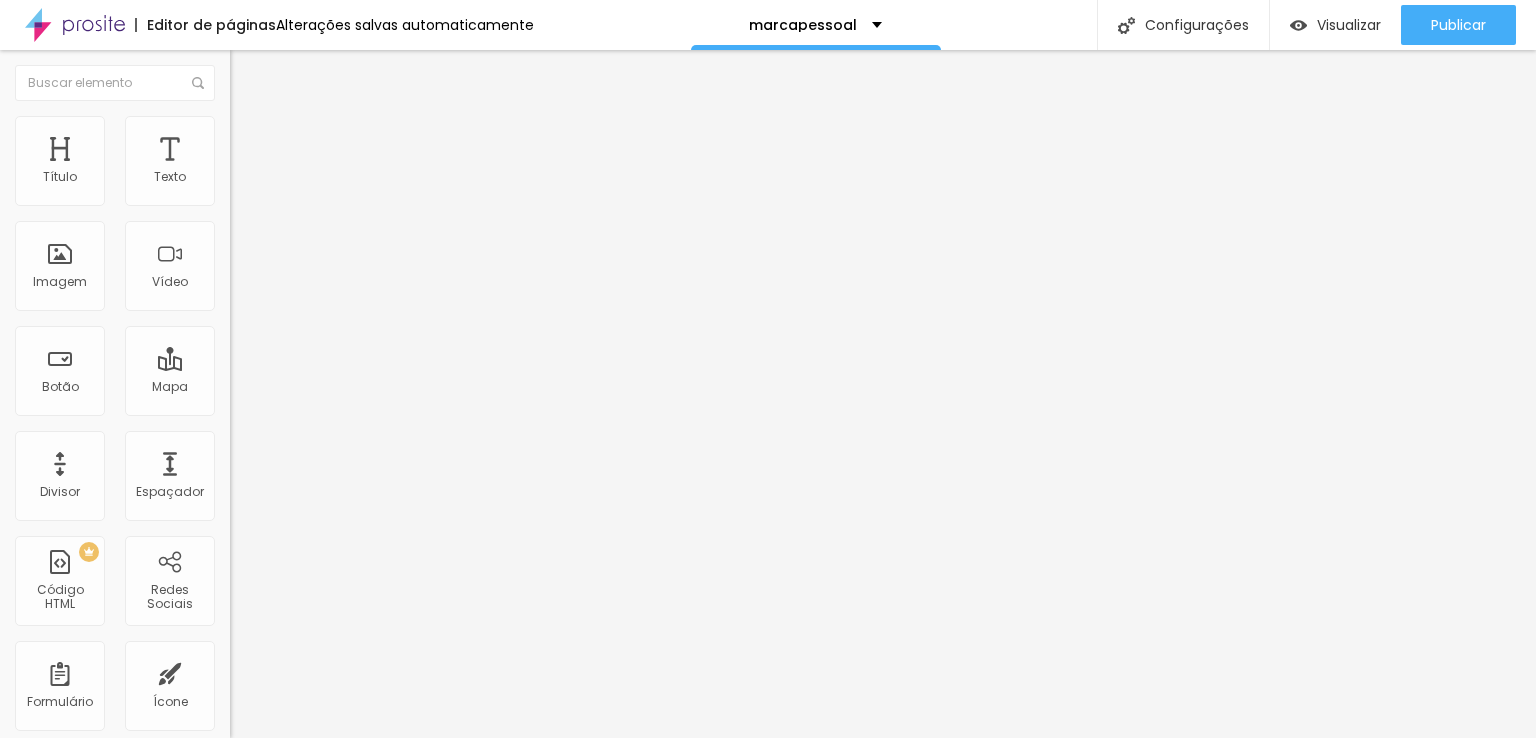 type on "41" 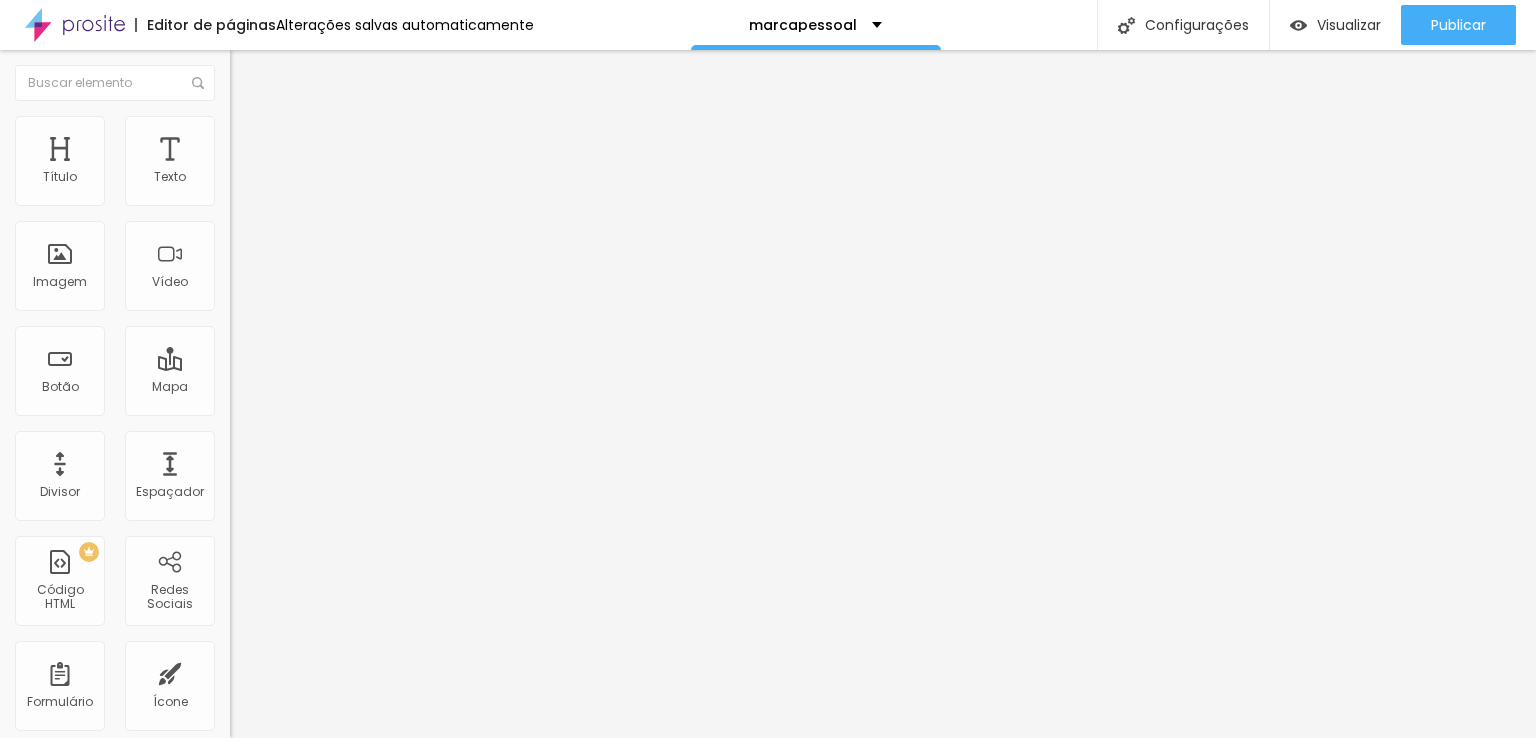 type on "50" 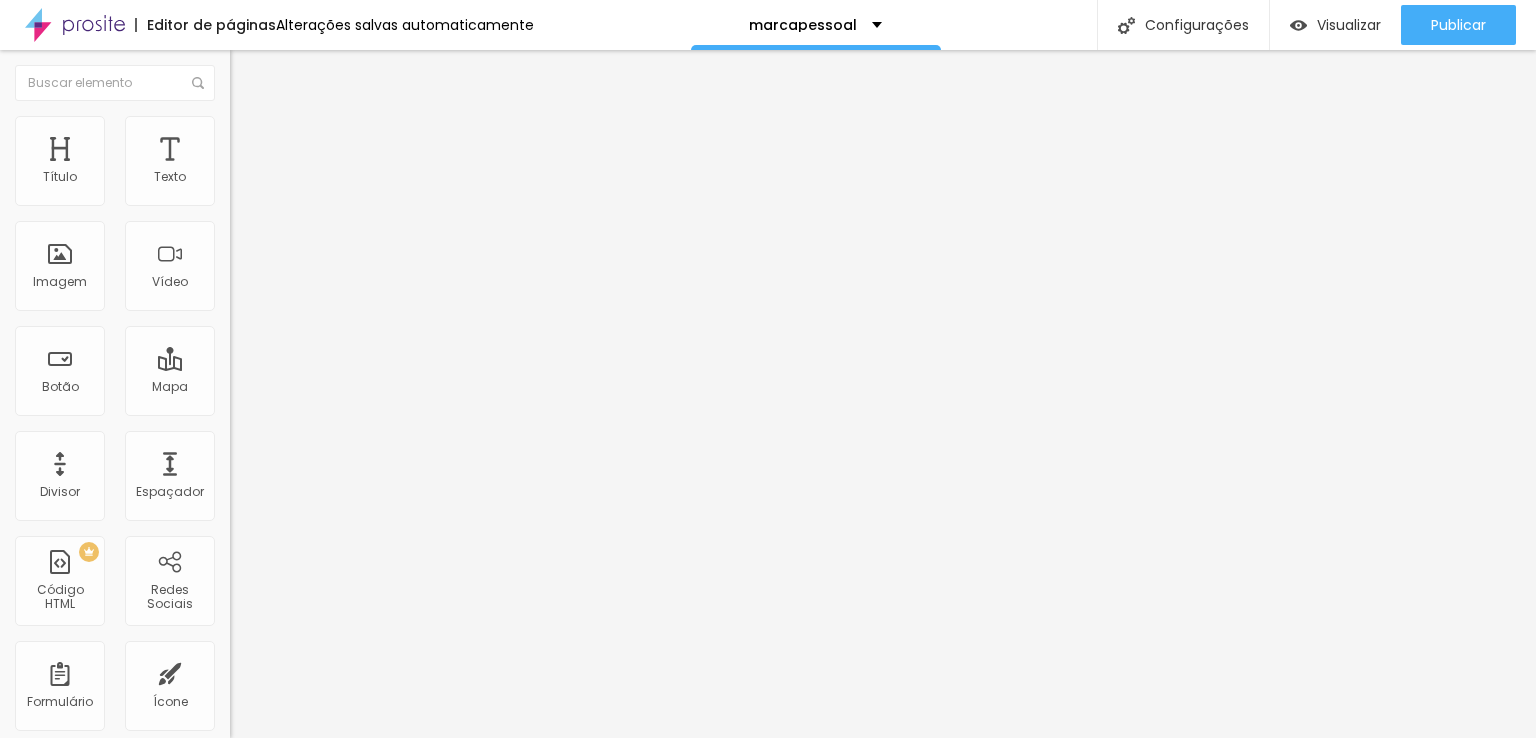 type on "53" 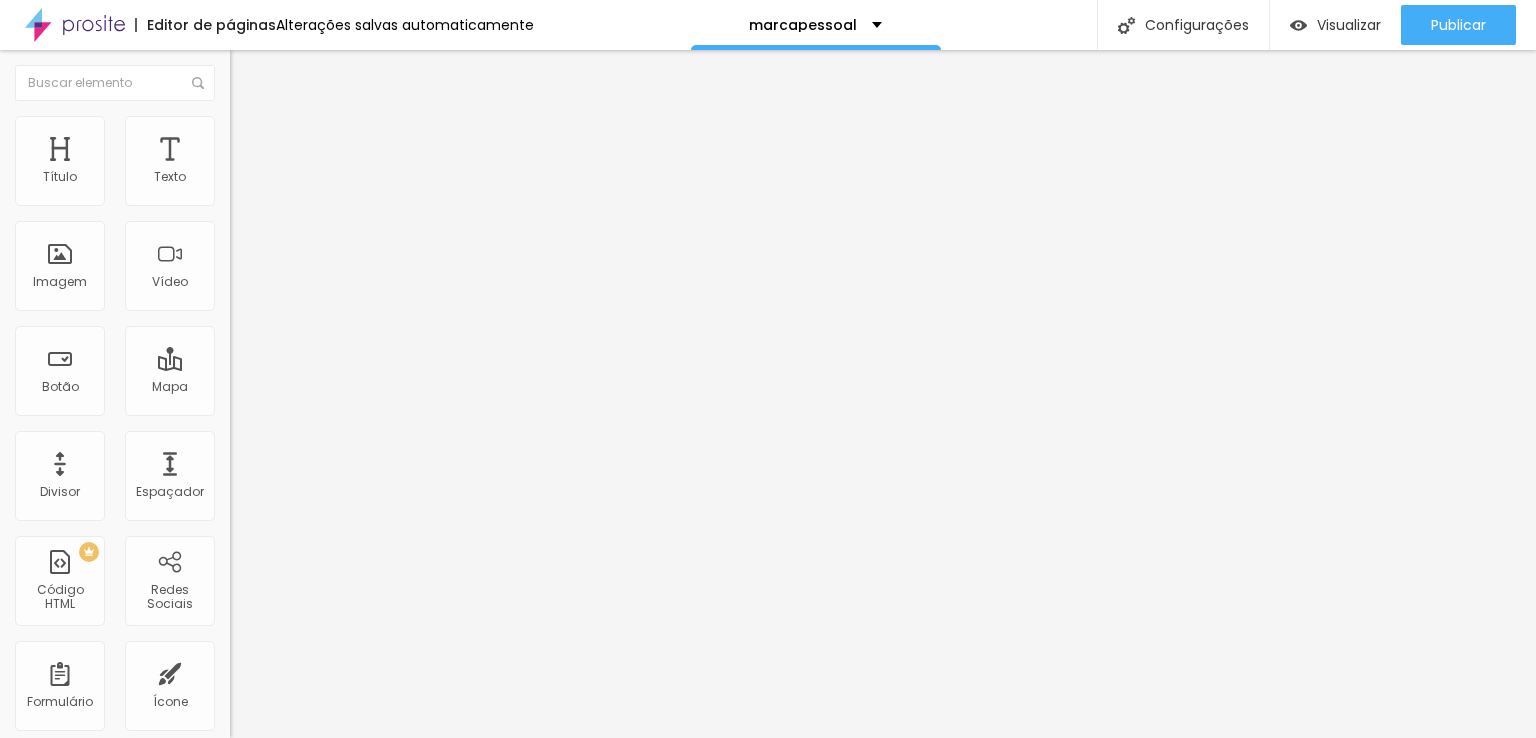 drag, startPoint x: 69, startPoint y: 417, endPoint x: 111, endPoint y: 433, distance: 44.94441 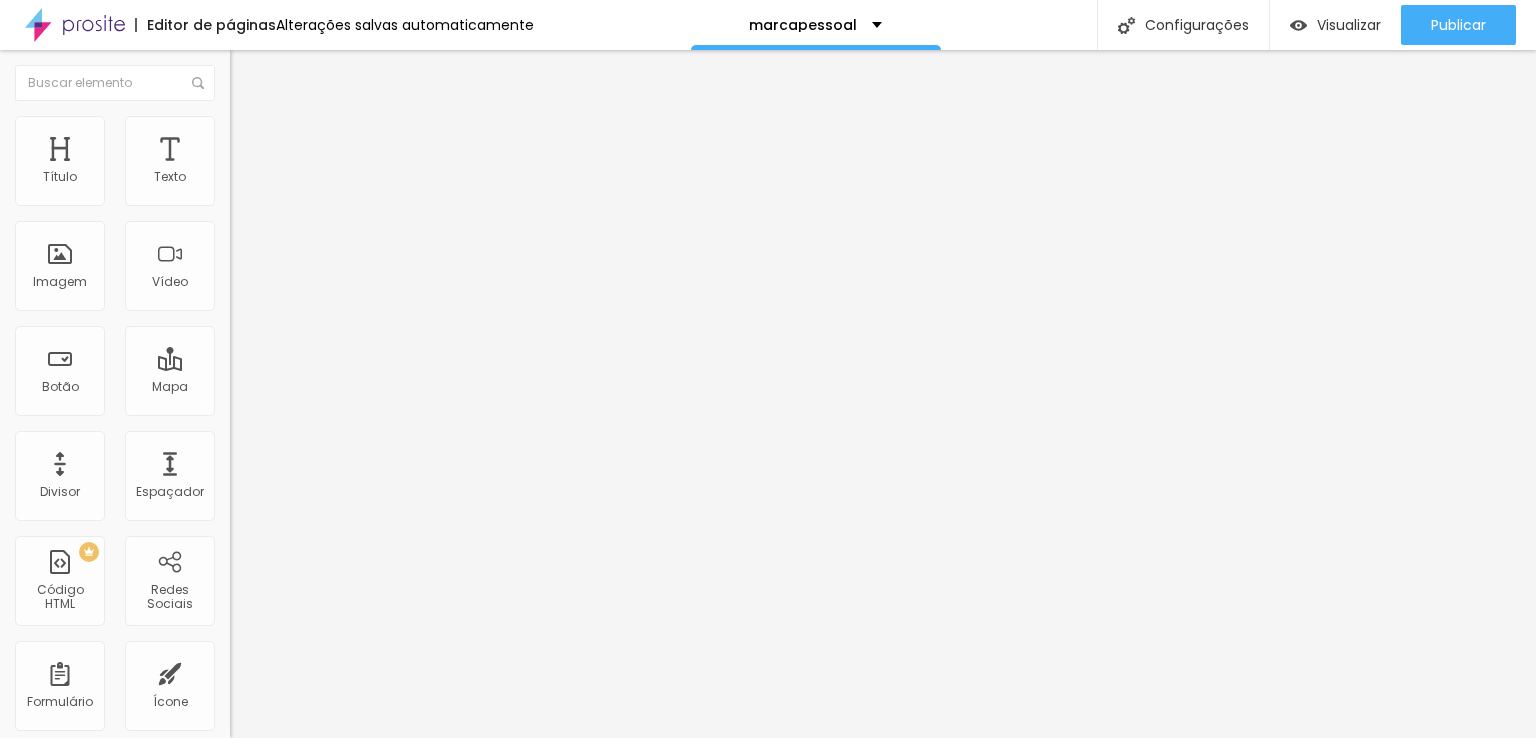 drag, startPoint x: 111, startPoint y: 427, endPoint x: 97, endPoint y: 419, distance: 16.124516 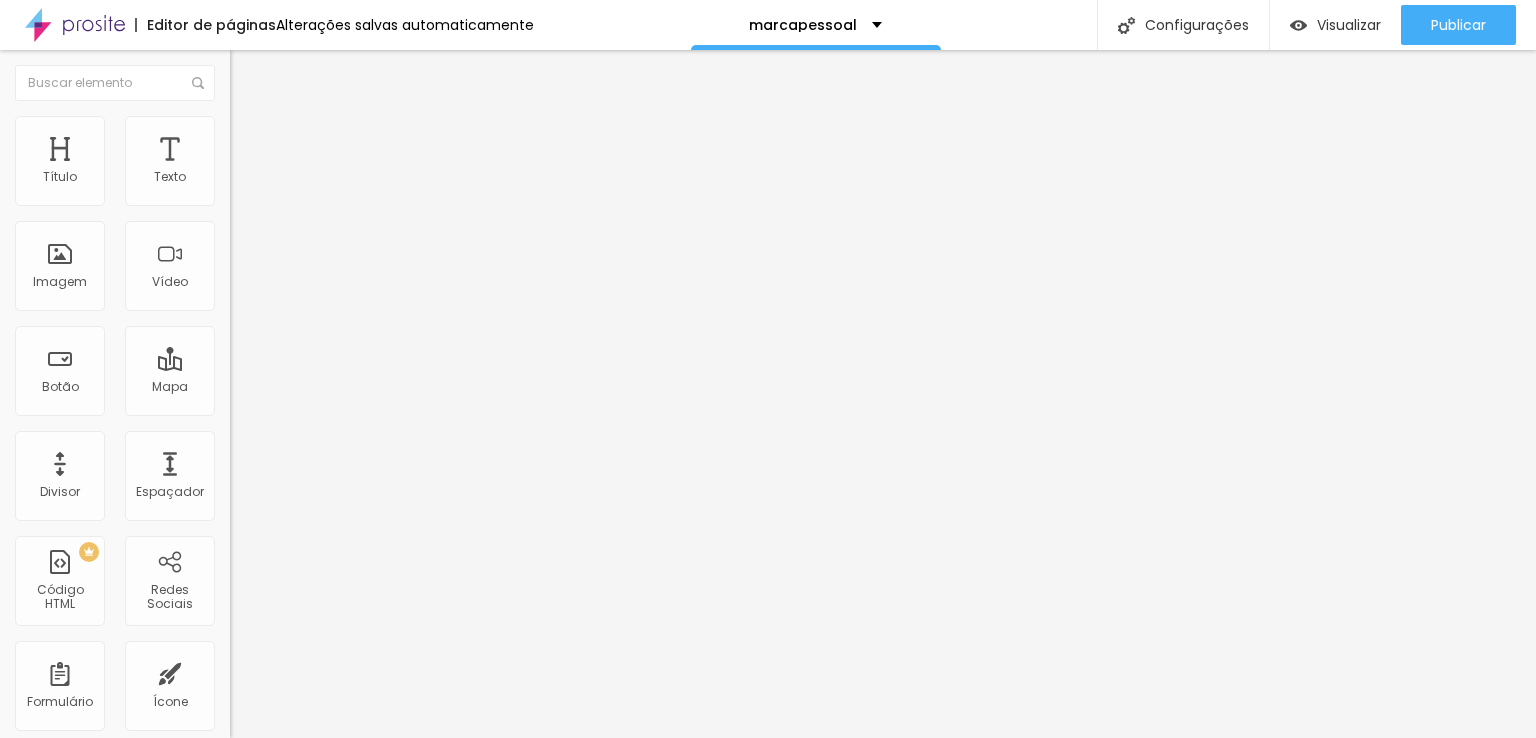 type on "17" 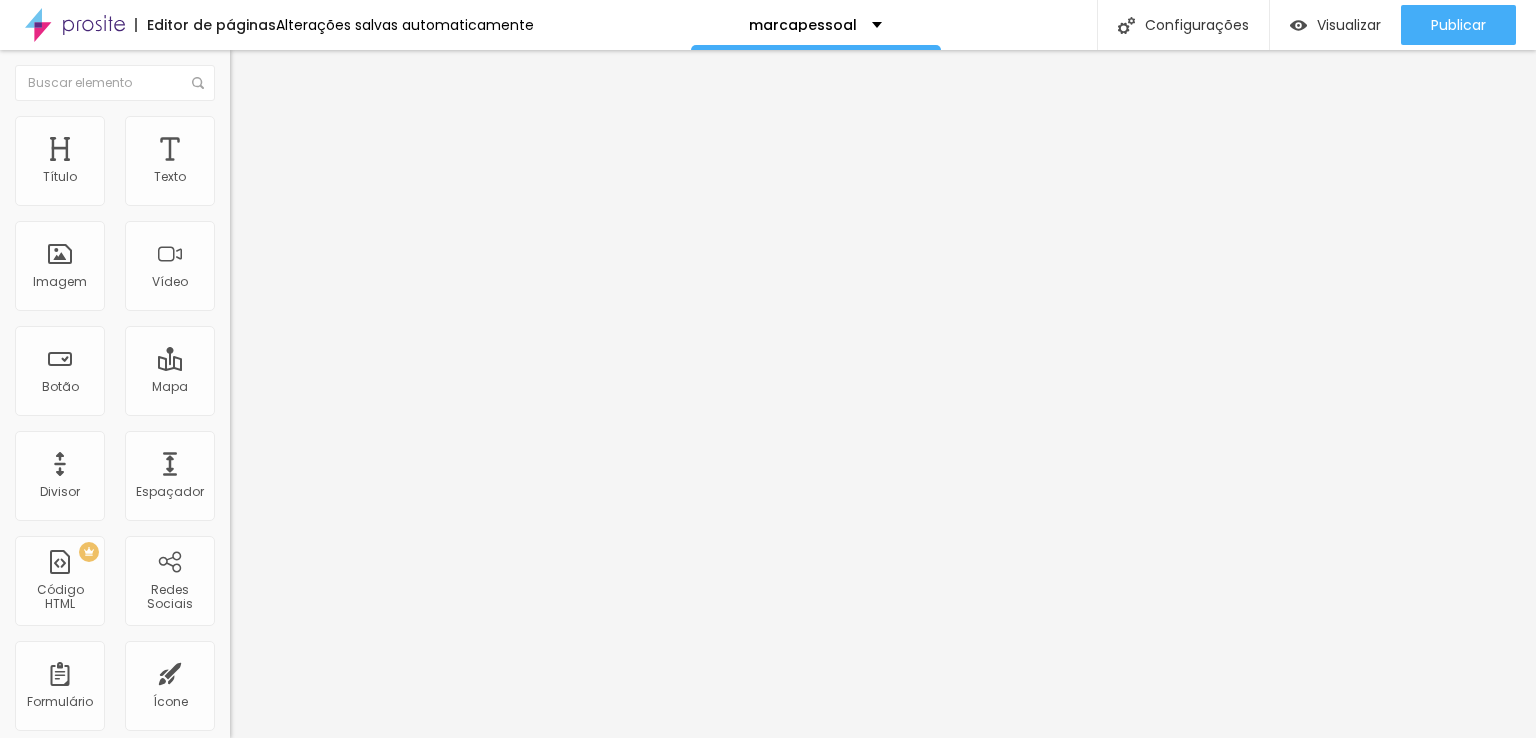 type on "0.7" 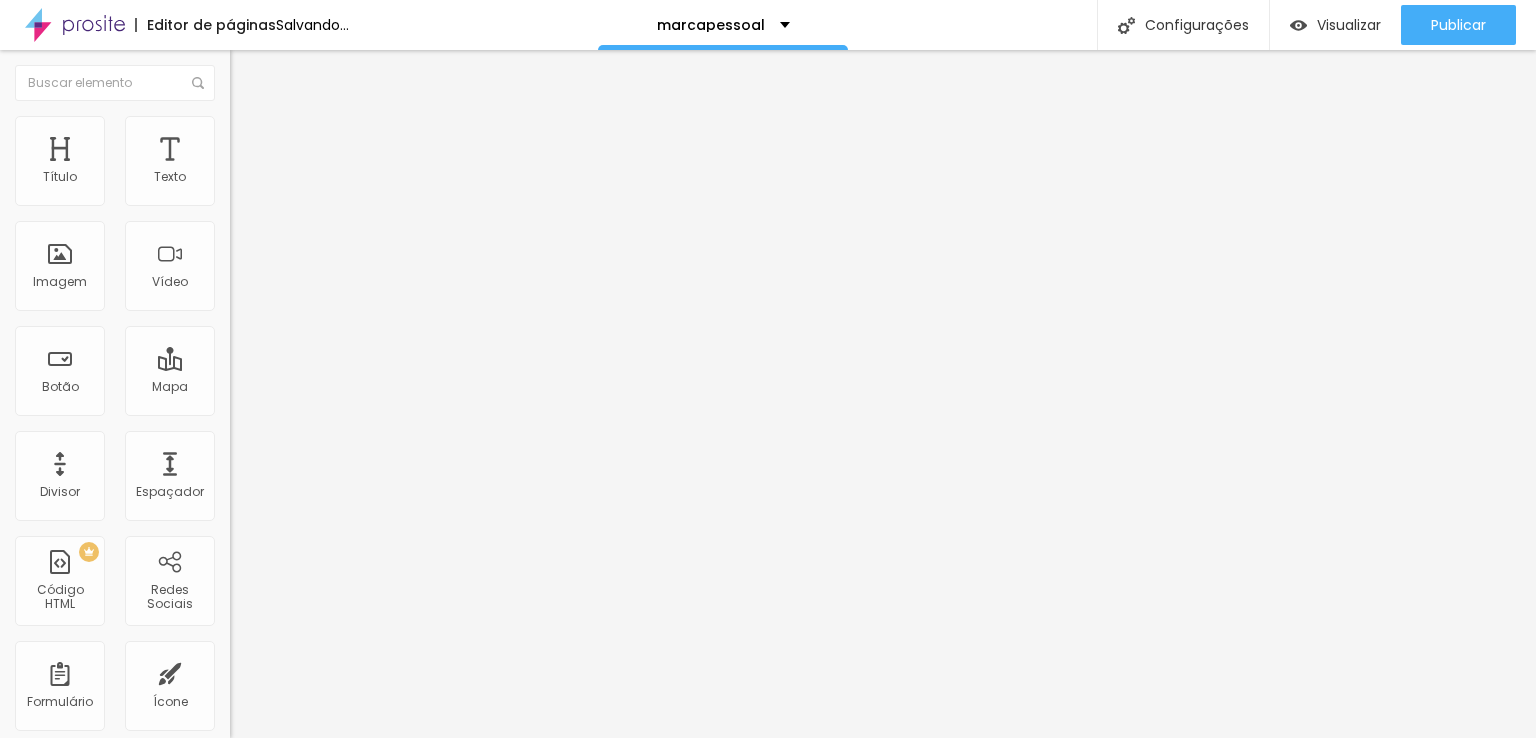 type on "0.9" 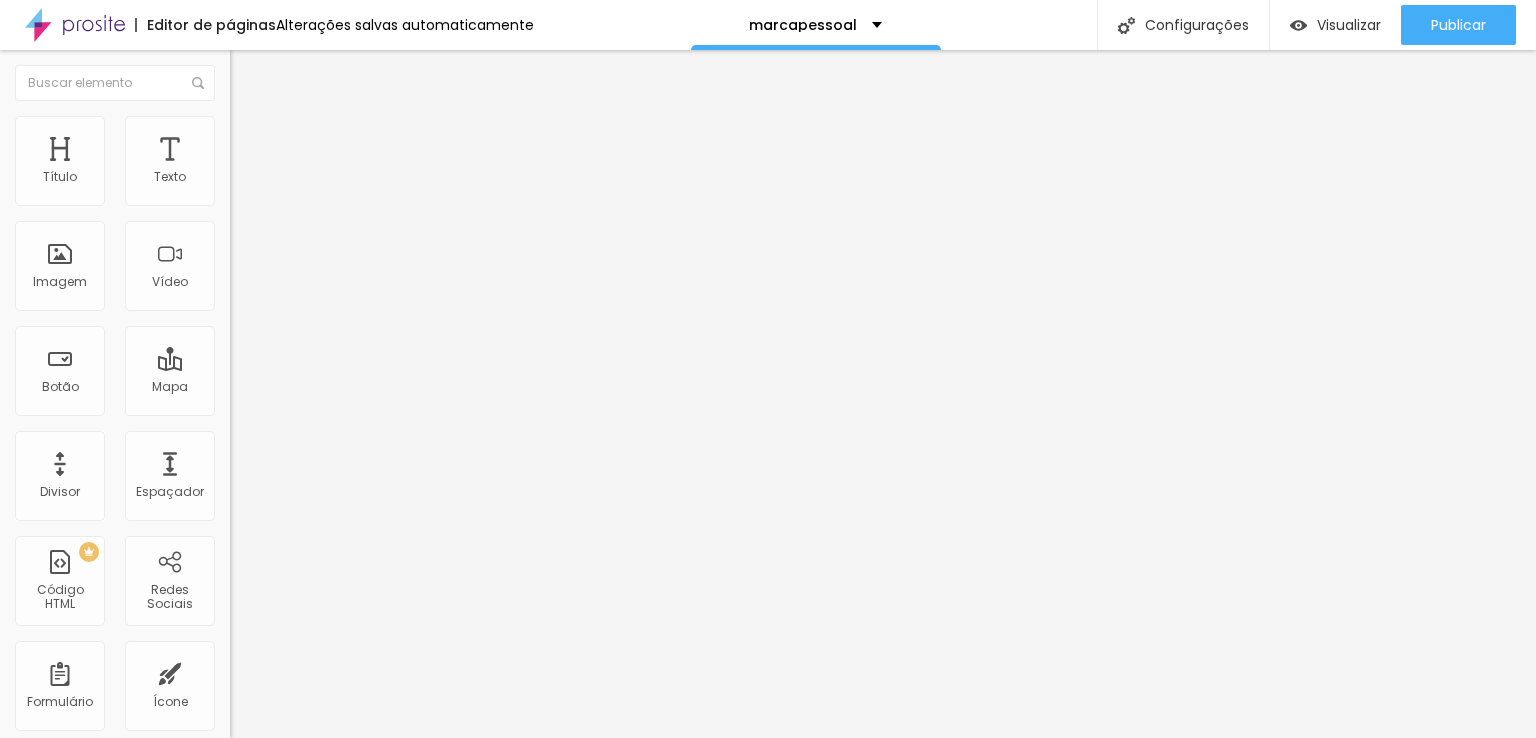 type on "1.4" 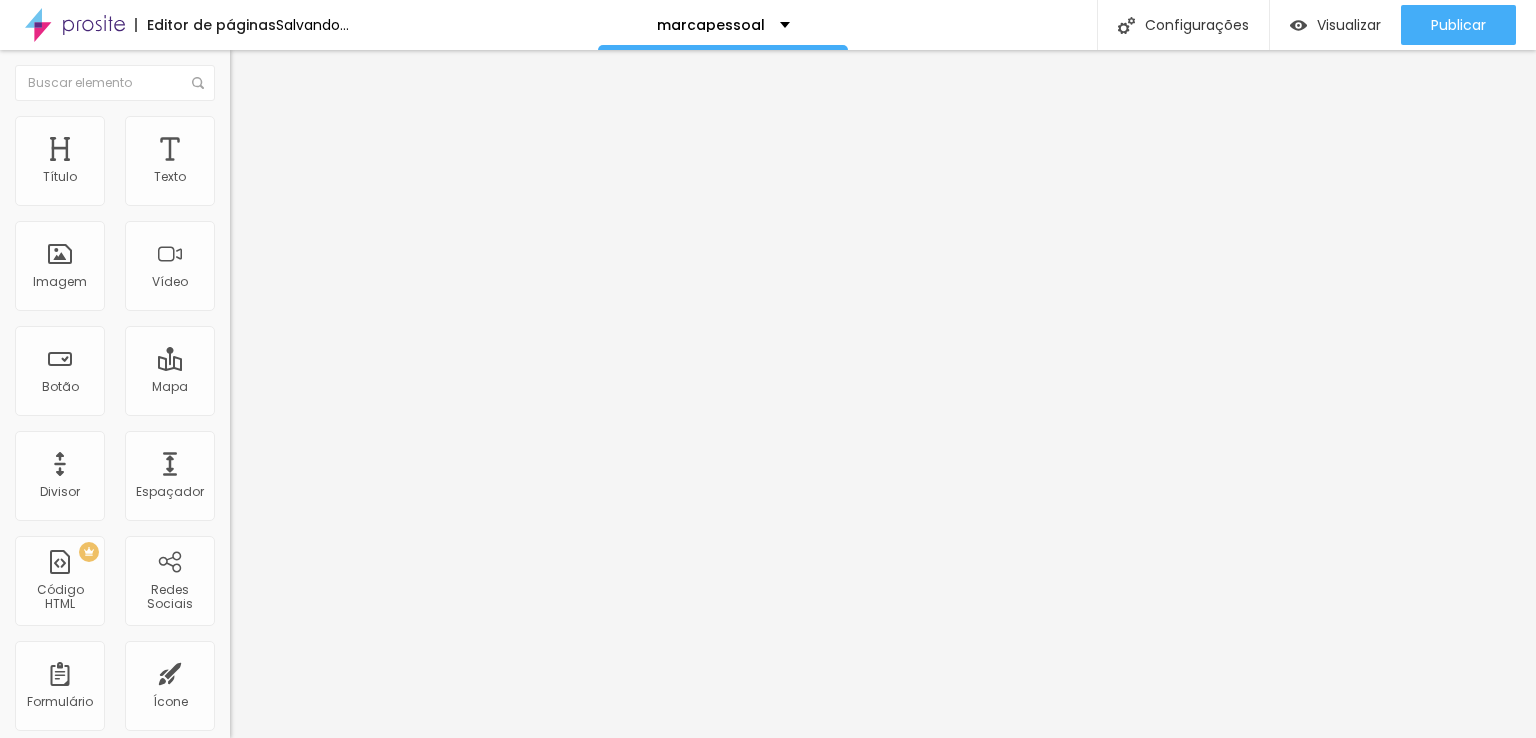 type on "1.7" 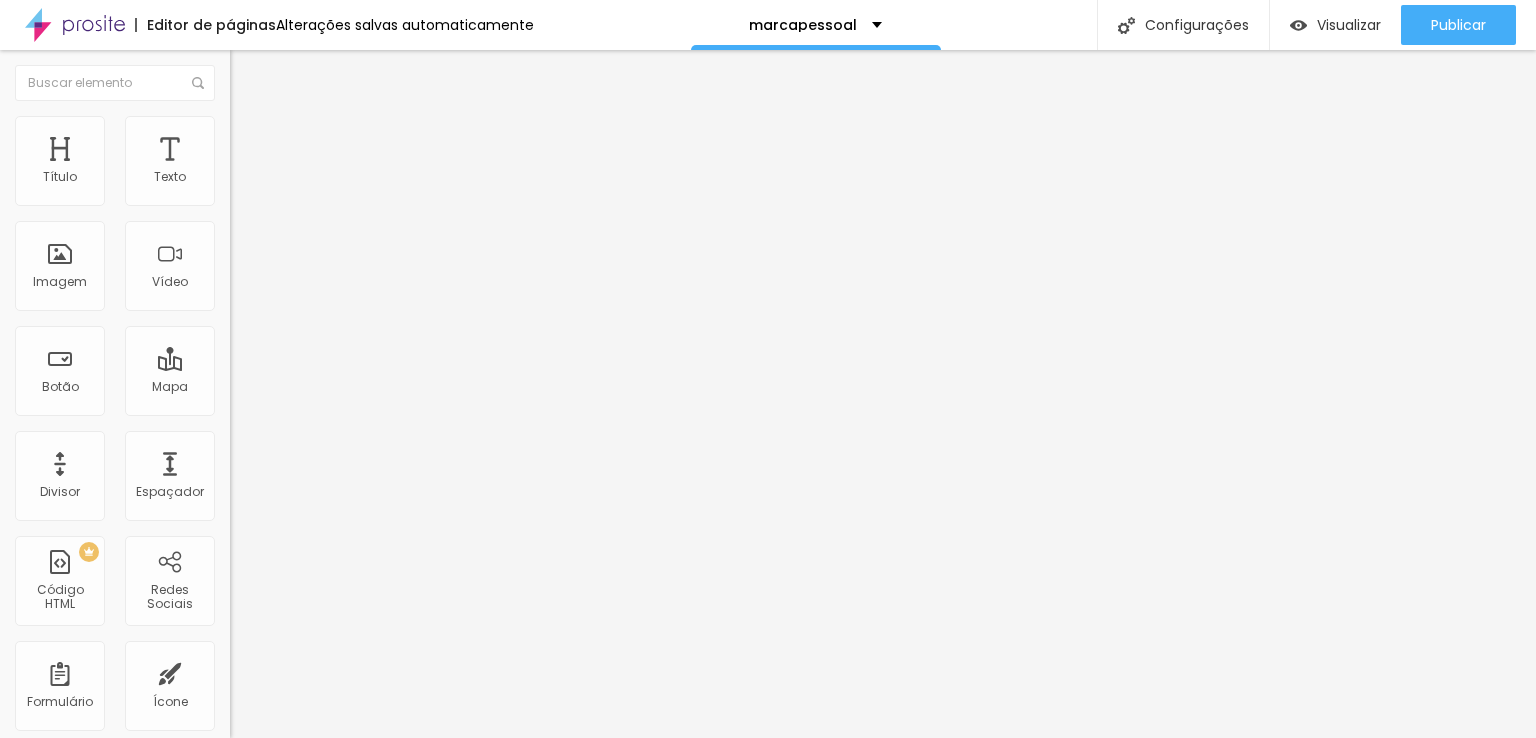 type on "1.8" 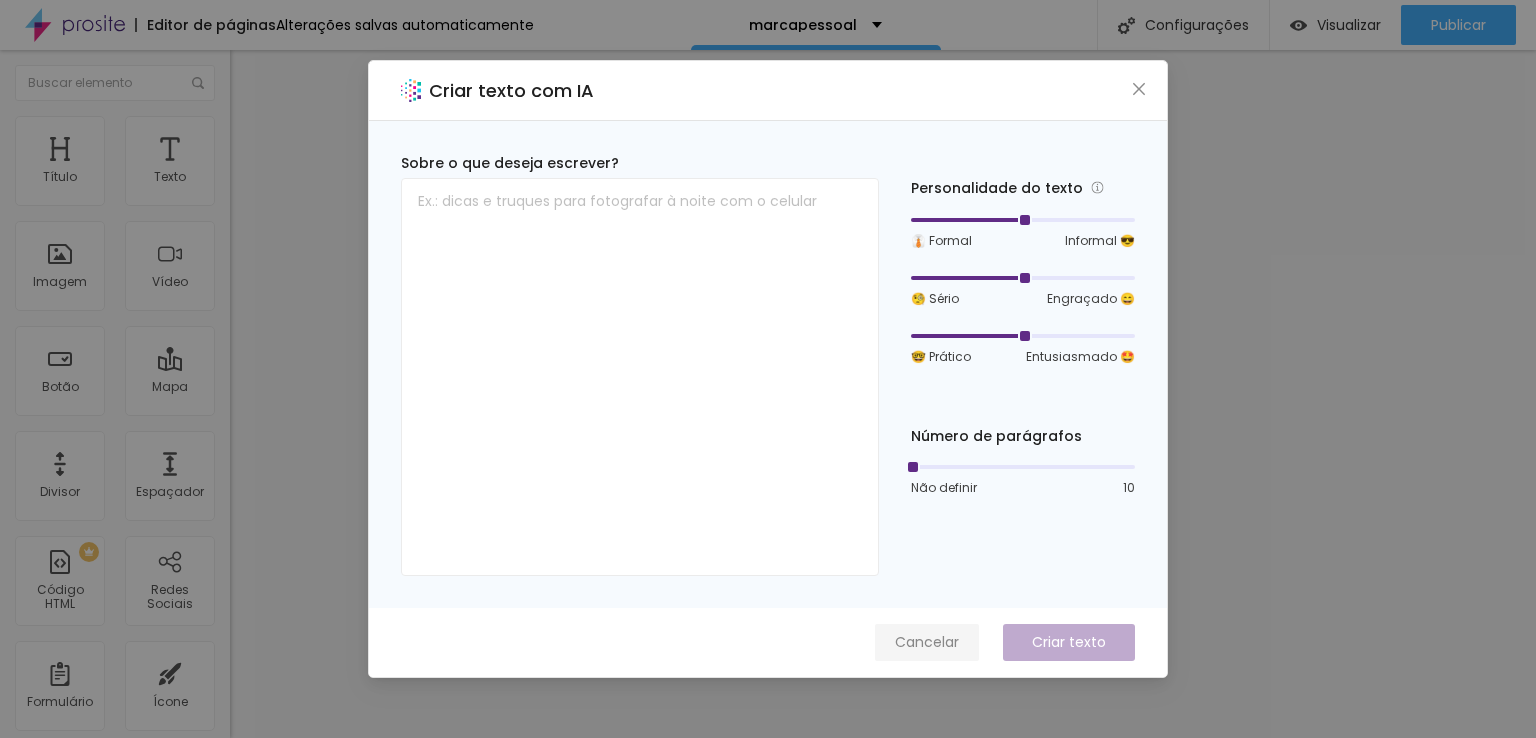 click on "Cancelar" at bounding box center (927, 642) 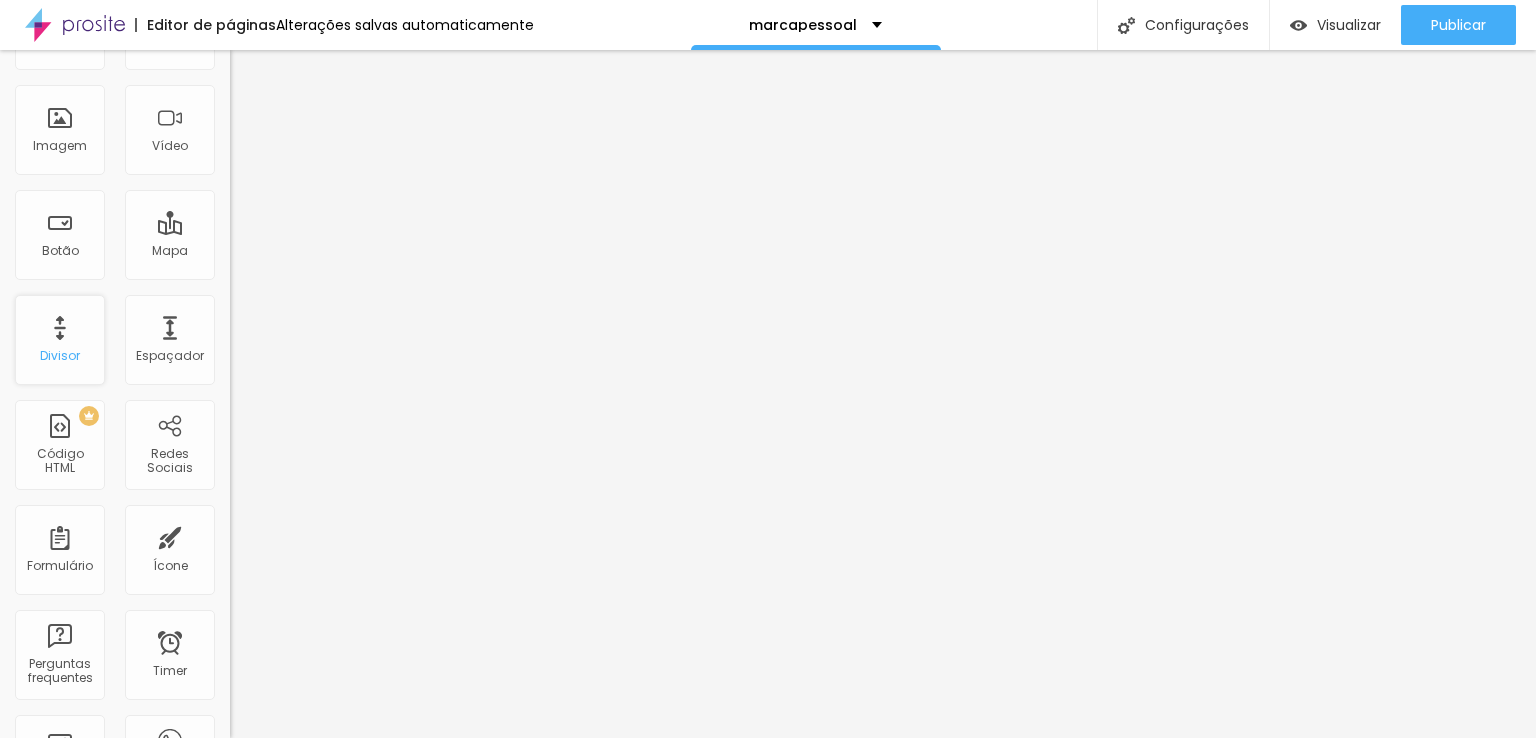scroll, scrollTop: 133, scrollLeft: 0, axis: vertical 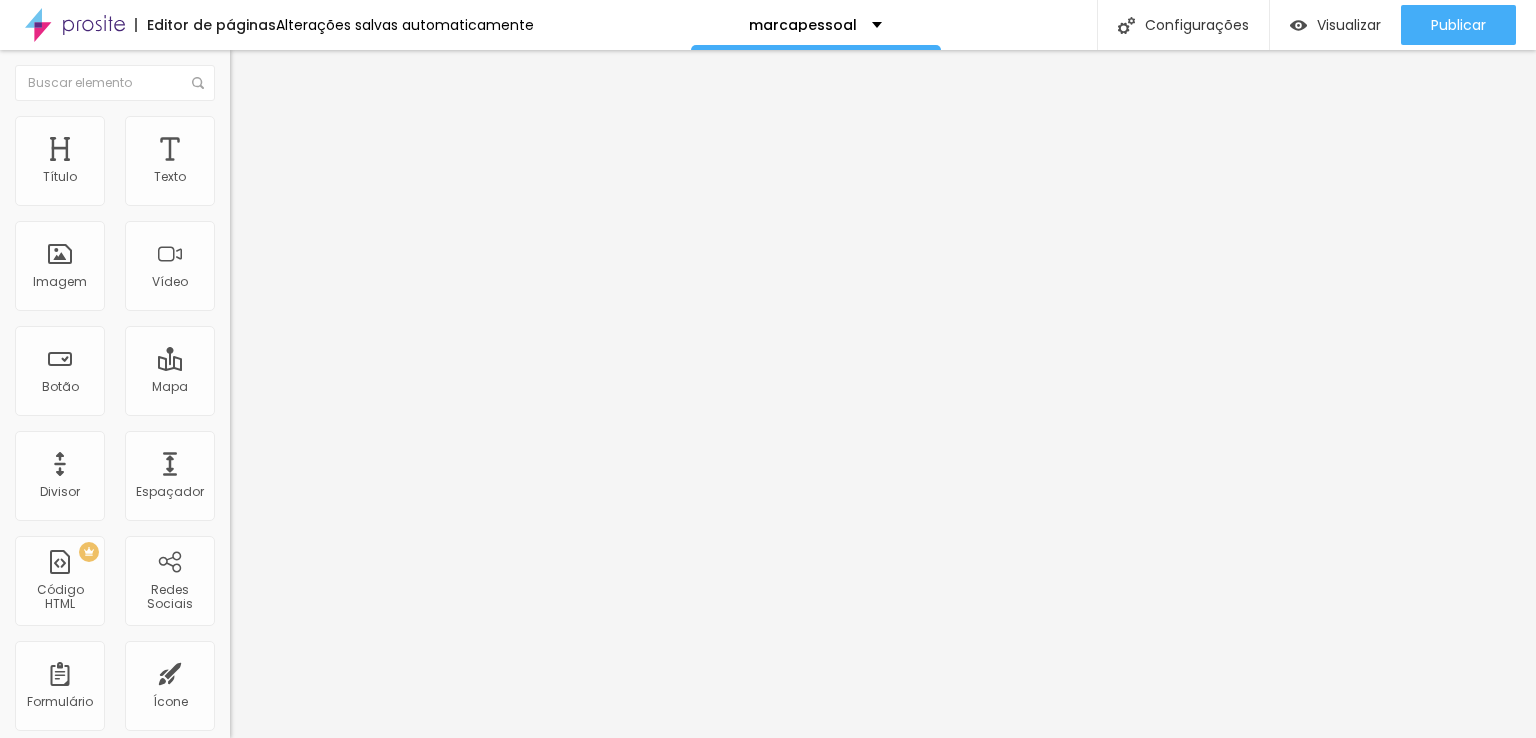 click on "Texto Click me Alinhamento Tamanho Normal Pequeno Normal Grande Link URL https:// Abrir em uma nova aba" at bounding box center [345, 301] 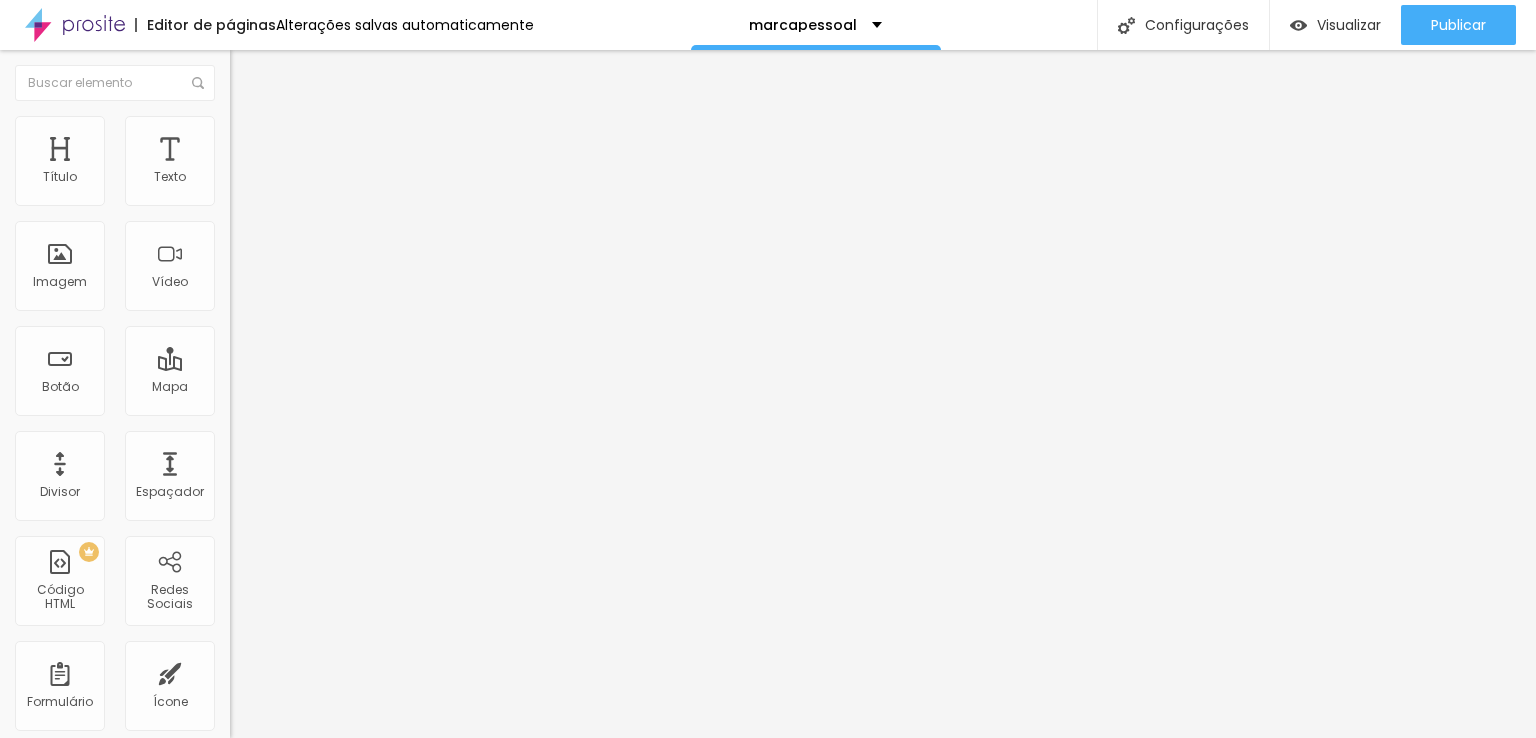 type on "E" 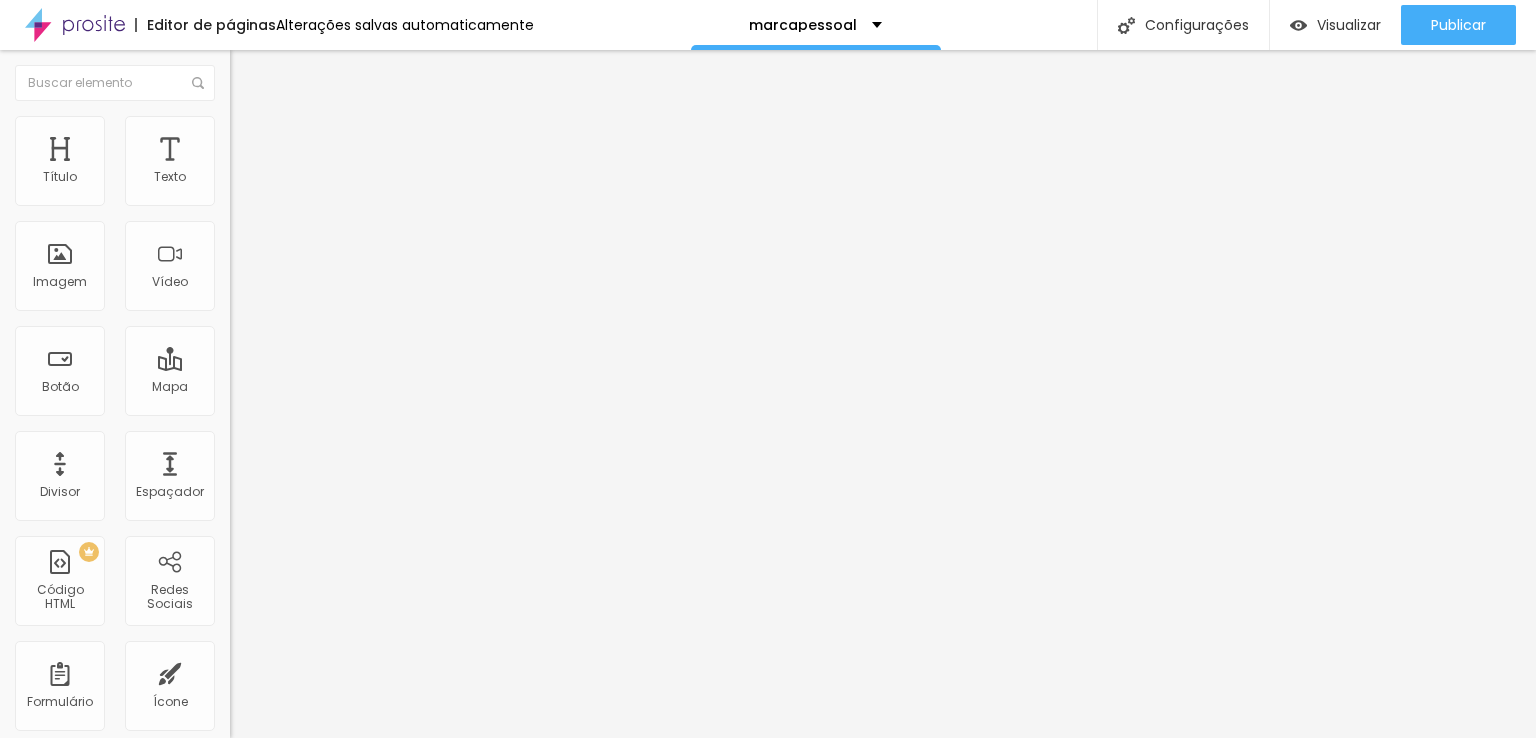 click on "Normal" at bounding box center (252, 306) 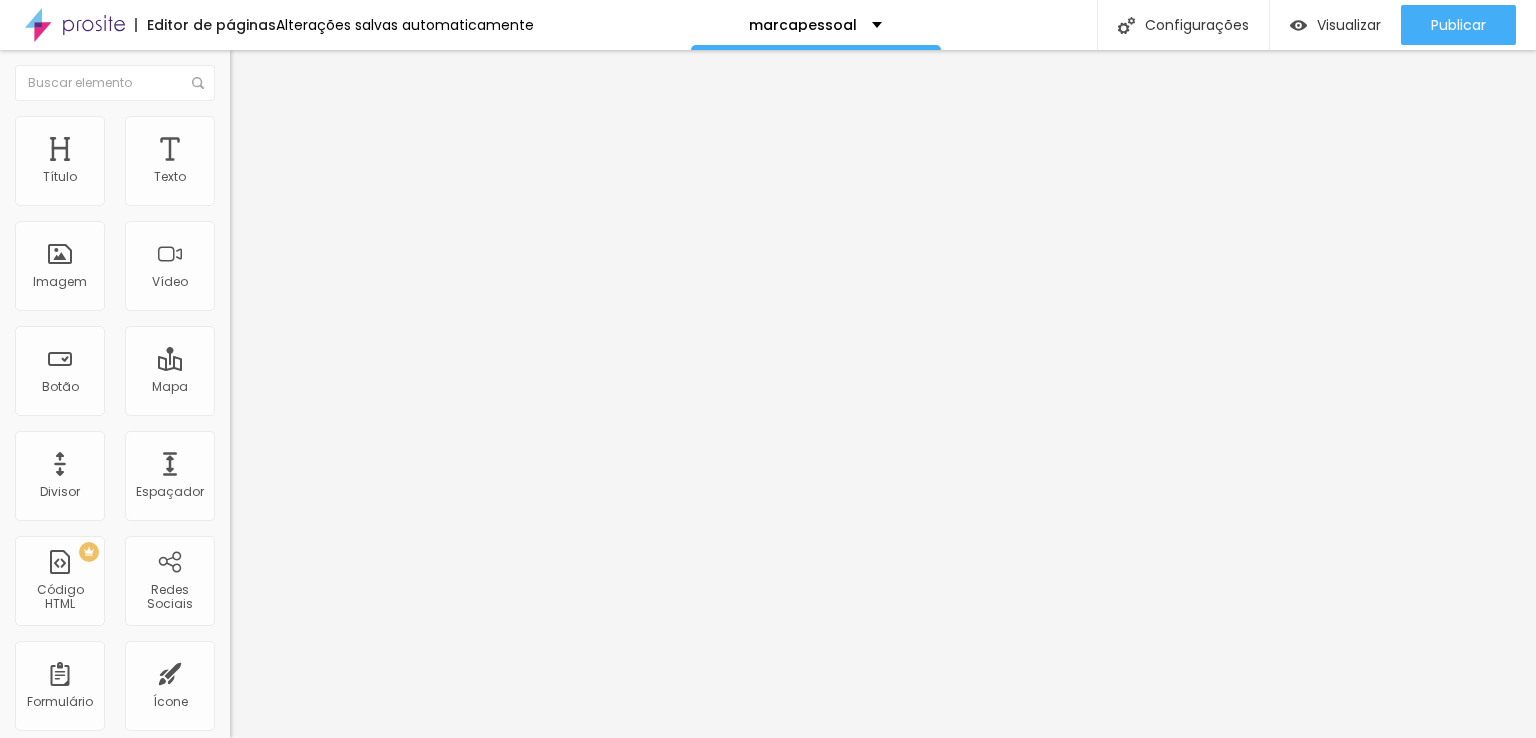 type on "0" 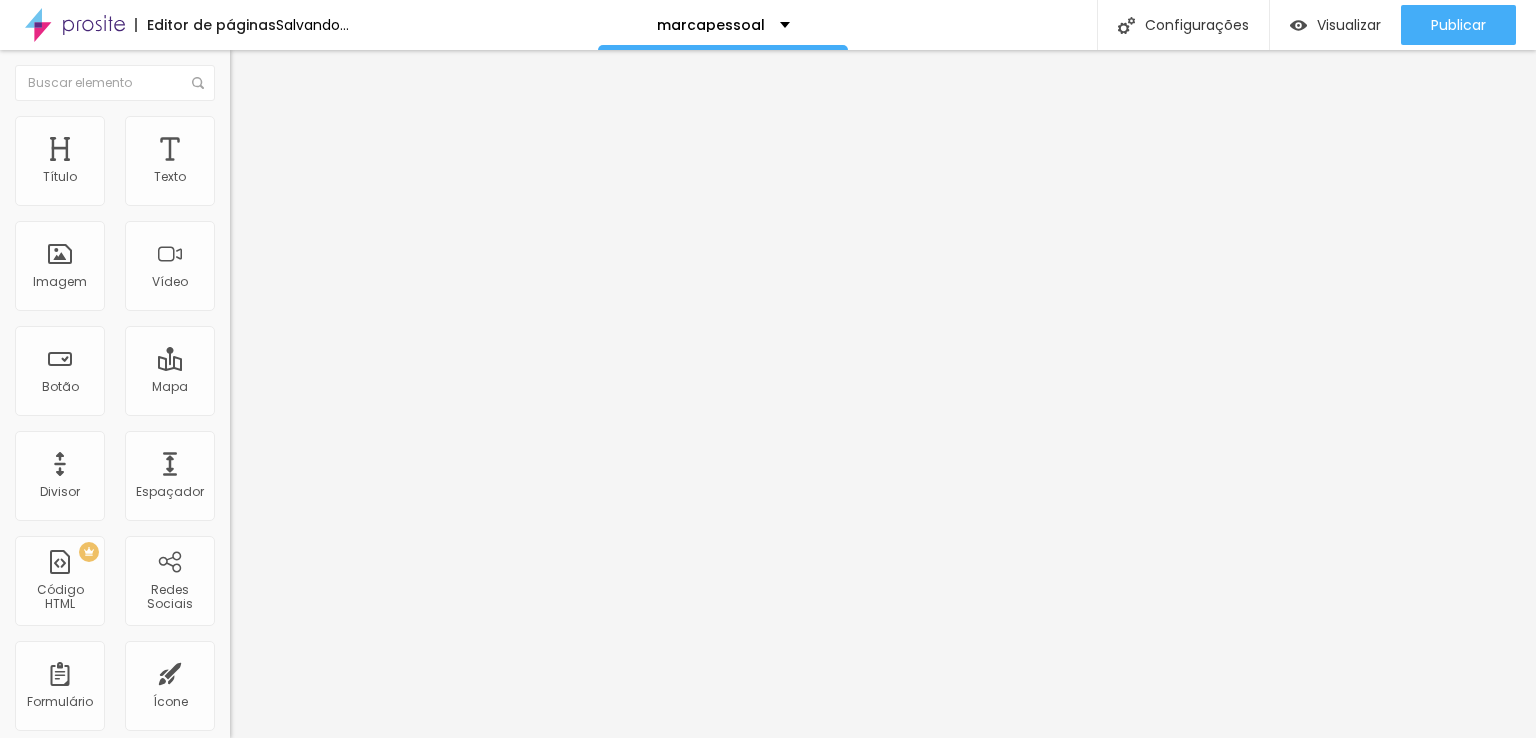 type on "0.4" 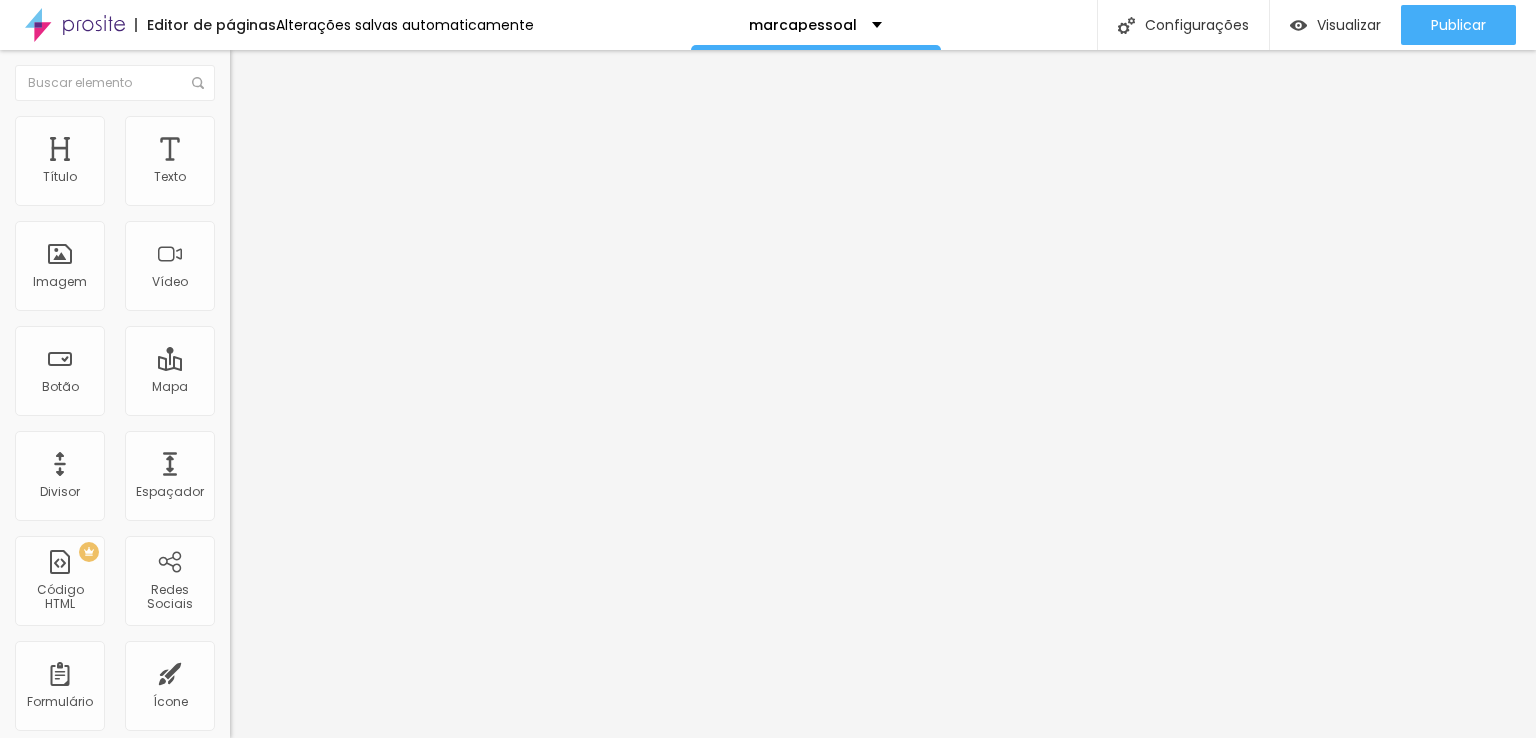 type on "0" 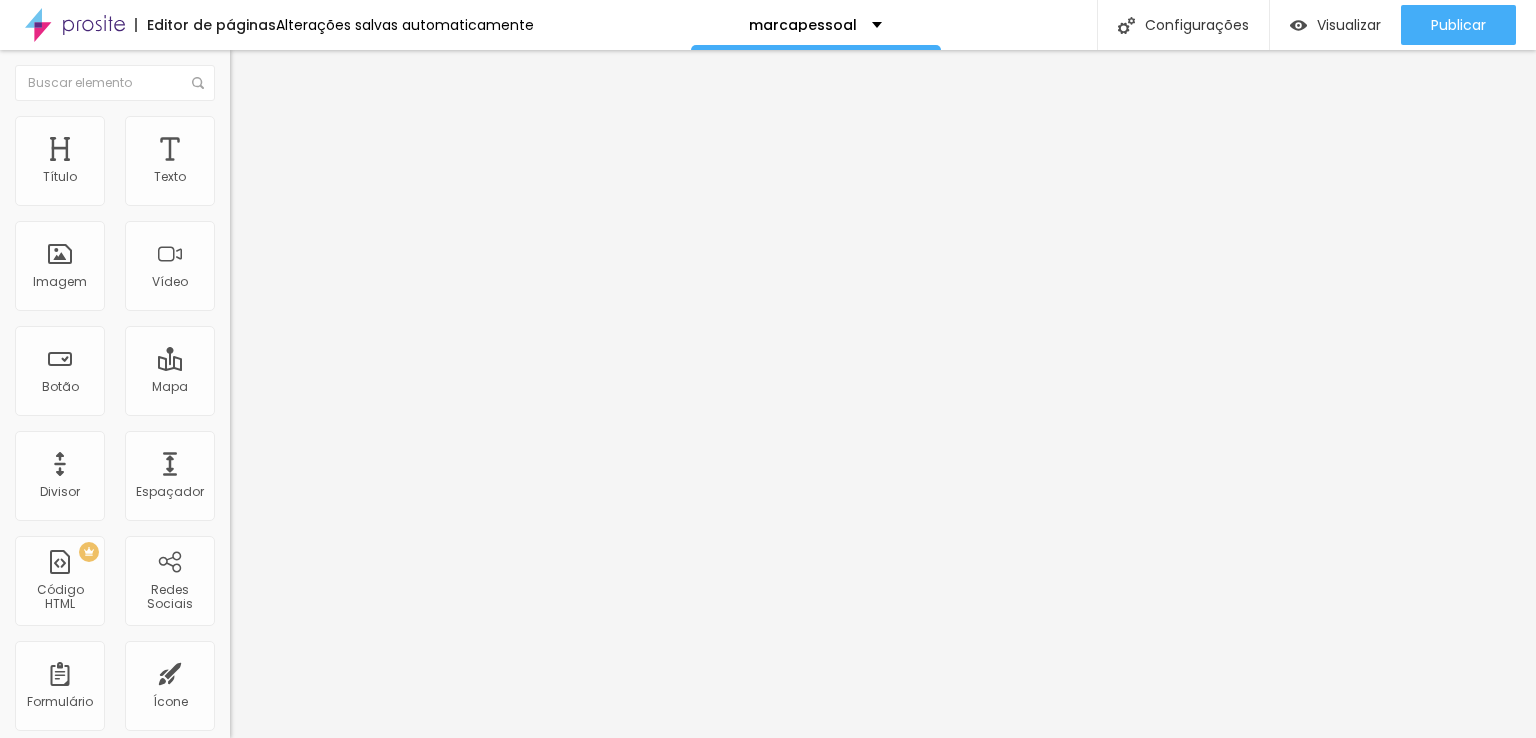 click at bounding box center [239, 125] 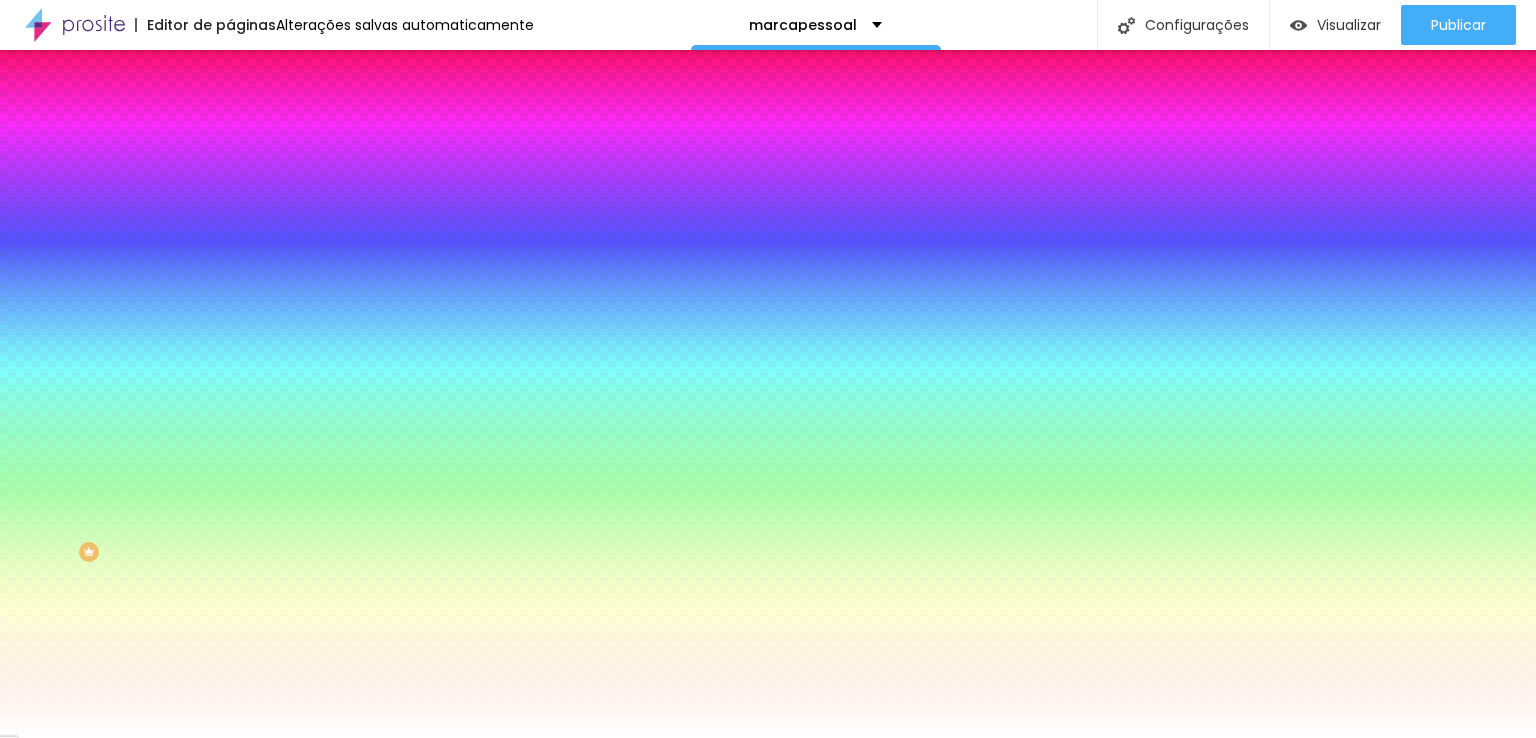 click at bounding box center [239, 105] 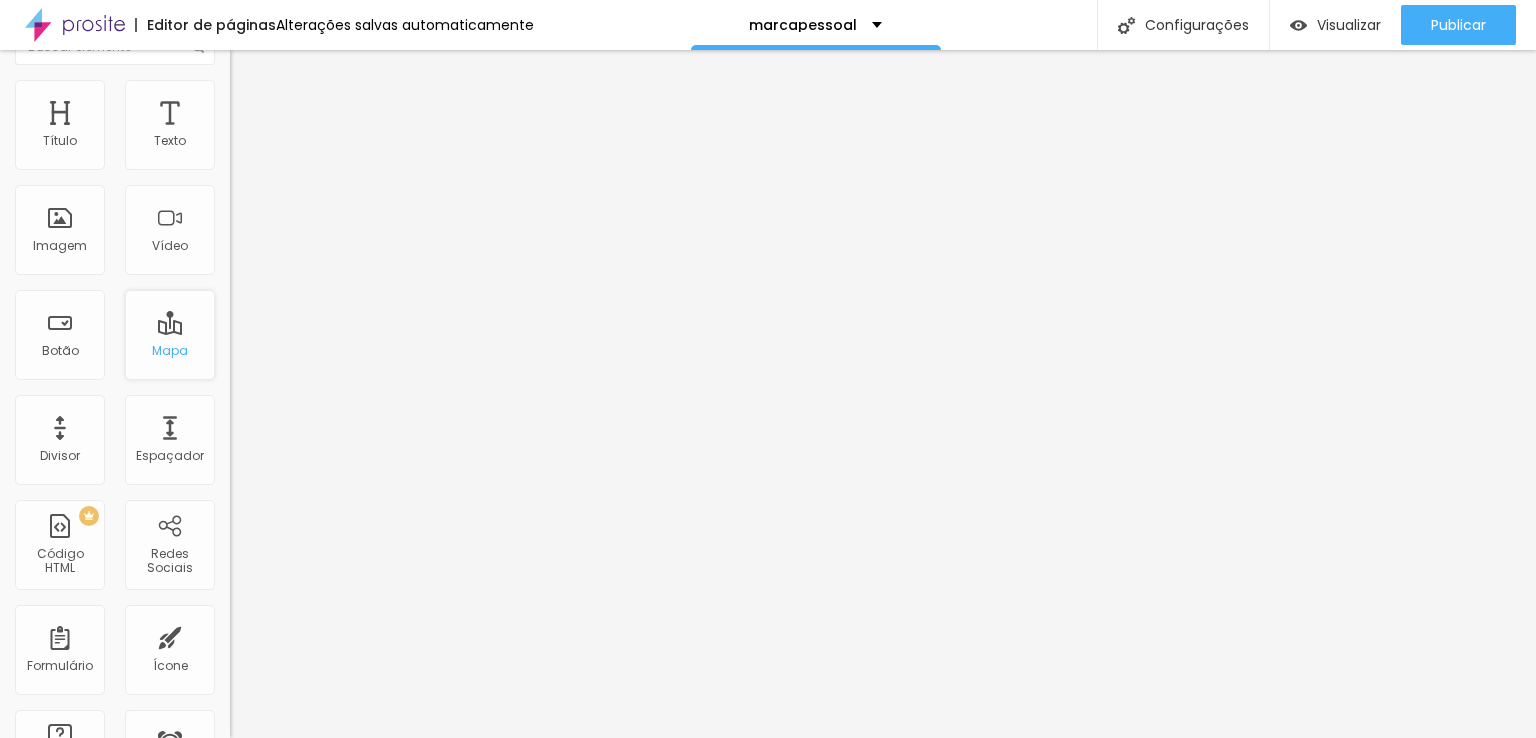 scroll, scrollTop: 0, scrollLeft: 0, axis: both 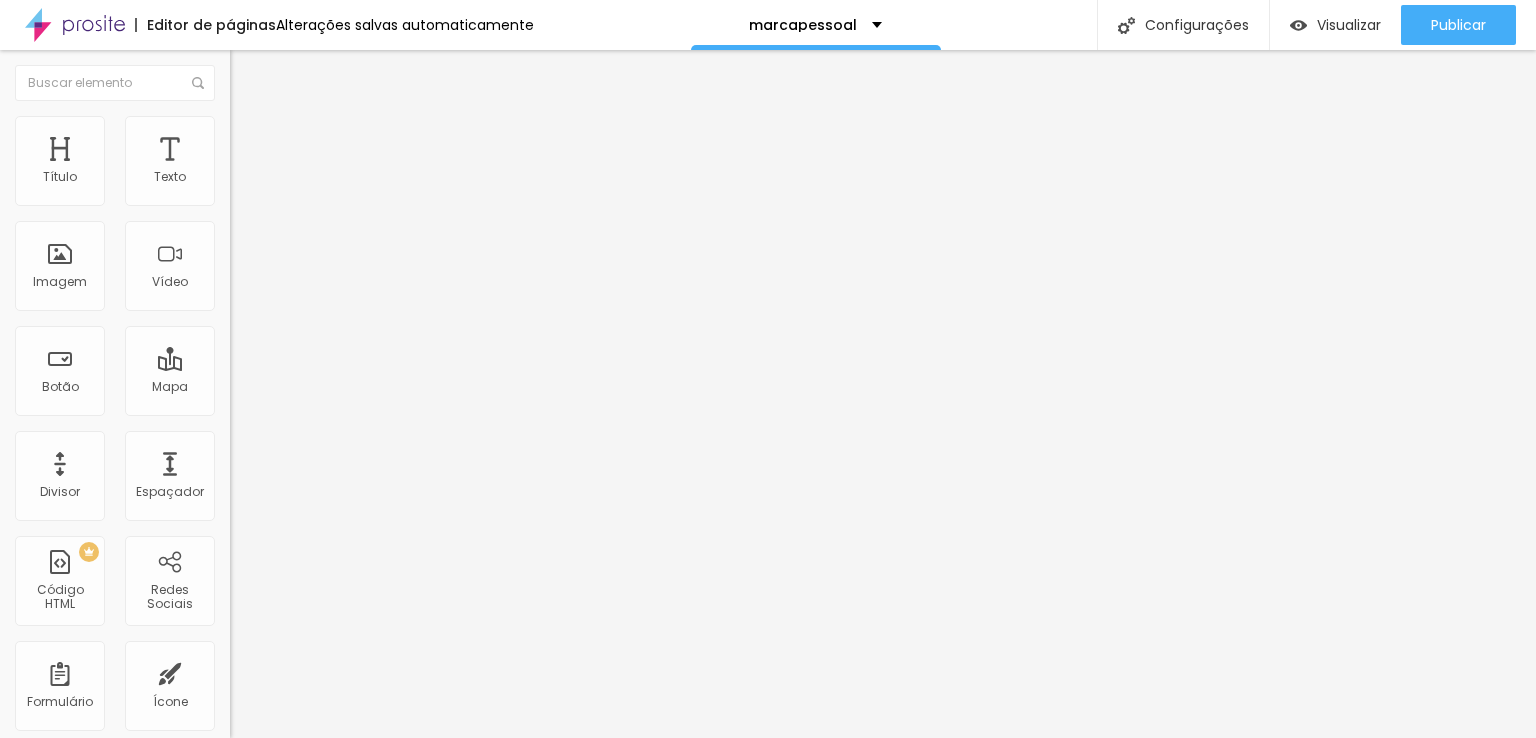 click 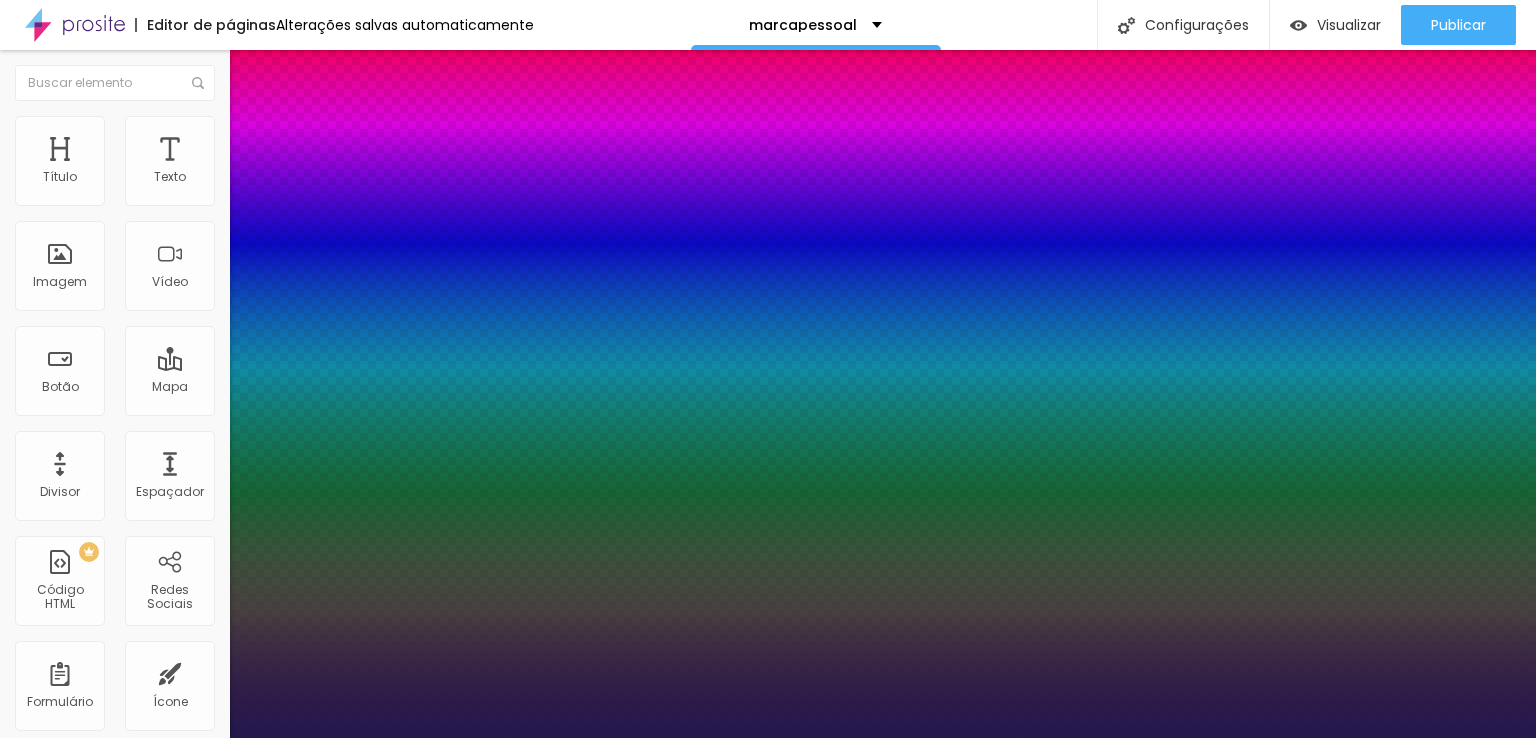 type on "1" 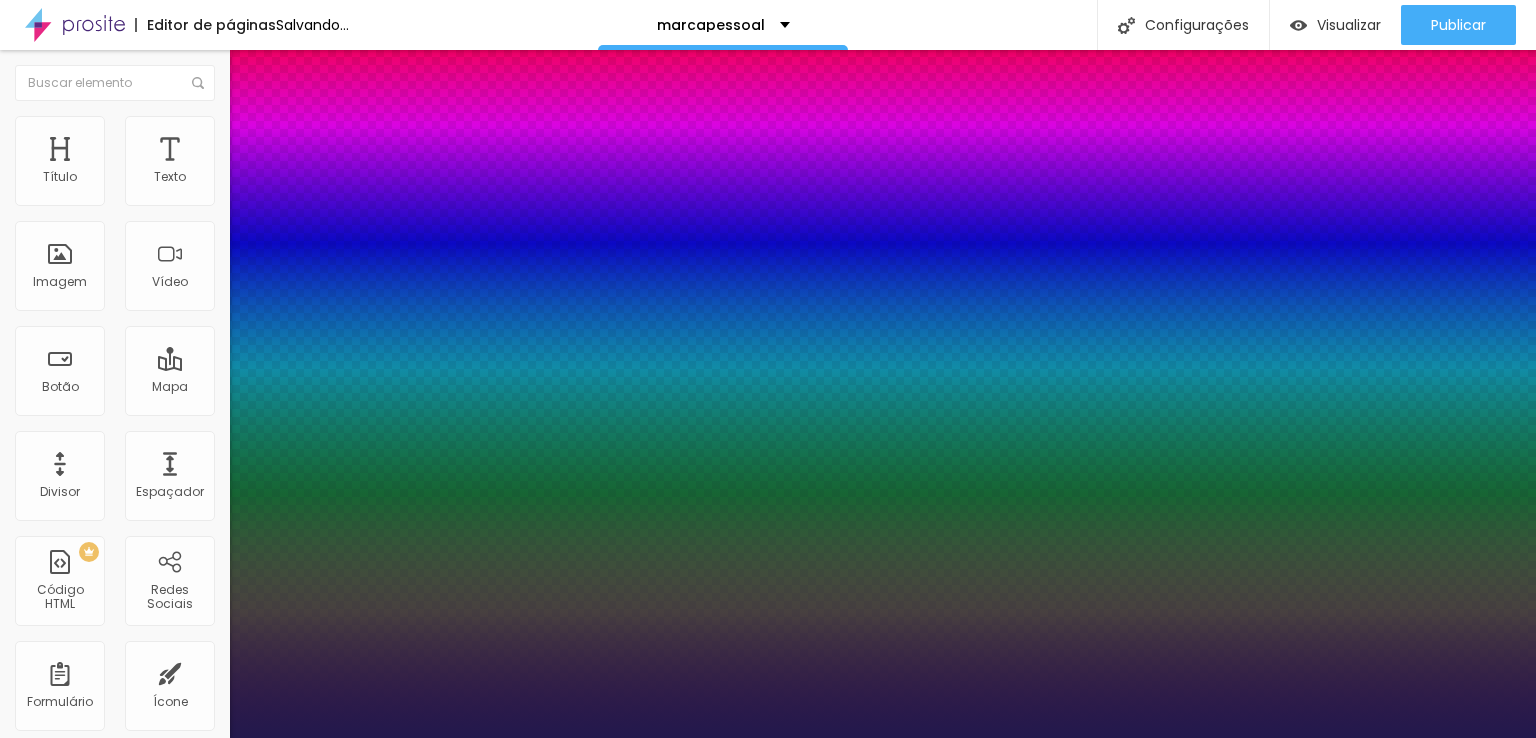 type on "1" 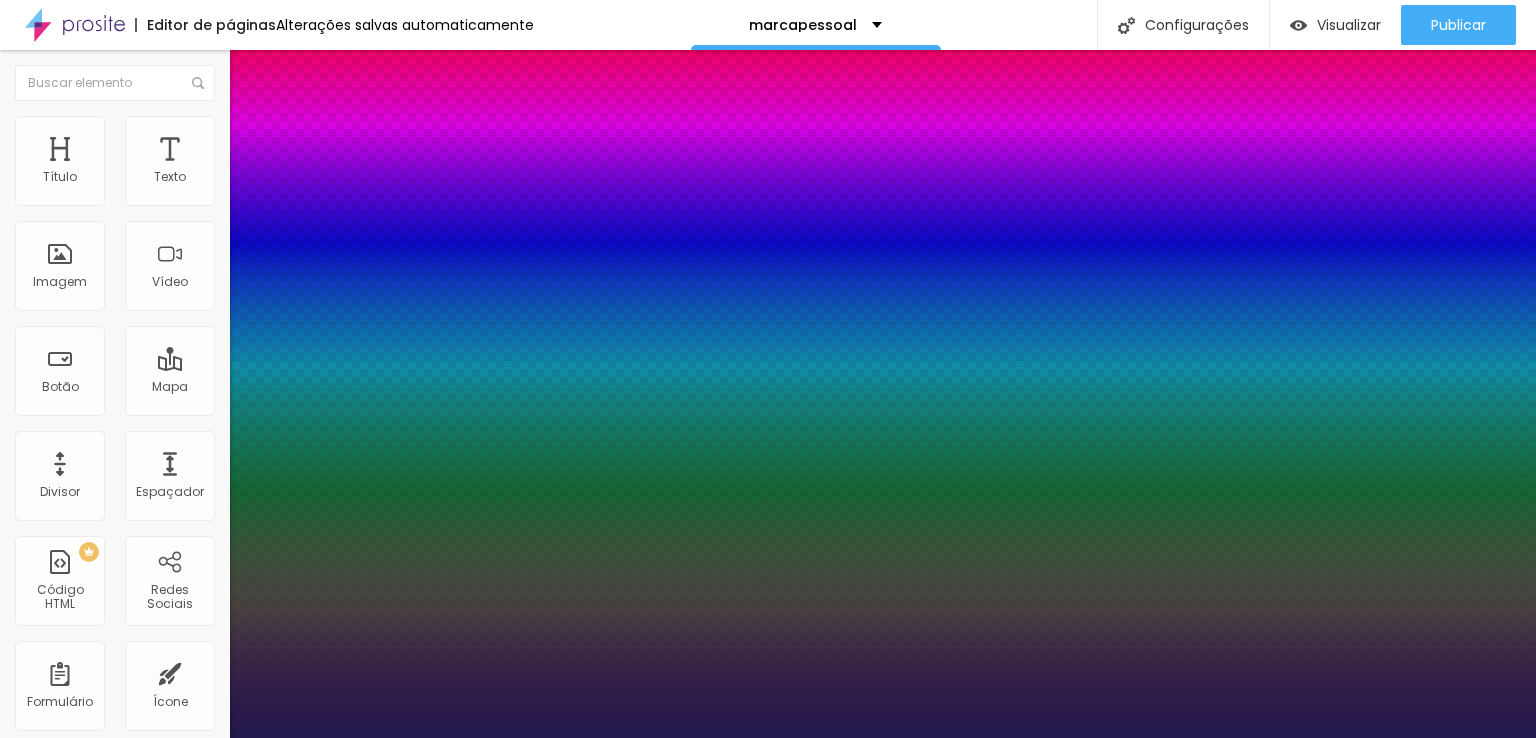 drag, startPoint x: 396, startPoint y: 238, endPoint x: 422, endPoint y: 257, distance: 32.202484 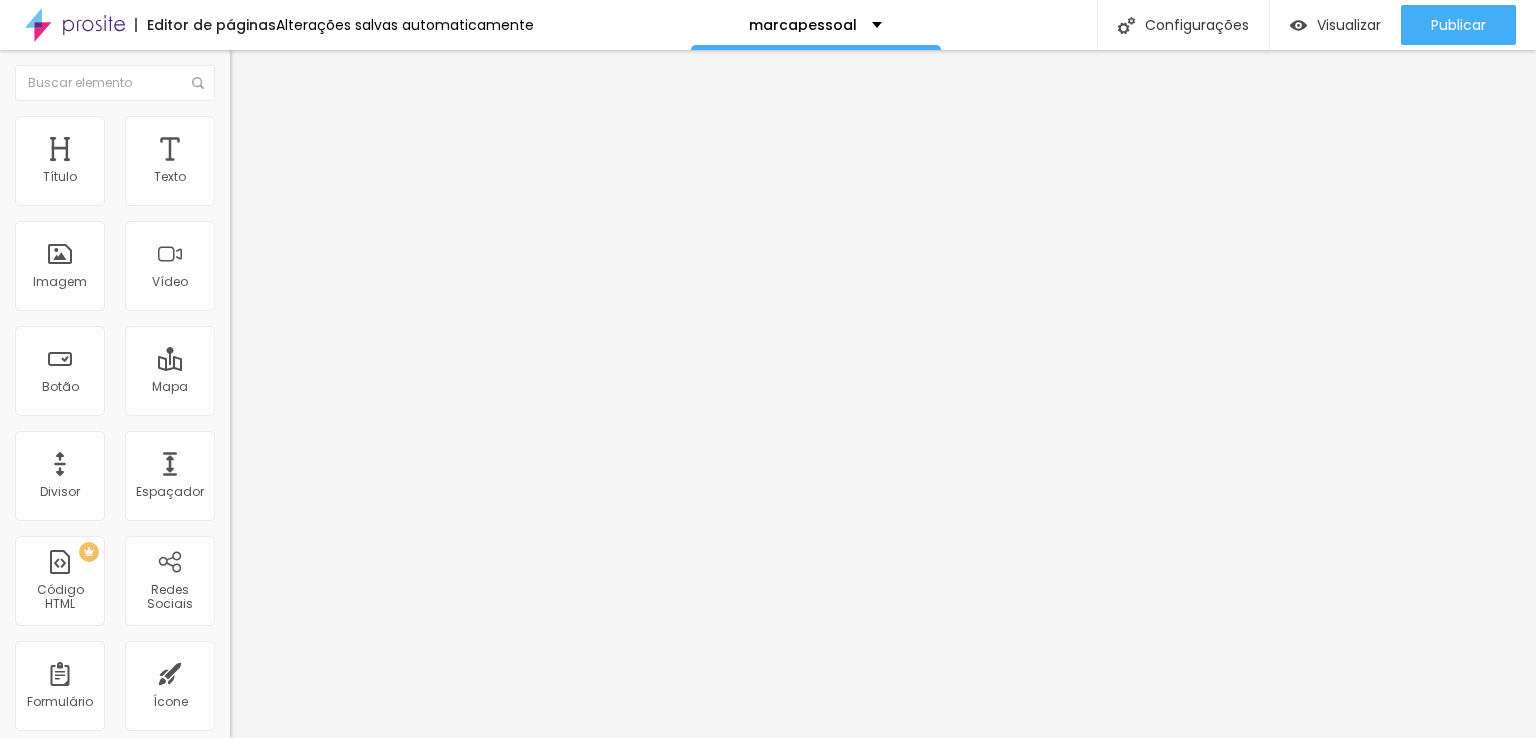 click on "Avançado" at bounding box center (345, 126) 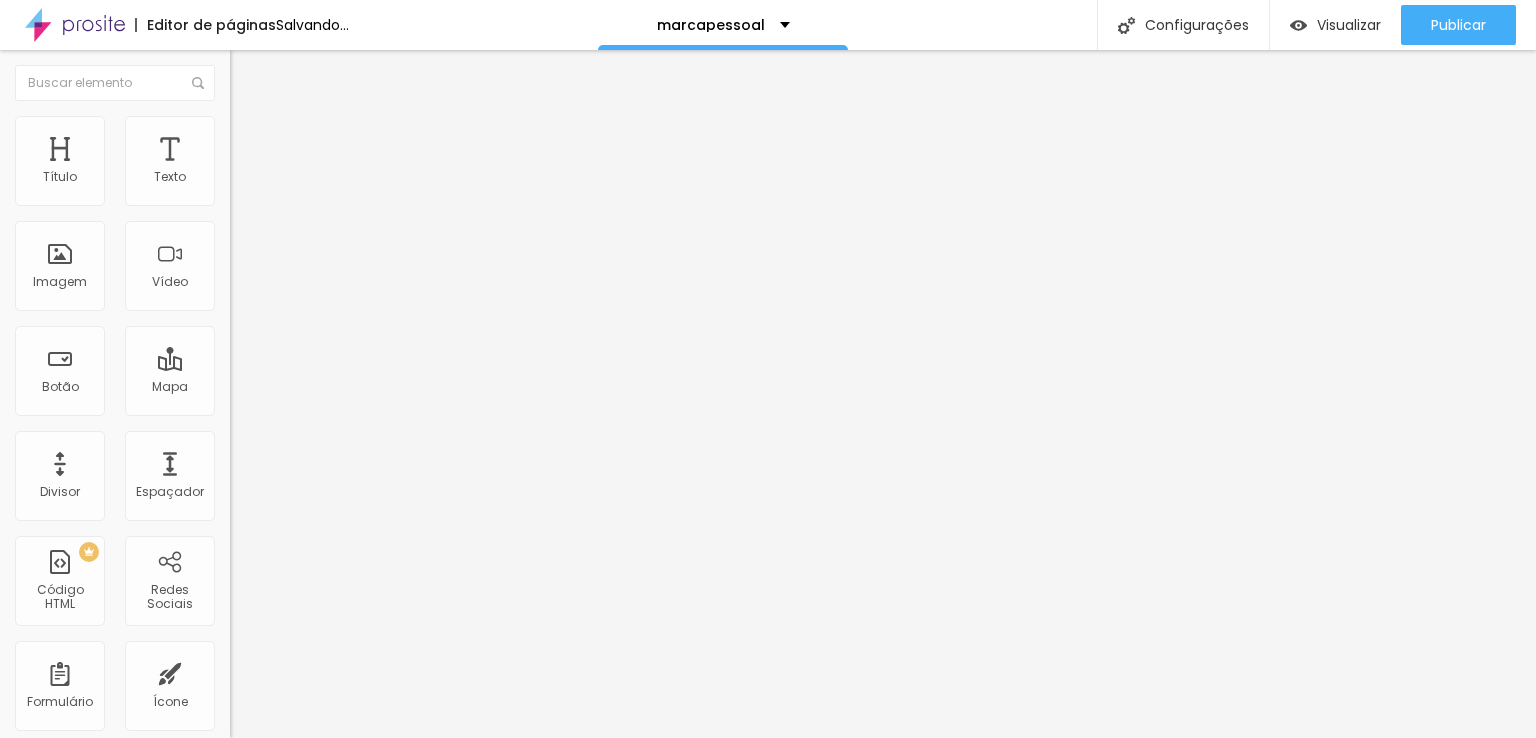 type on "10" 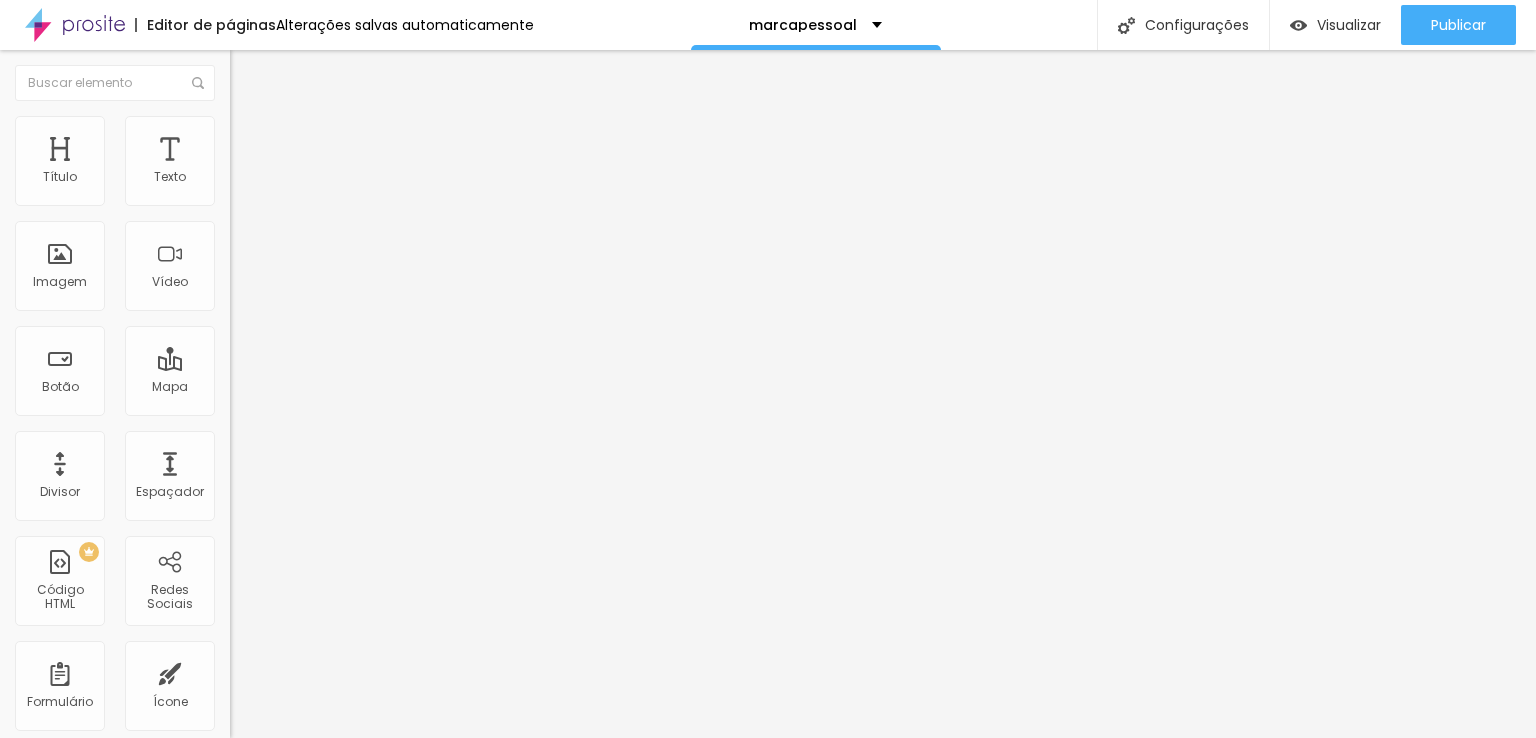 type on "2" 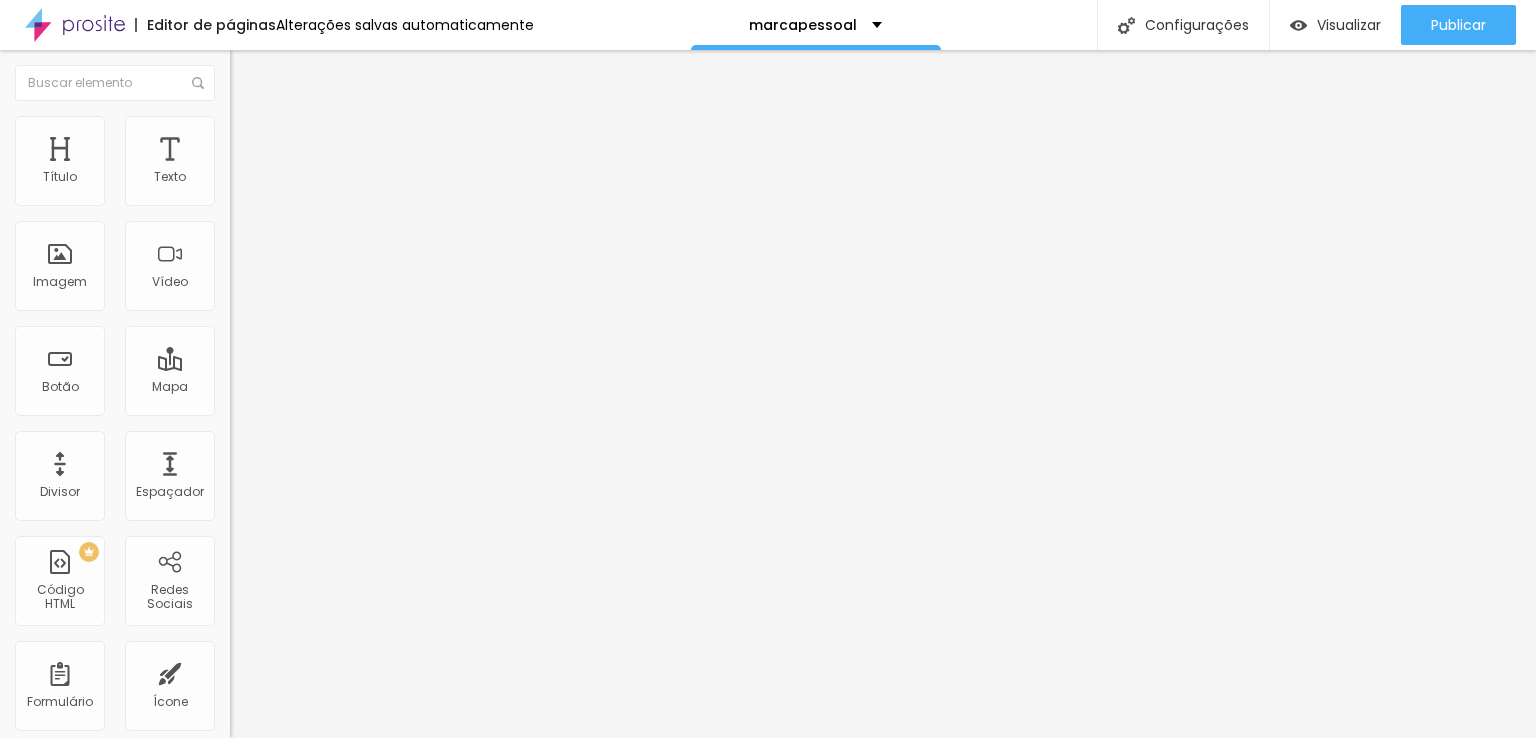 type on "5.8" 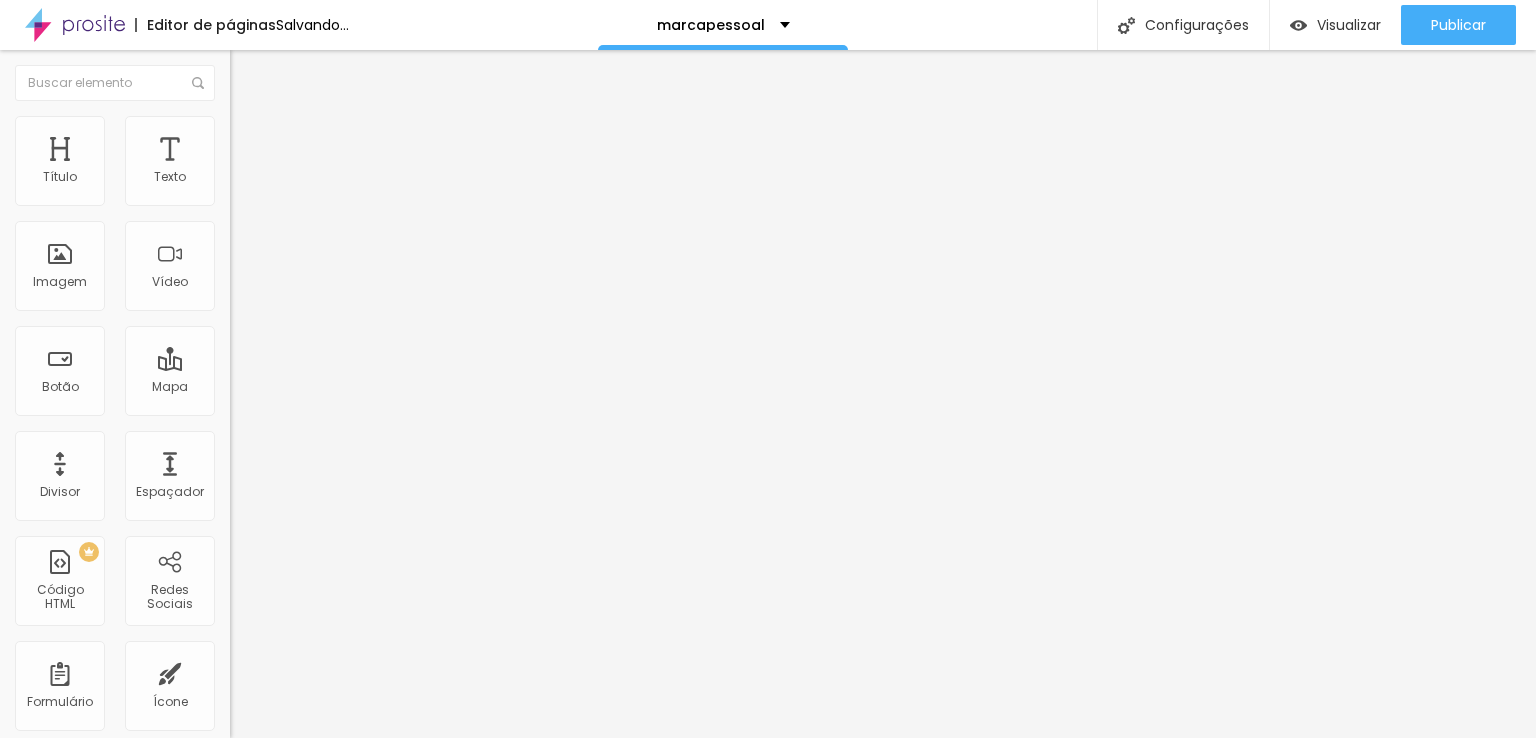 type on "23" 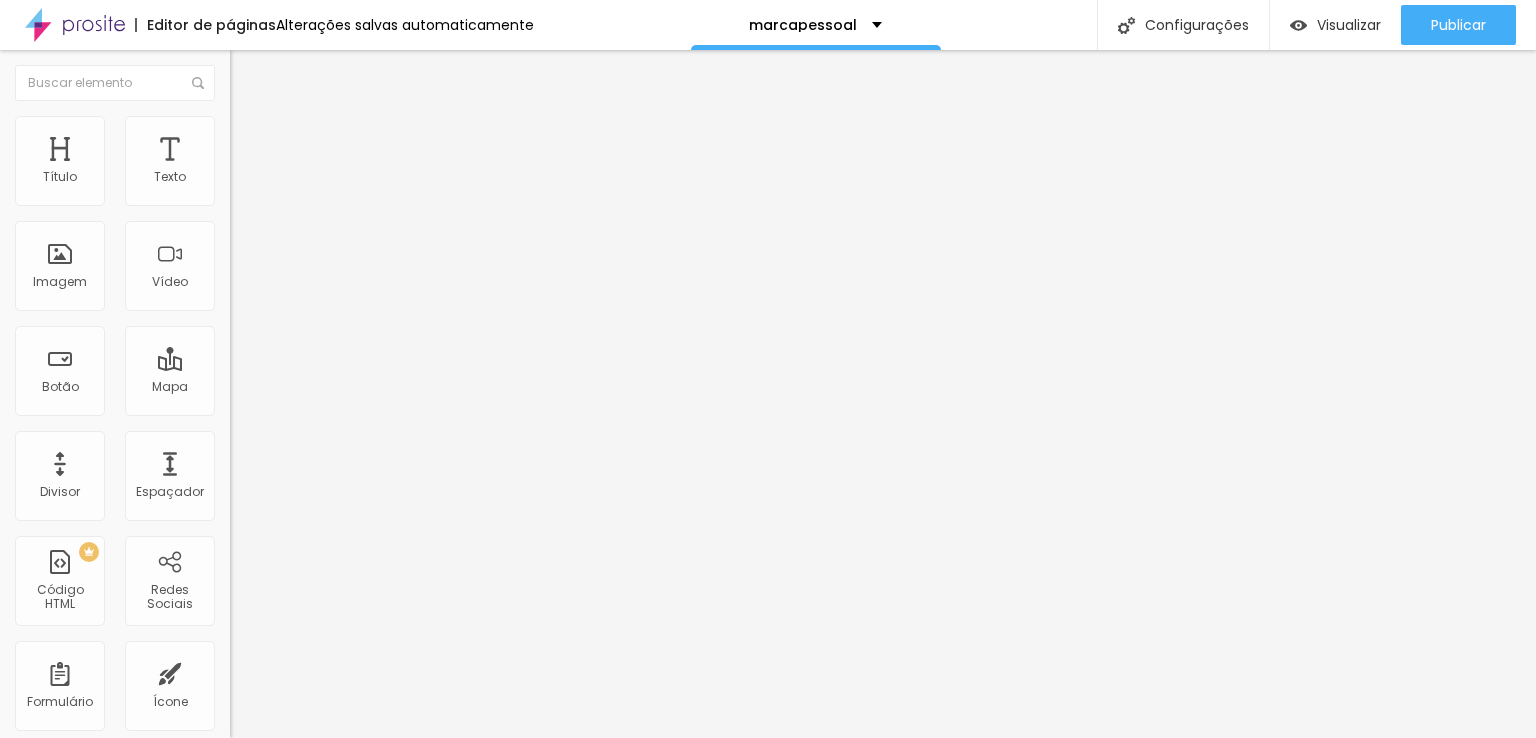 type on "20" 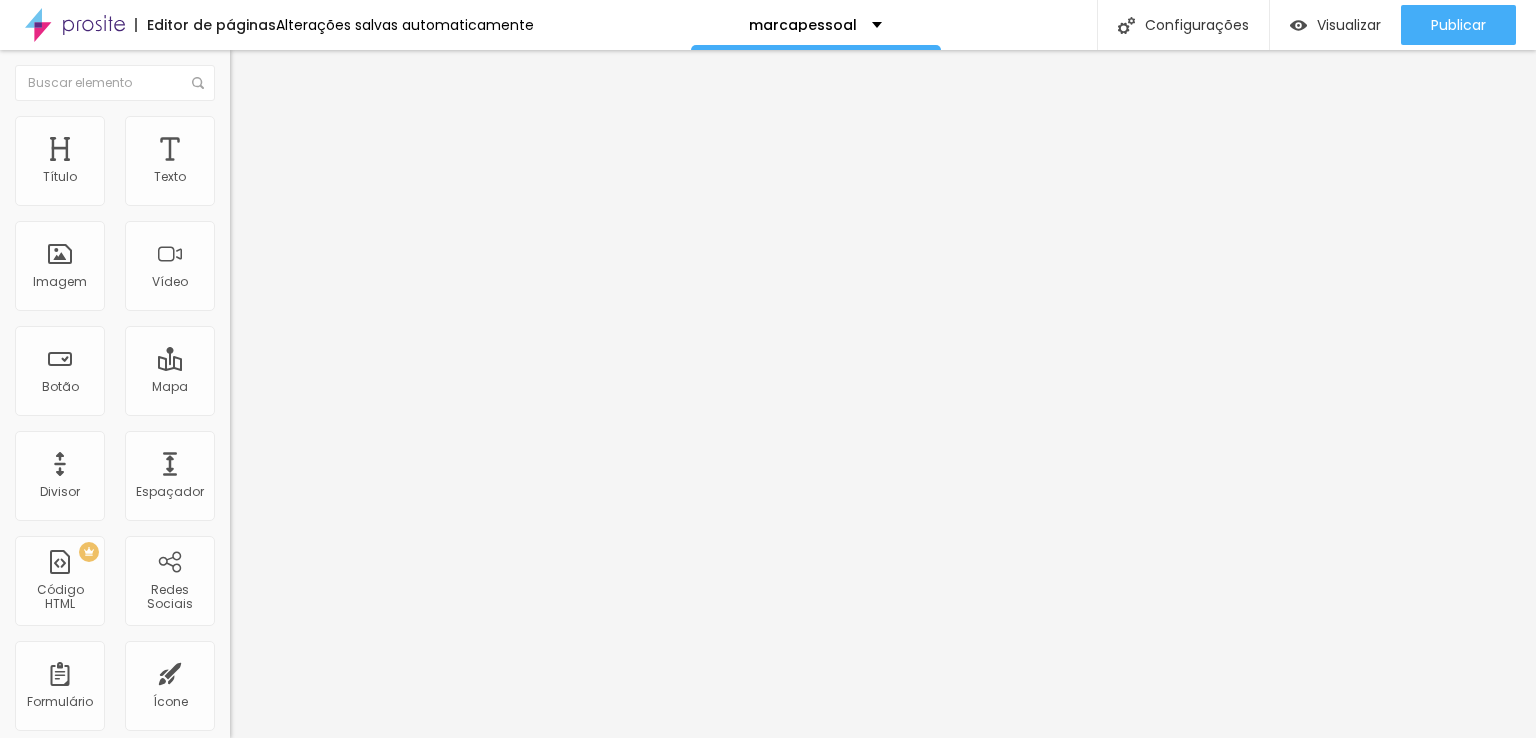 type on "30" 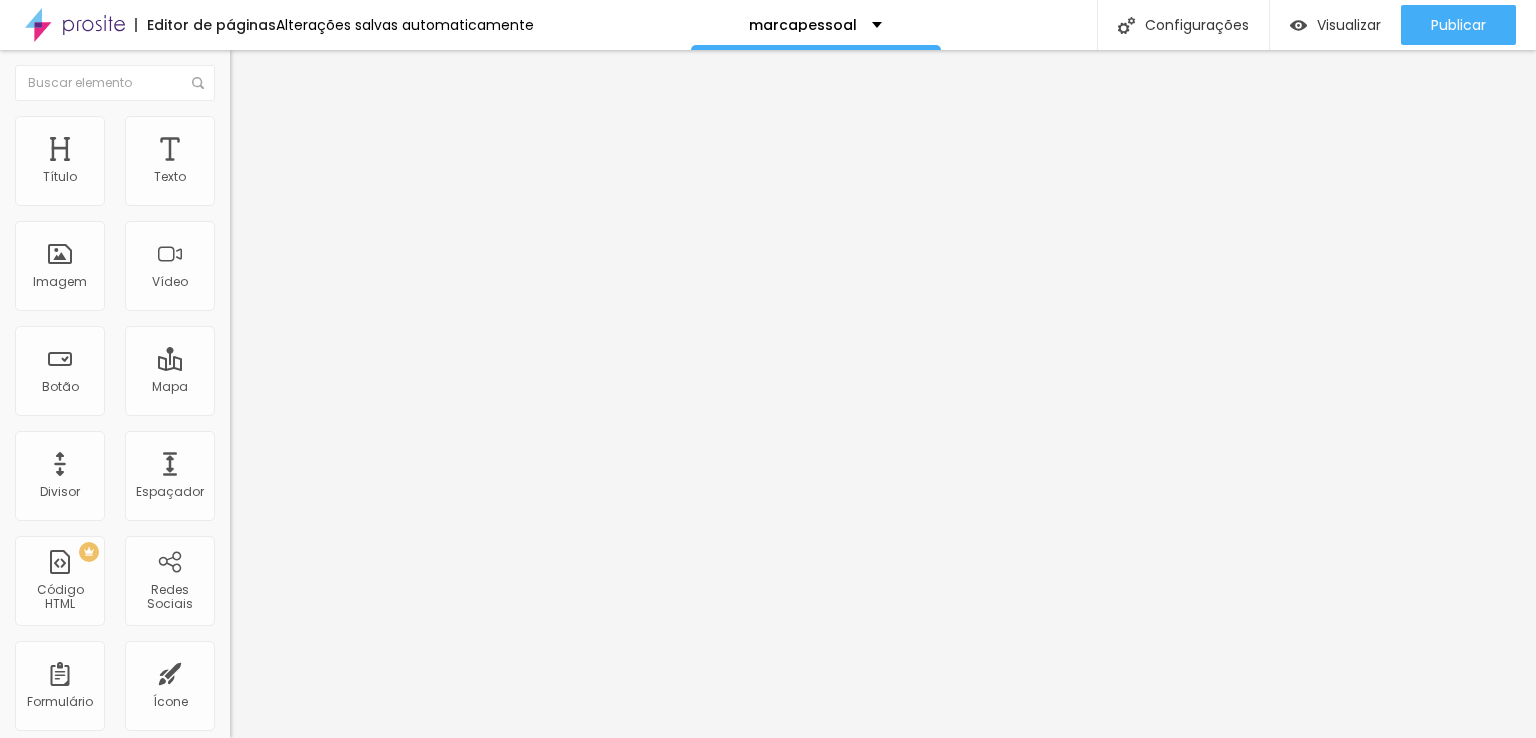 type 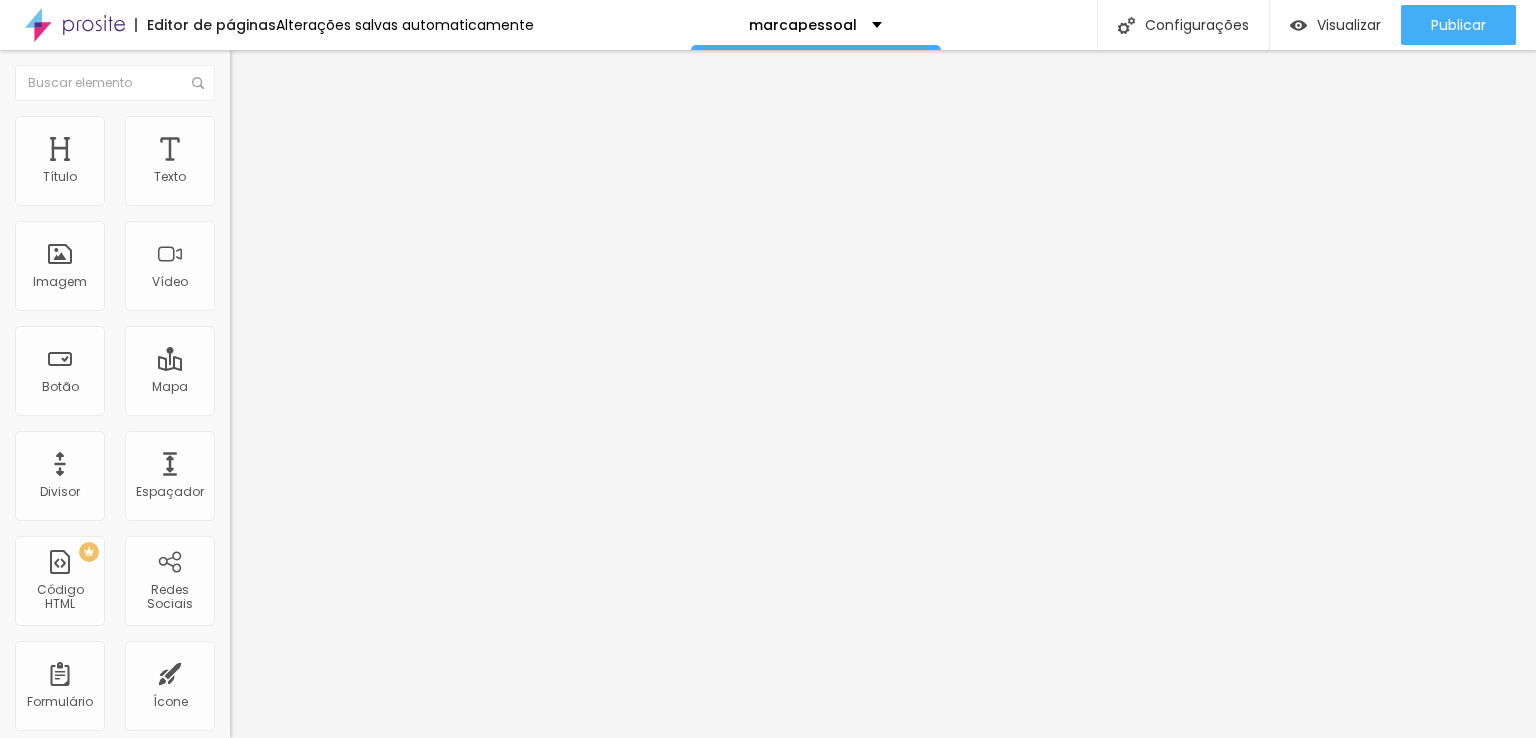 drag, startPoint x: 53, startPoint y: 424, endPoint x: 72, endPoint y: 431, distance: 20.248457 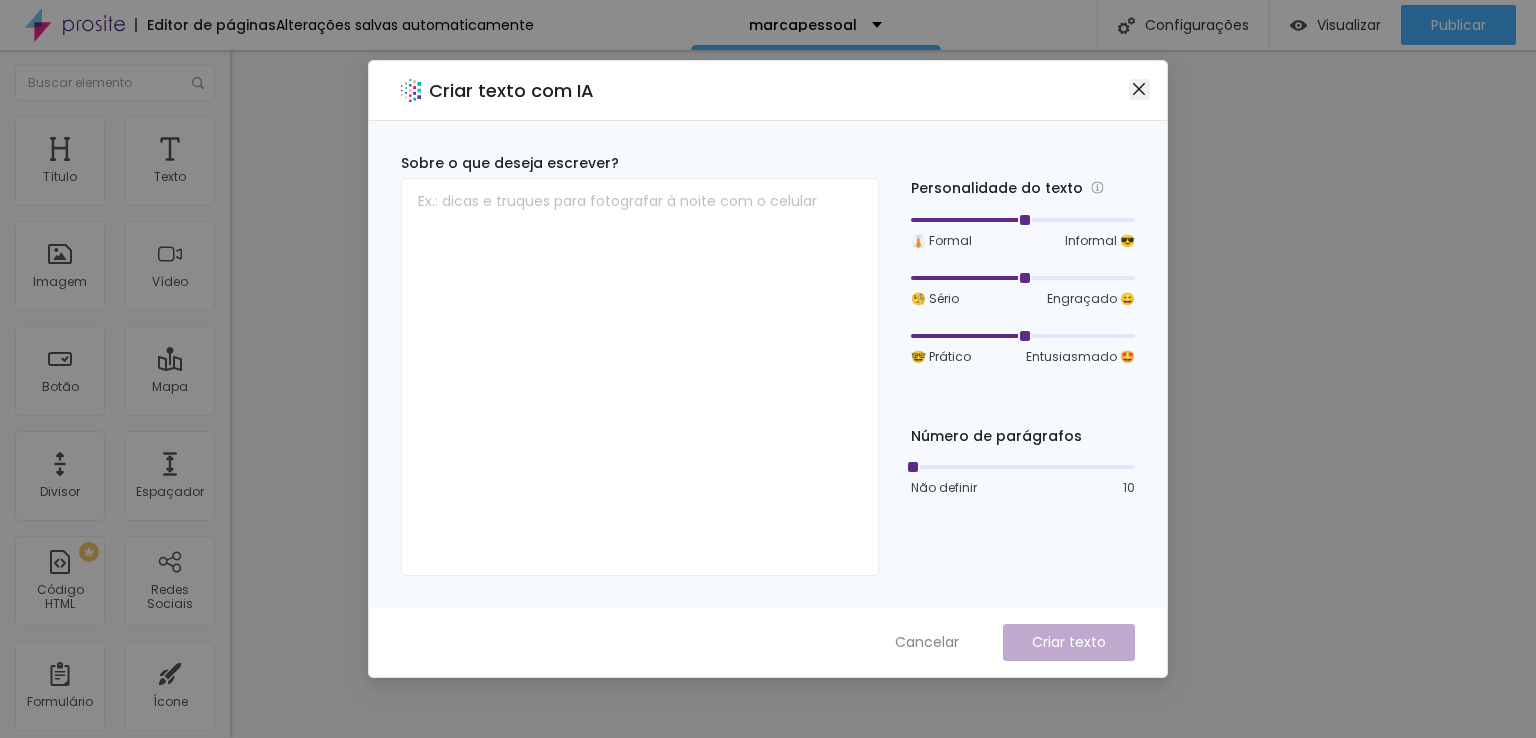 click 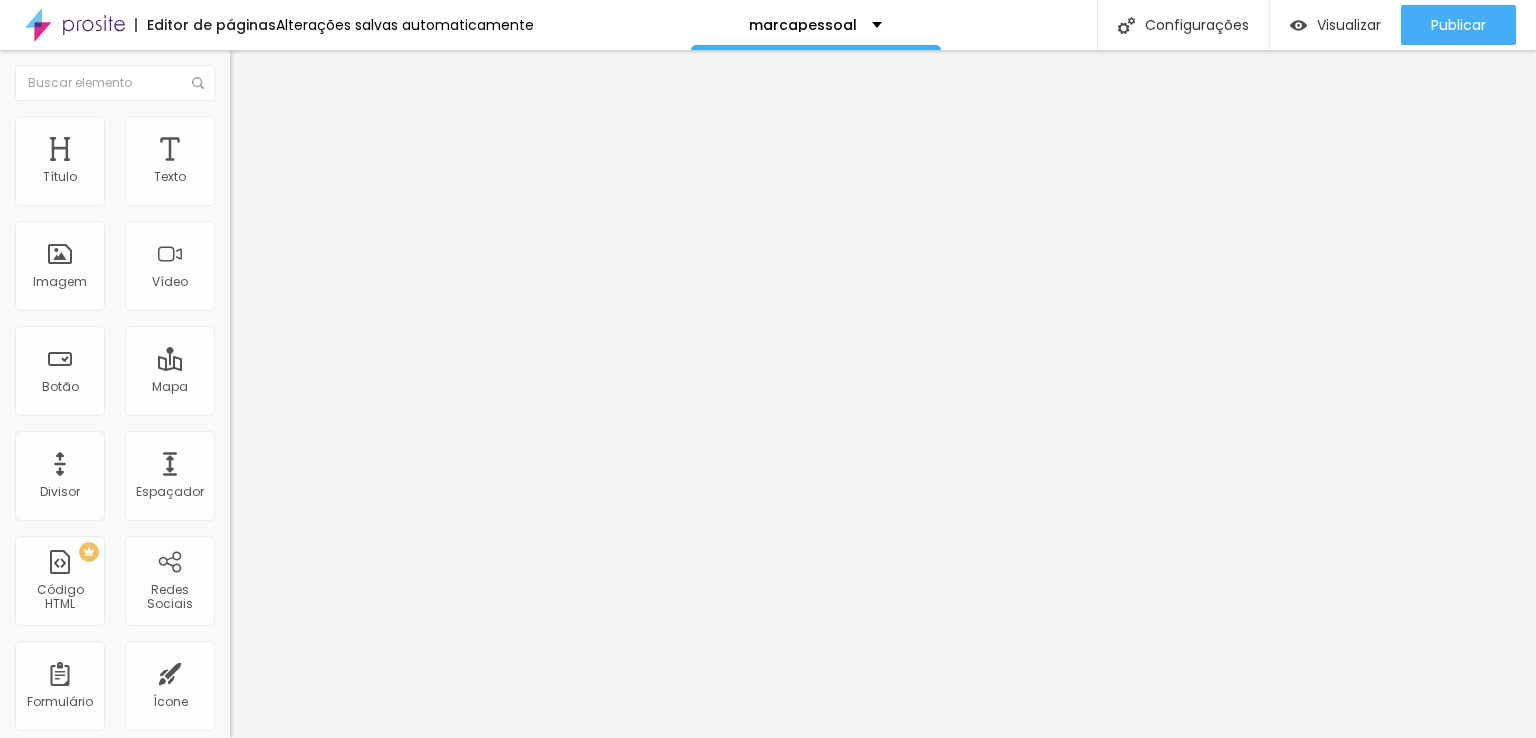 drag, startPoint x: 100, startPoint y: 228, endPoint x: 0, endPoint y: 218, distance: 100.49876 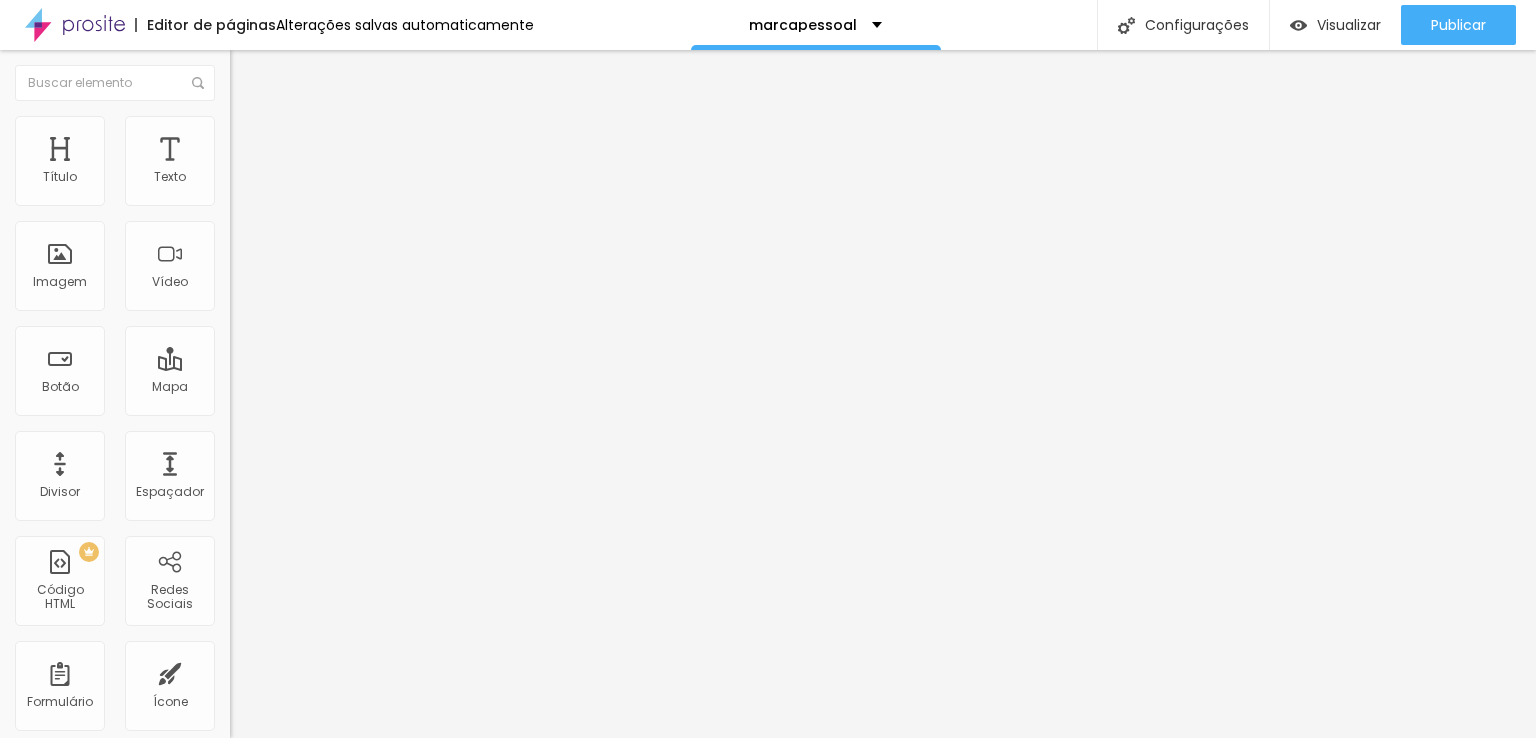 click on "Editar Seção" at bounding box center (345, 73) 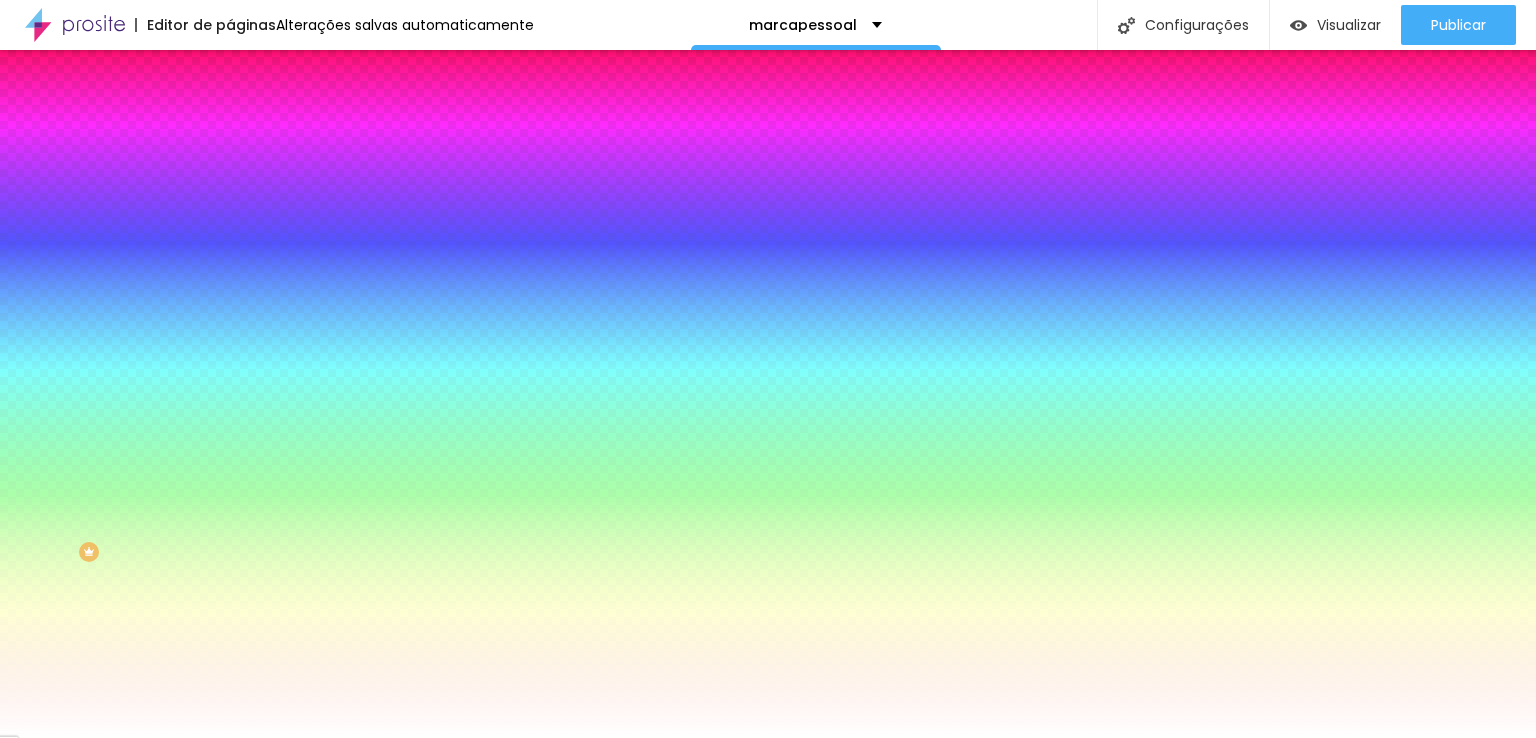 click on "Avançado" at bounding box center (281, 149) 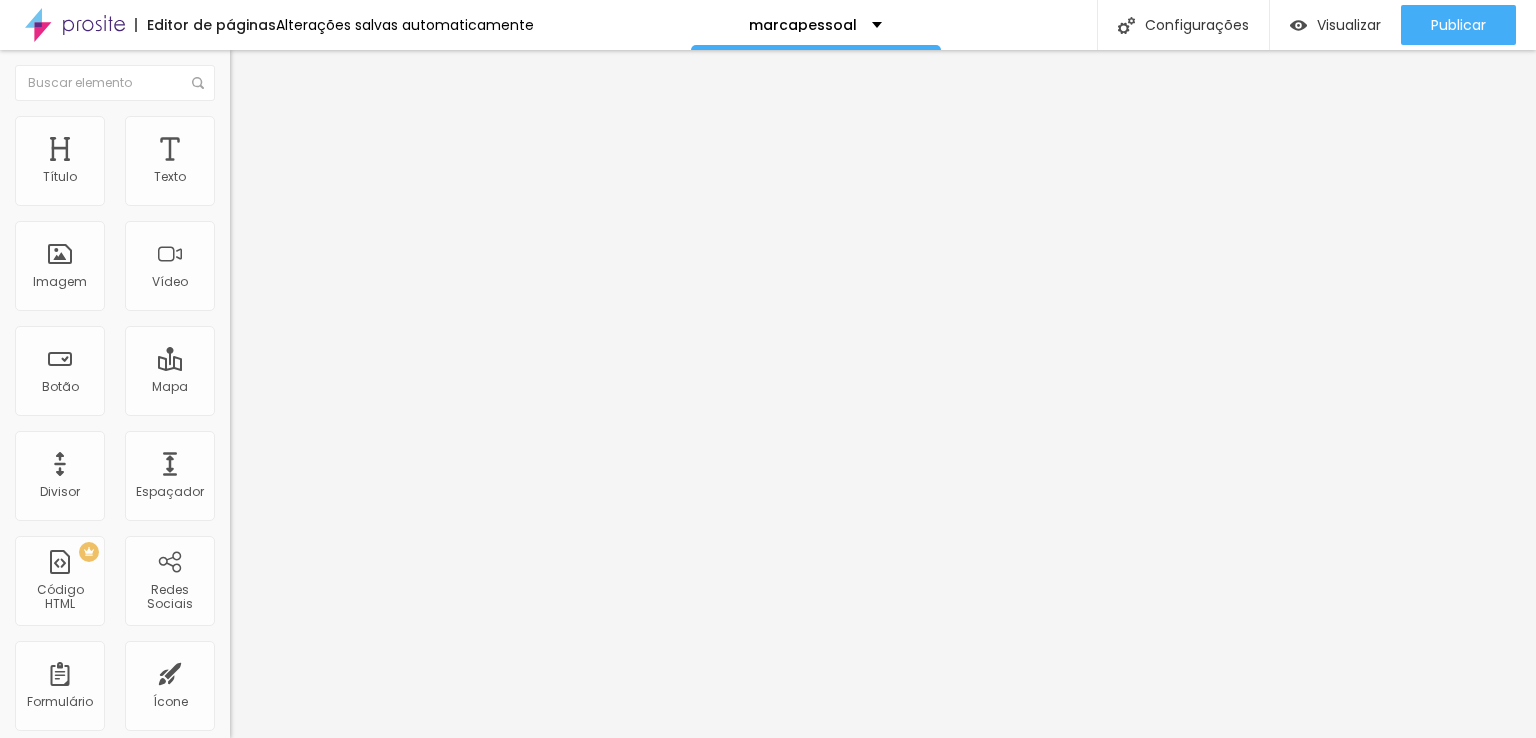 click at bounding box center [294, 396] 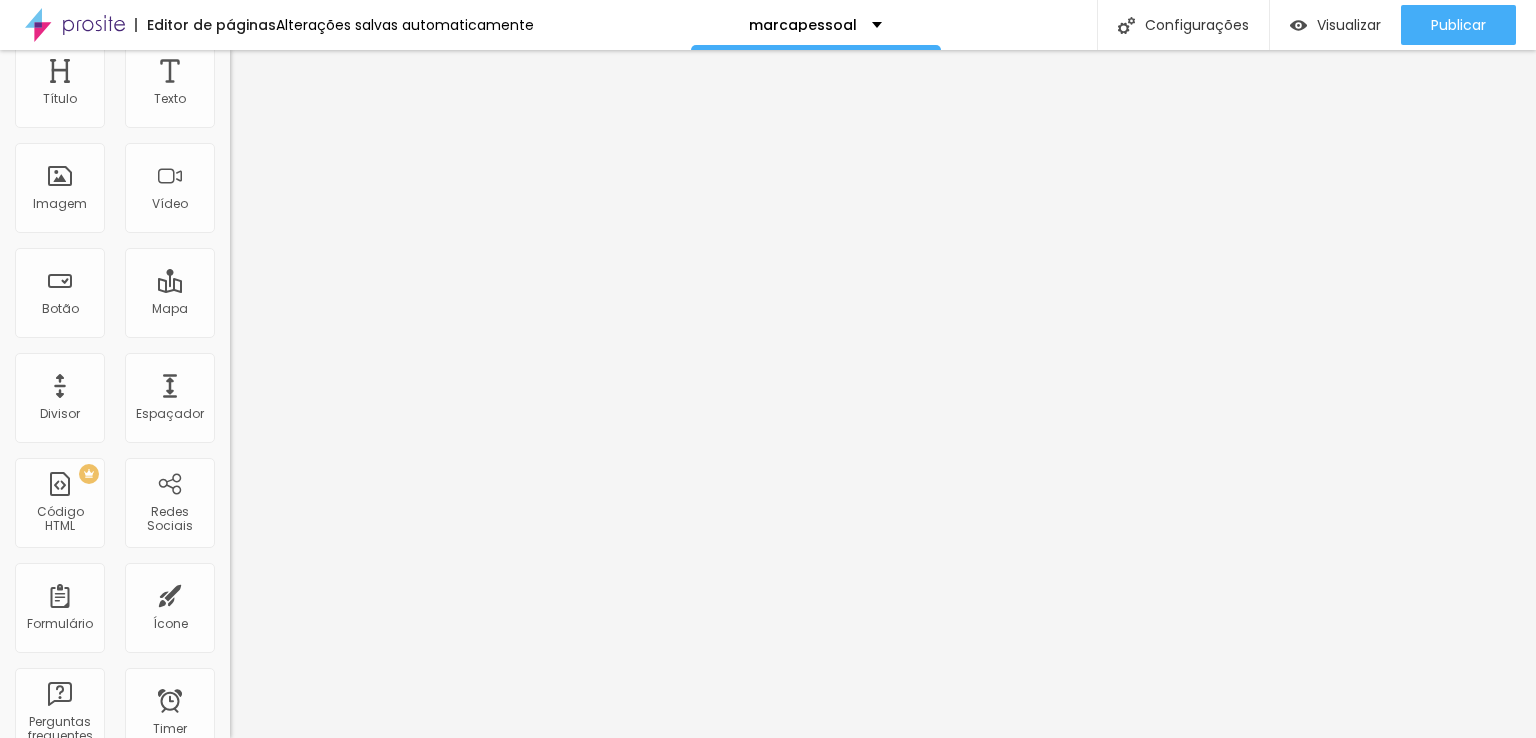 scroll, scrollTop: 0, scrollLeft: 0, axis: both 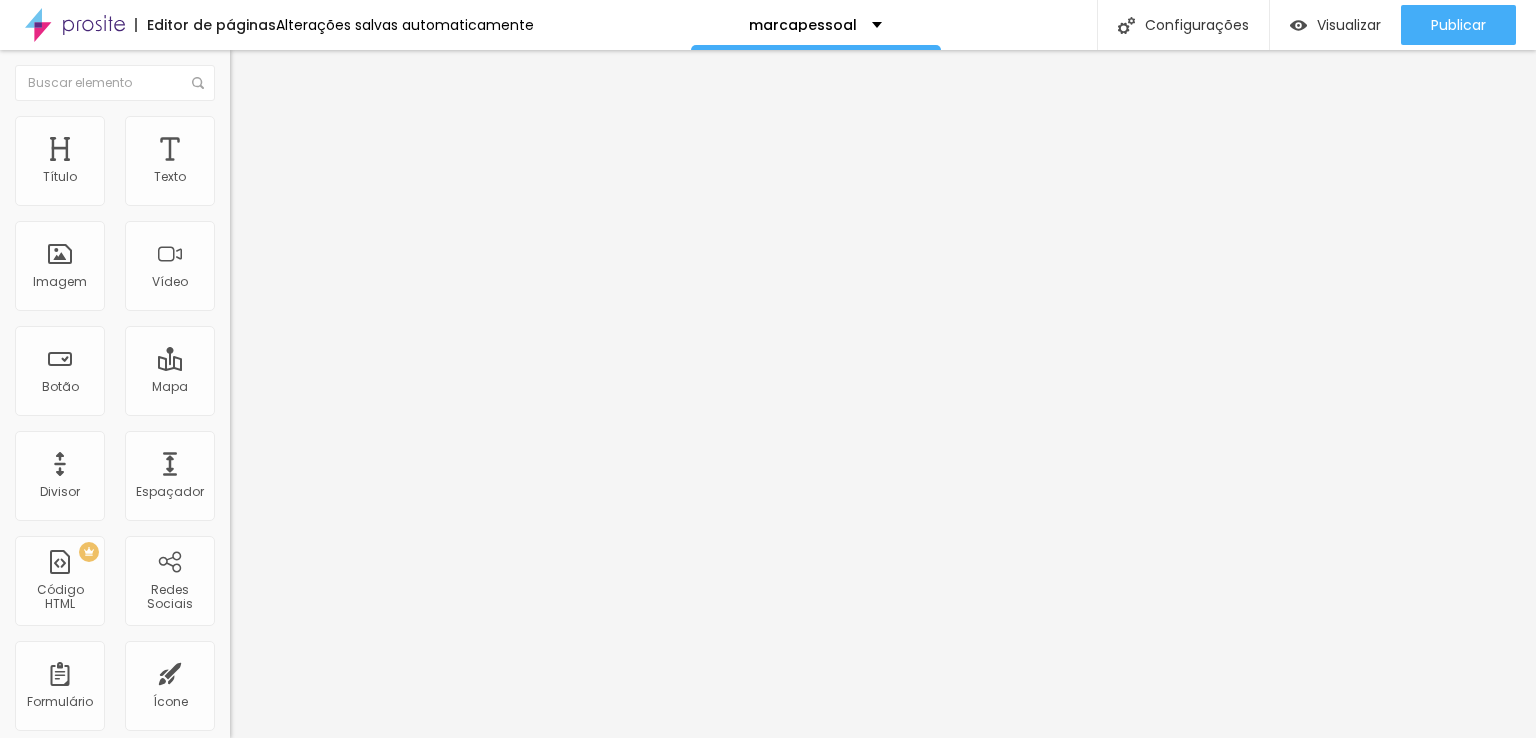 click at bounding box center (239, 125) 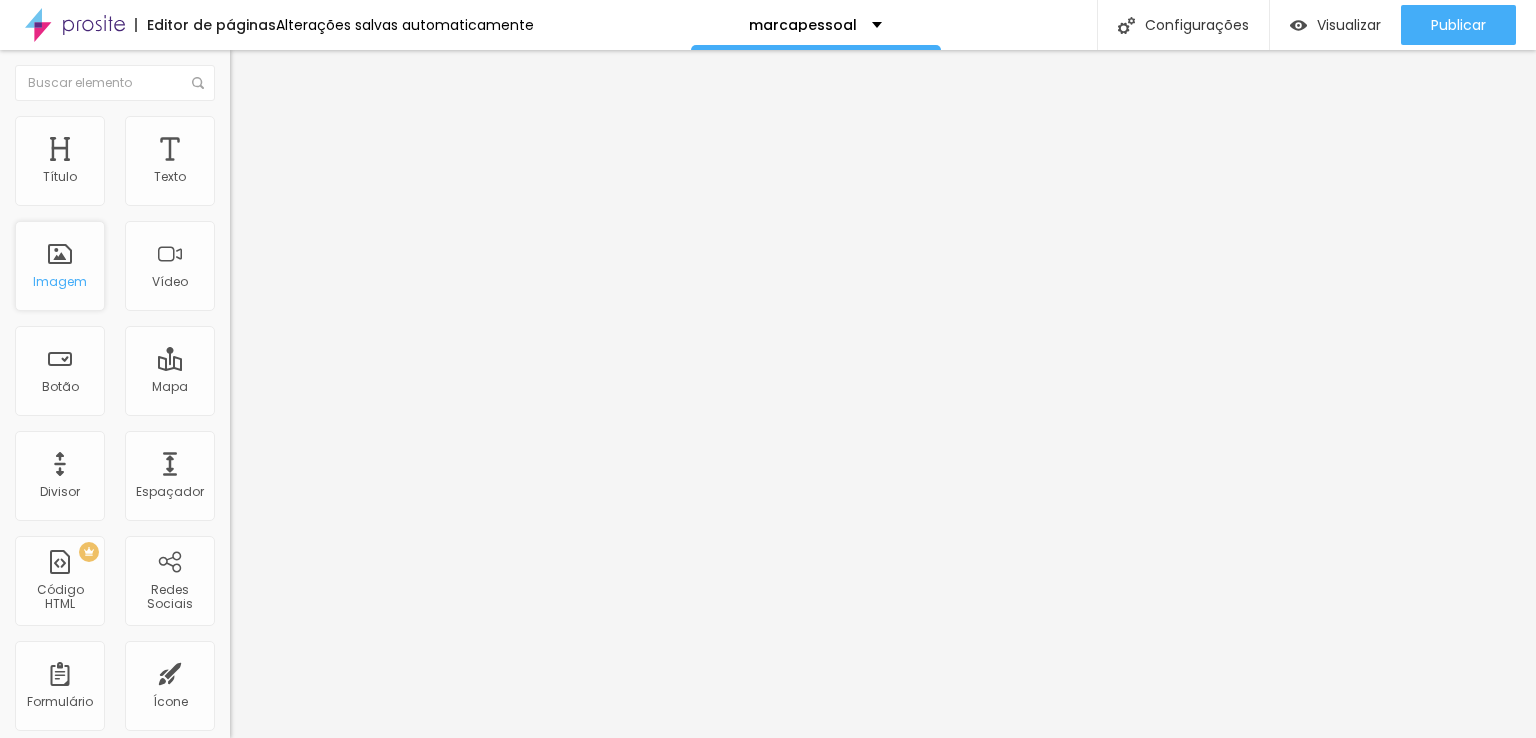 click on "Imagem" at bounding box center [60, 282] 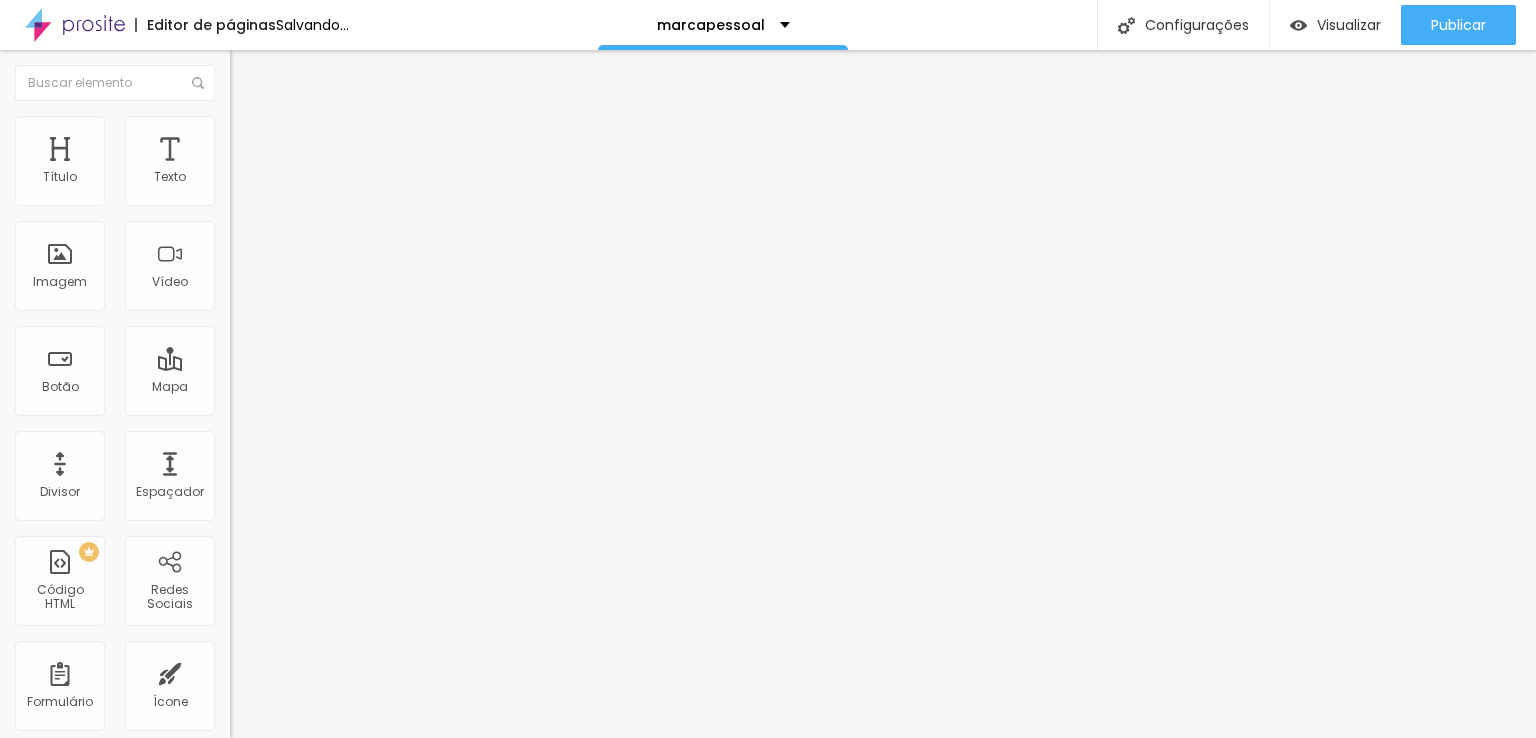 click on "Adicionar imagem" at bounding box center (294, 163) 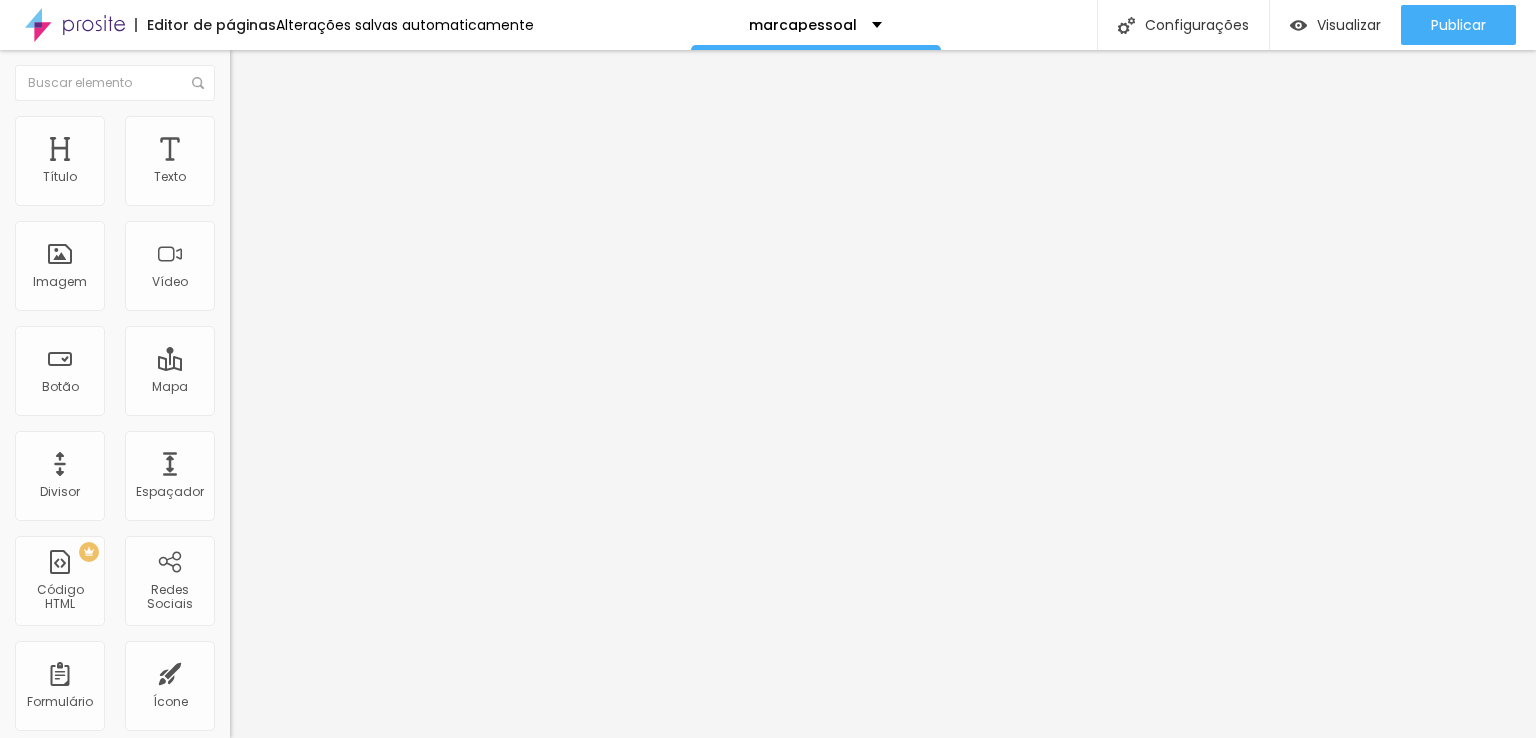 click at bounding box center (768, 985) 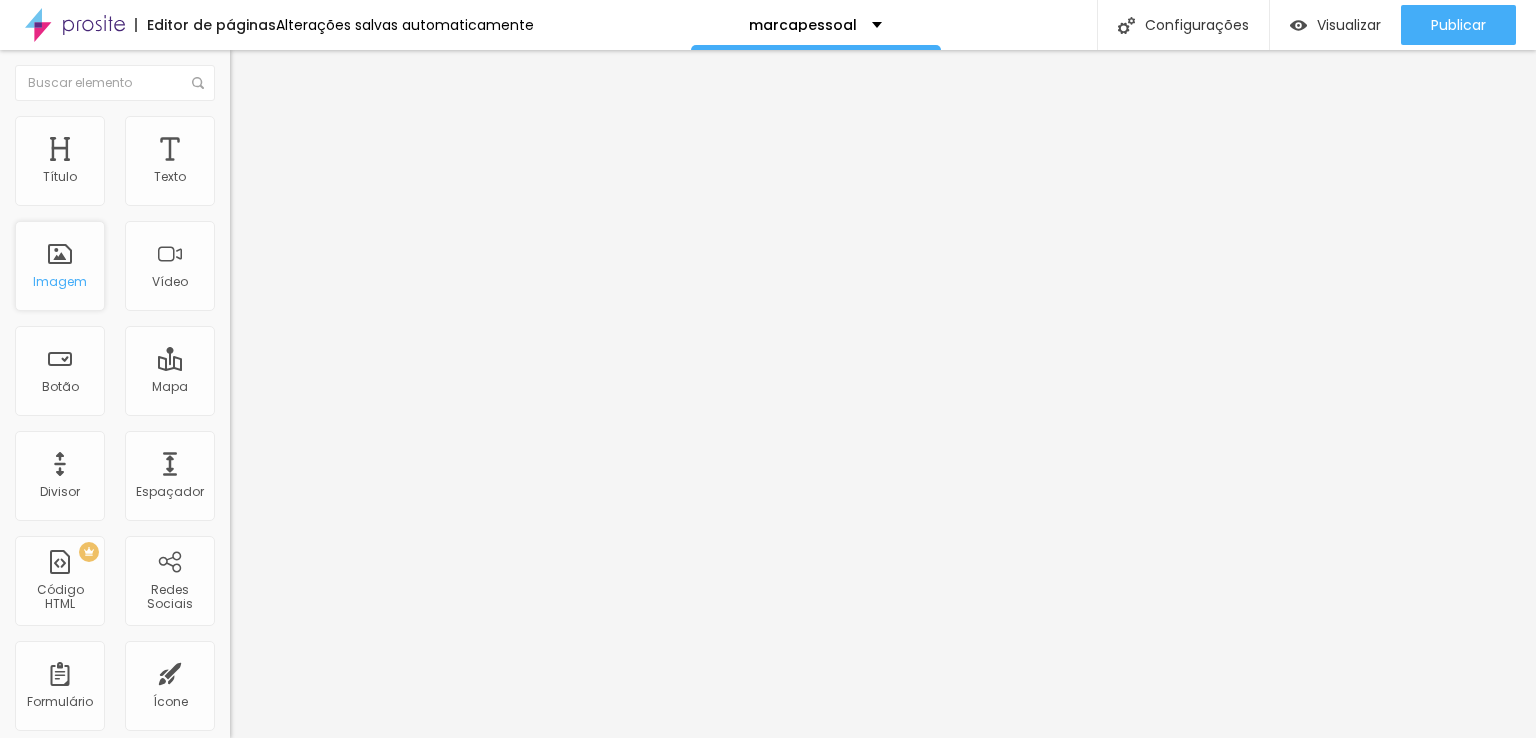 click on "Imagem" at bounding box center [60, 266] 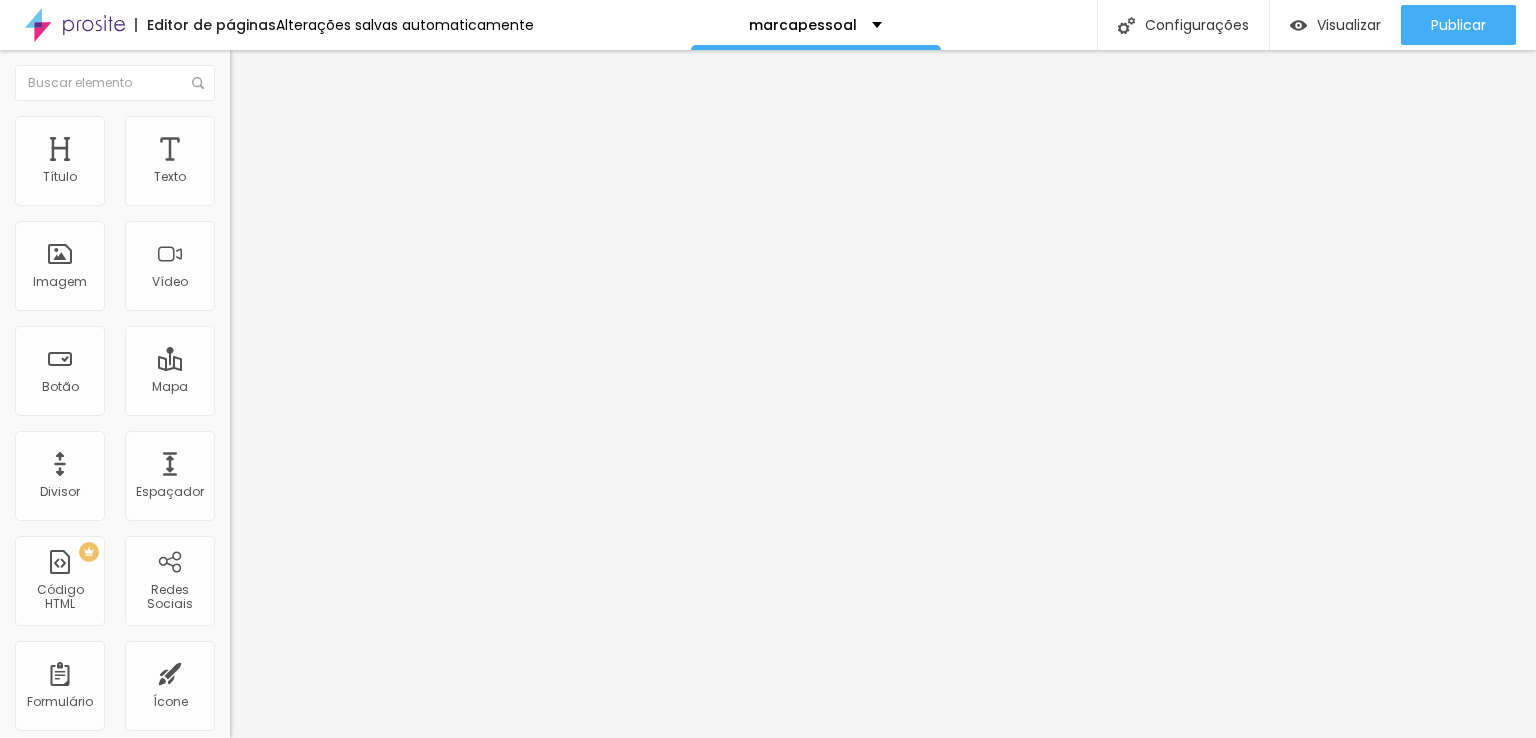 click on "Adicionar imagem" at bounding box center (294, 163) 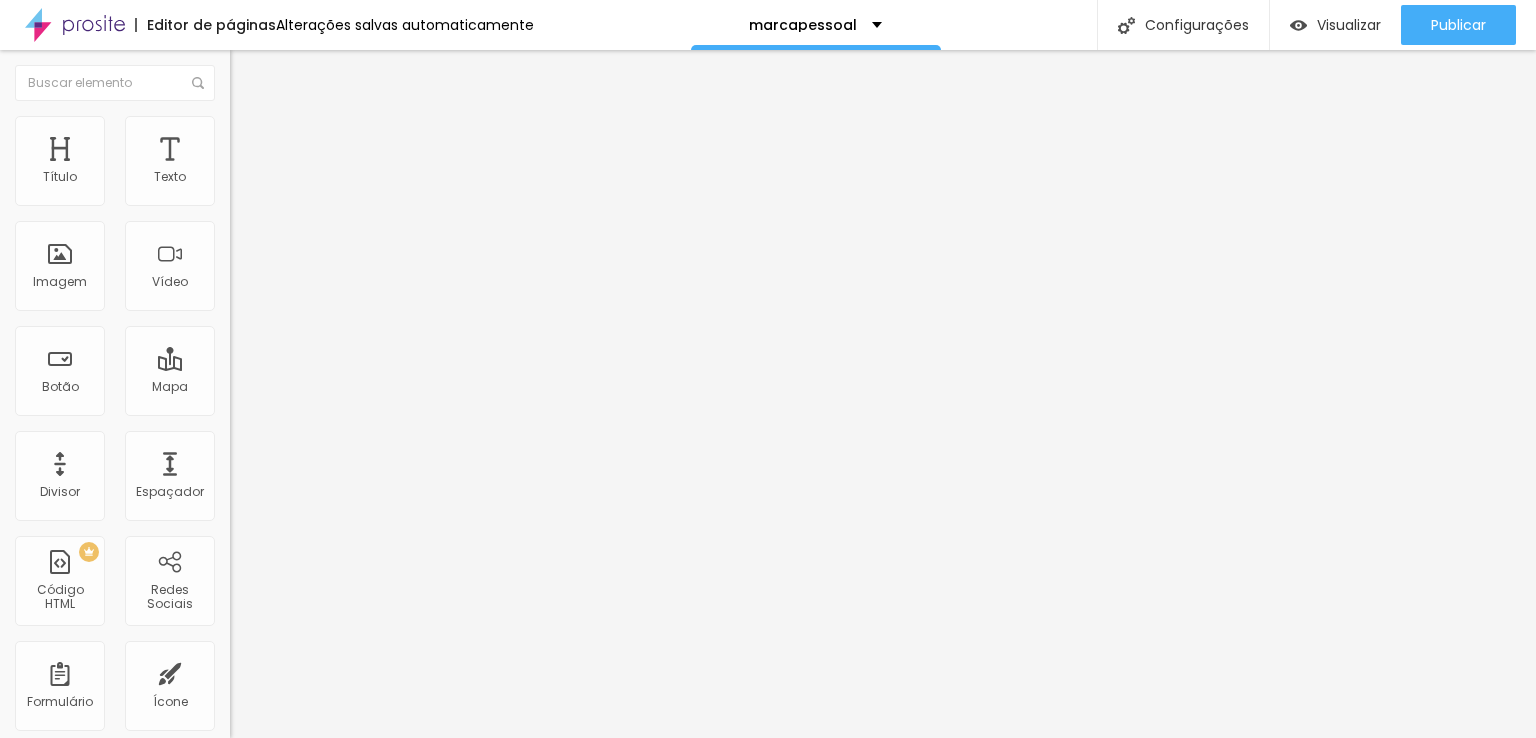 click at bounding box center [768, 877] 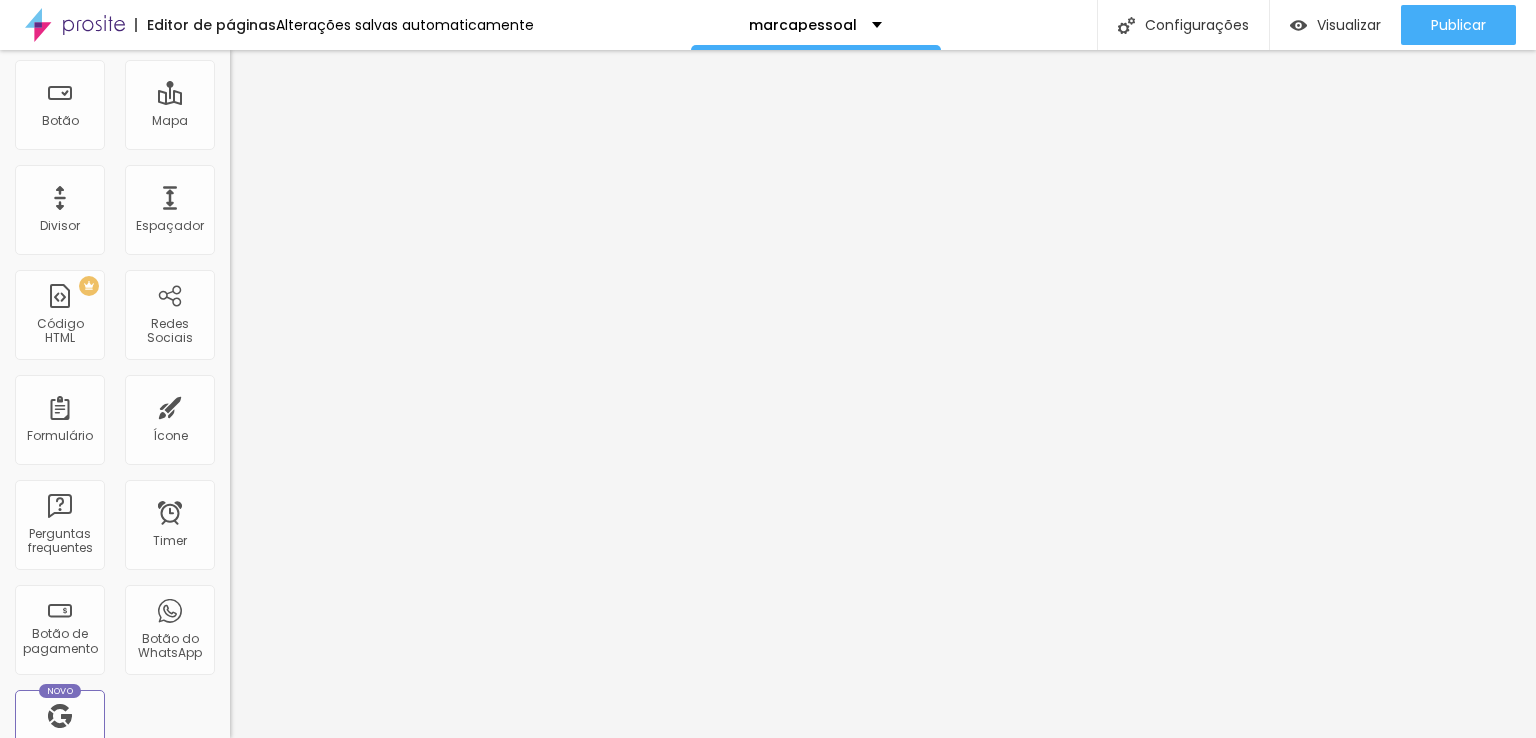 scroll, scrollTop: 0, scrollLeft: 0, axis: both 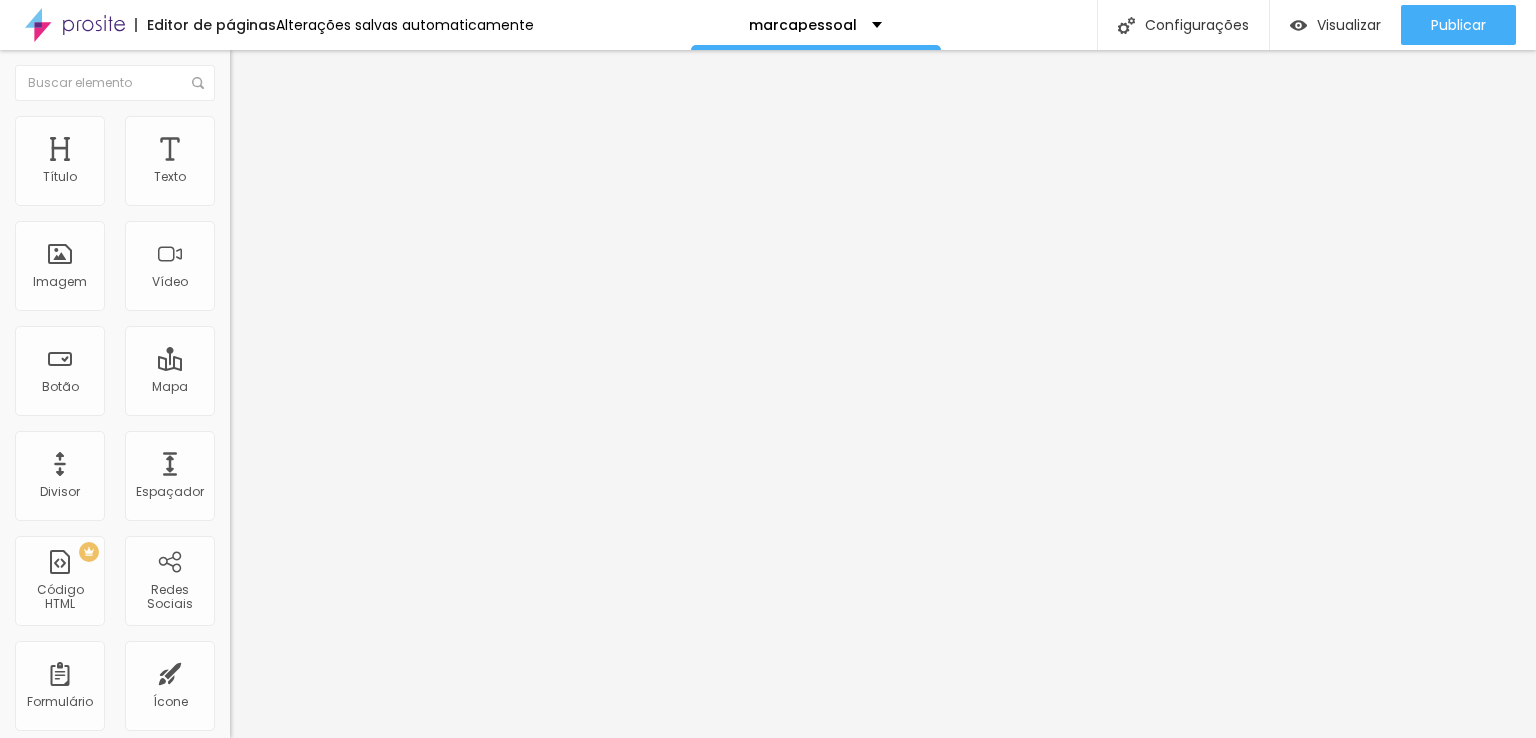 click at bounding box center [294, 480] 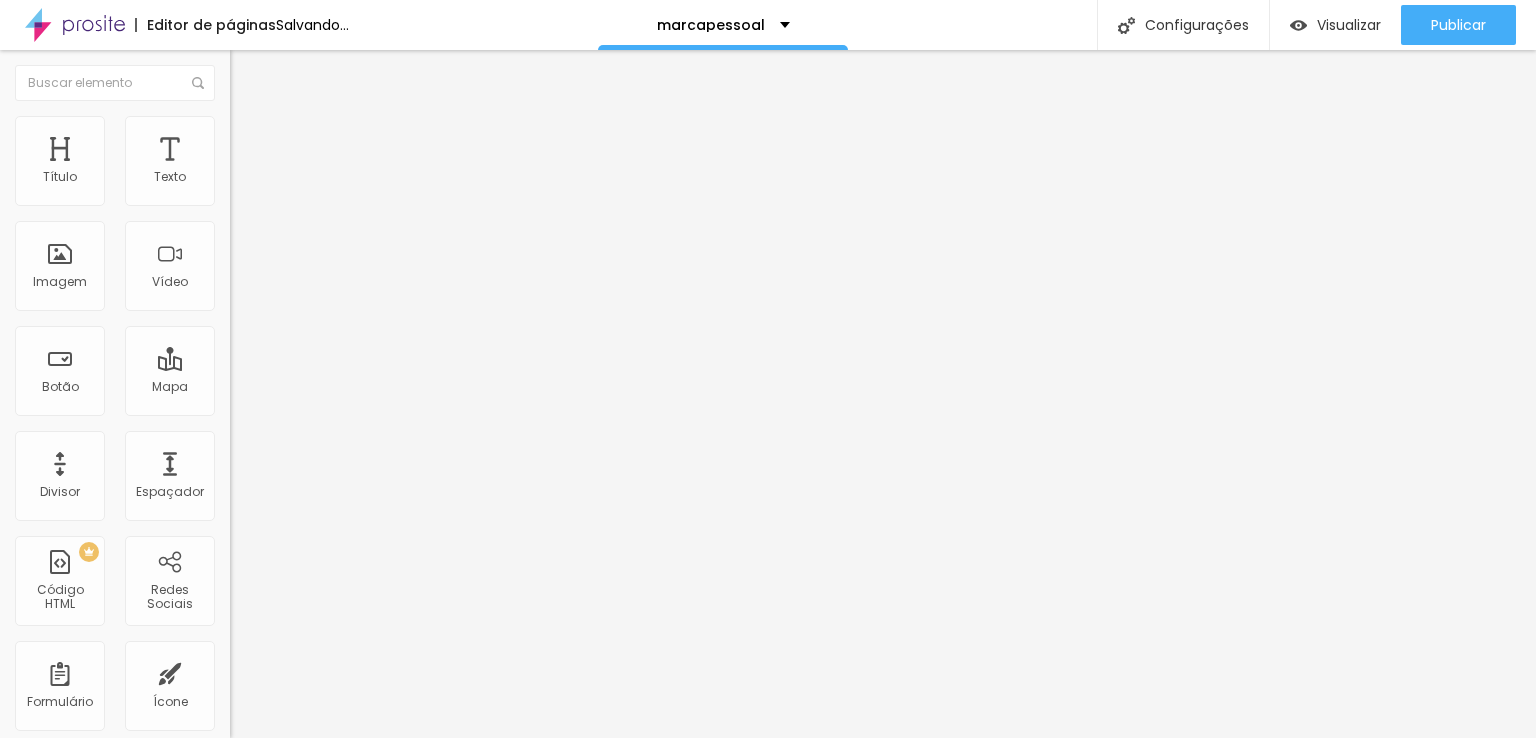 drag, startPoint x: 96, startPoint y: 191, endPoint x: 146, endPoint y: 212, distance: 54.230988 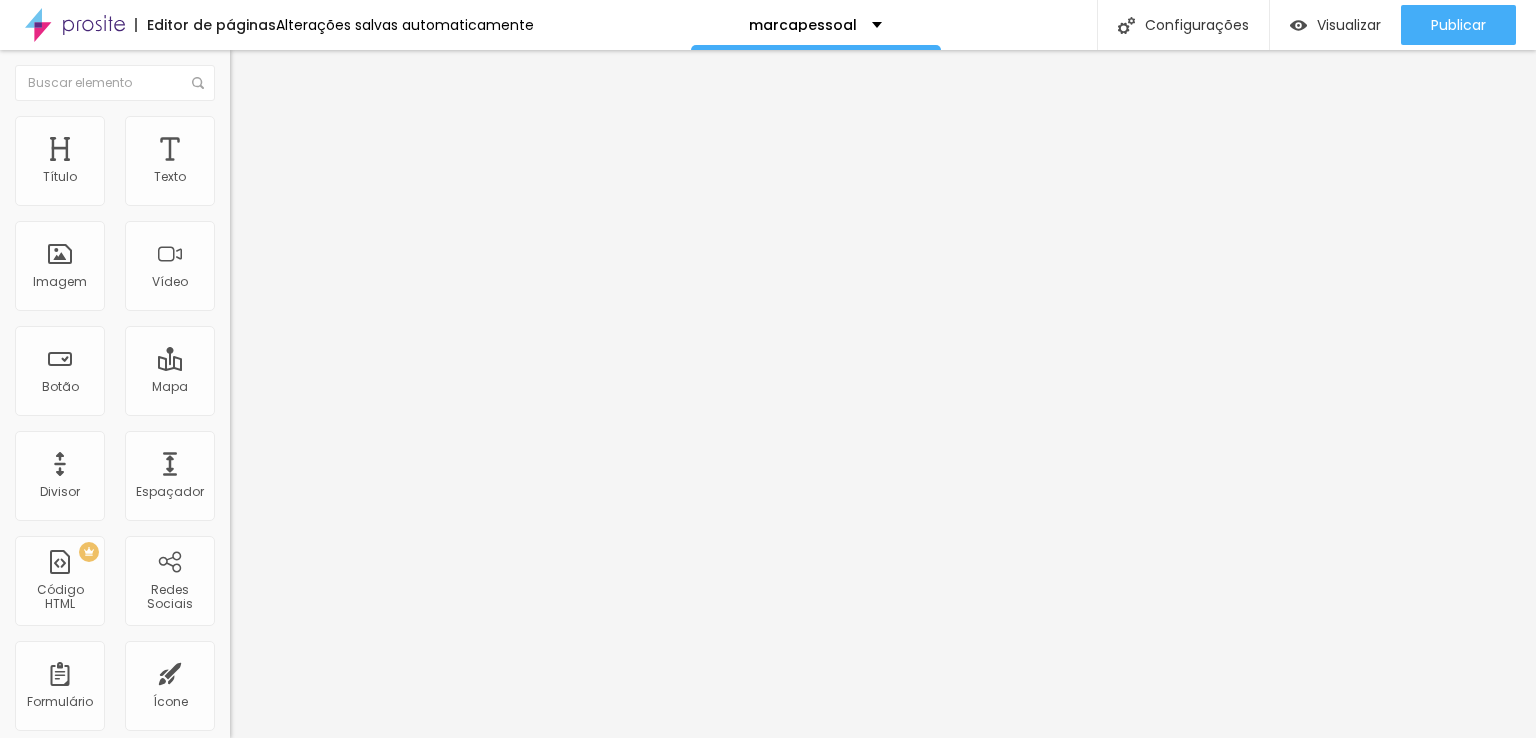 click on "Adicionar imagem" at bounding box center [294, 163] 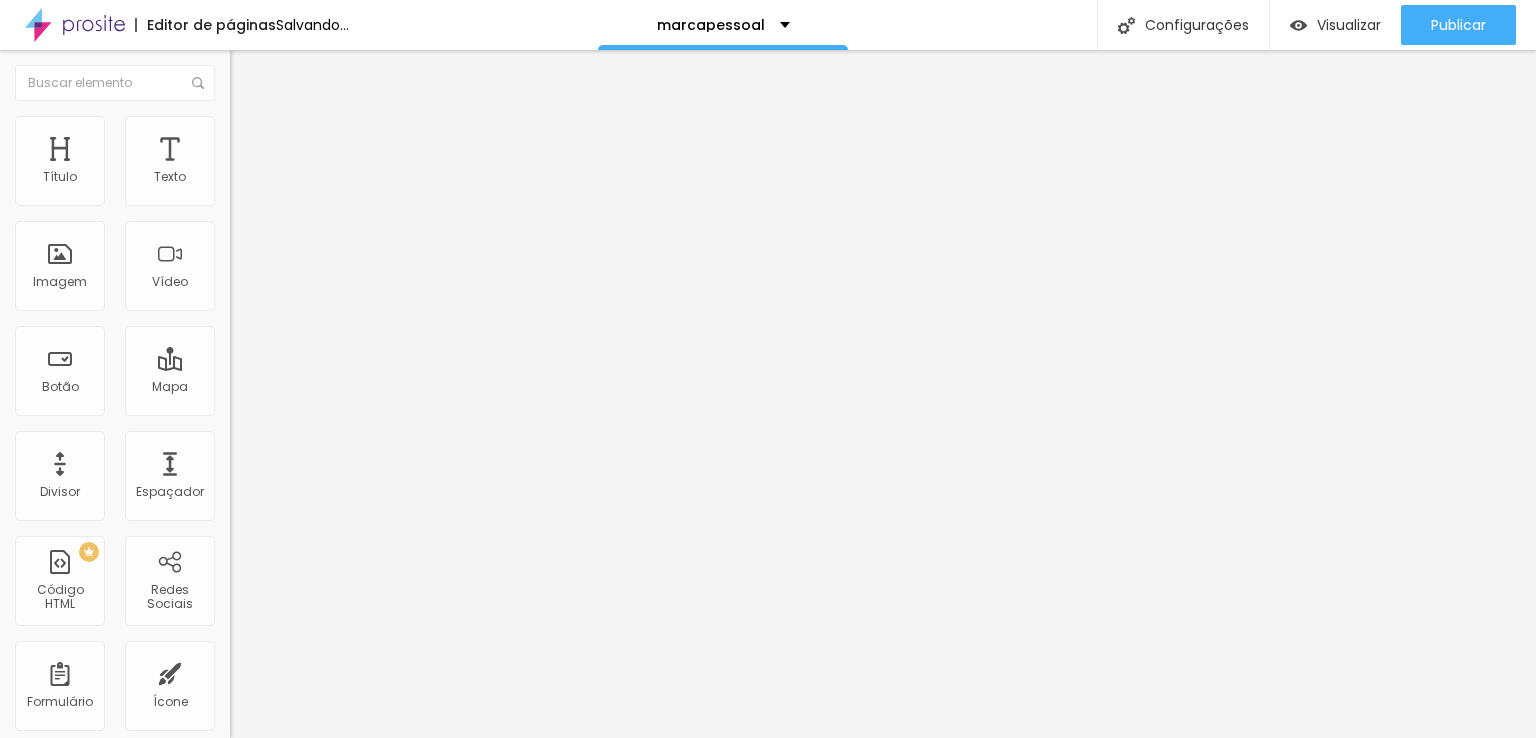 drag, startPoint x: 156, startPoint y: 272, endPoint x: 134, endPoint y: 277, distance: 22.561028 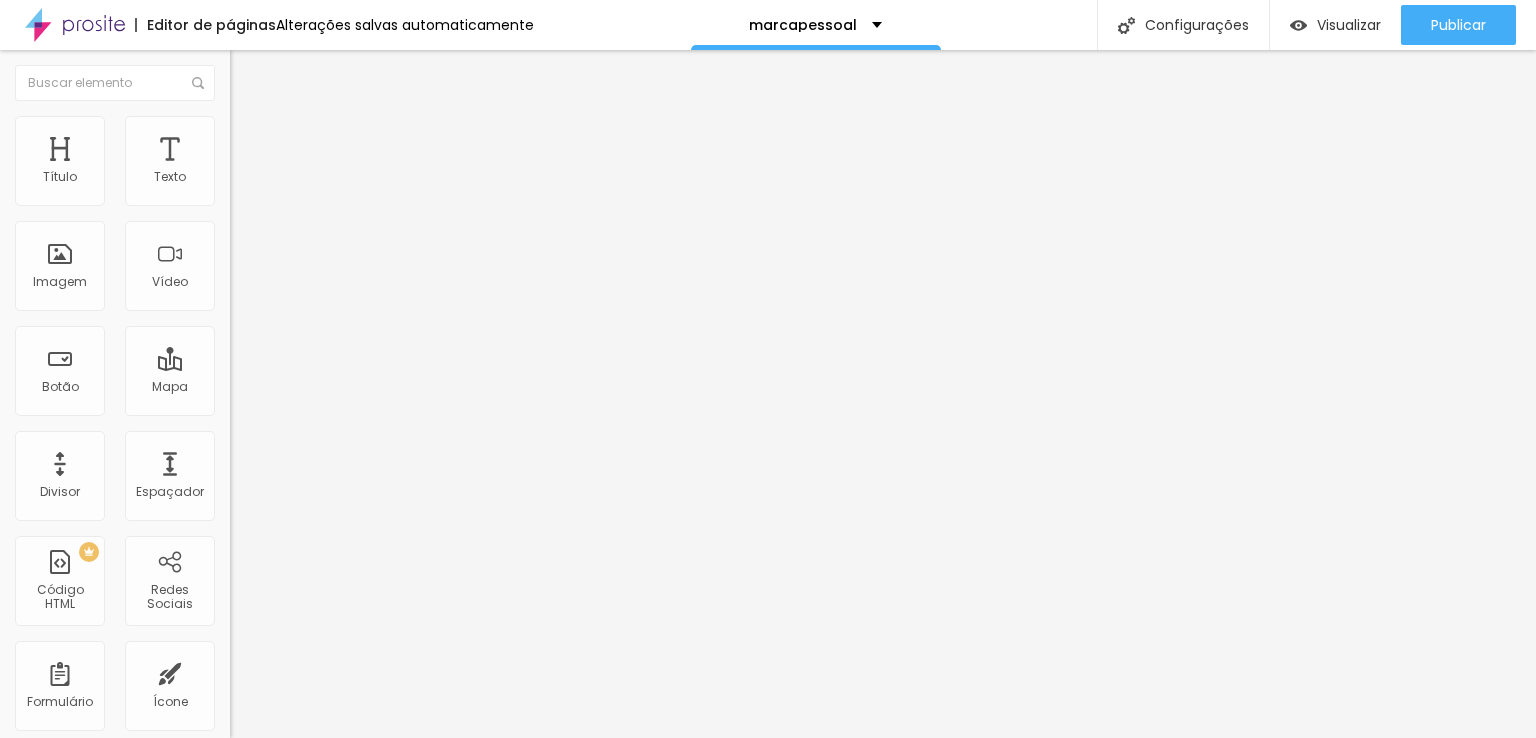 click on "Trocar imagem" at bounding box center (284, 163) 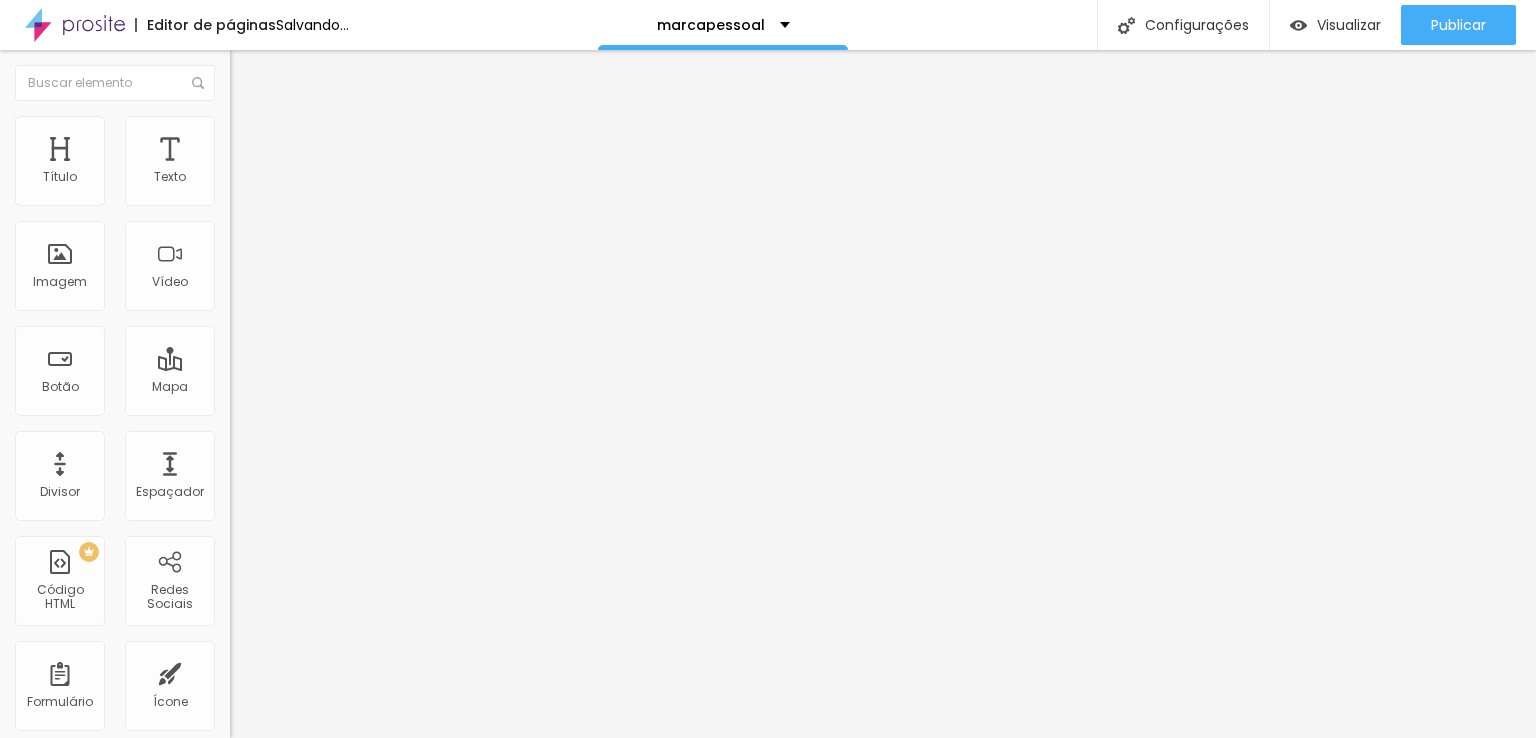 click on "Upload" at bounding box center [66, 799] 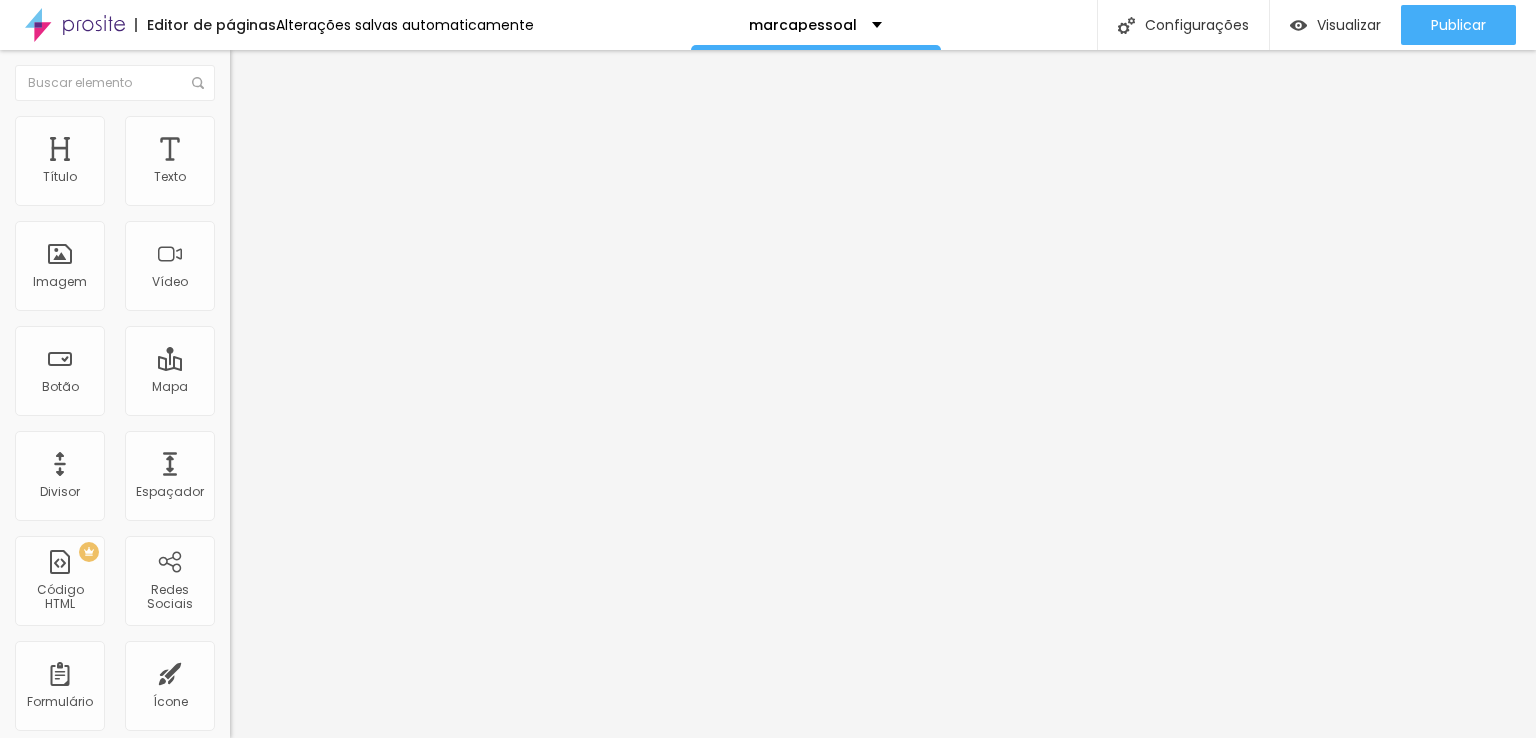 click at bounding box center (768, 932) 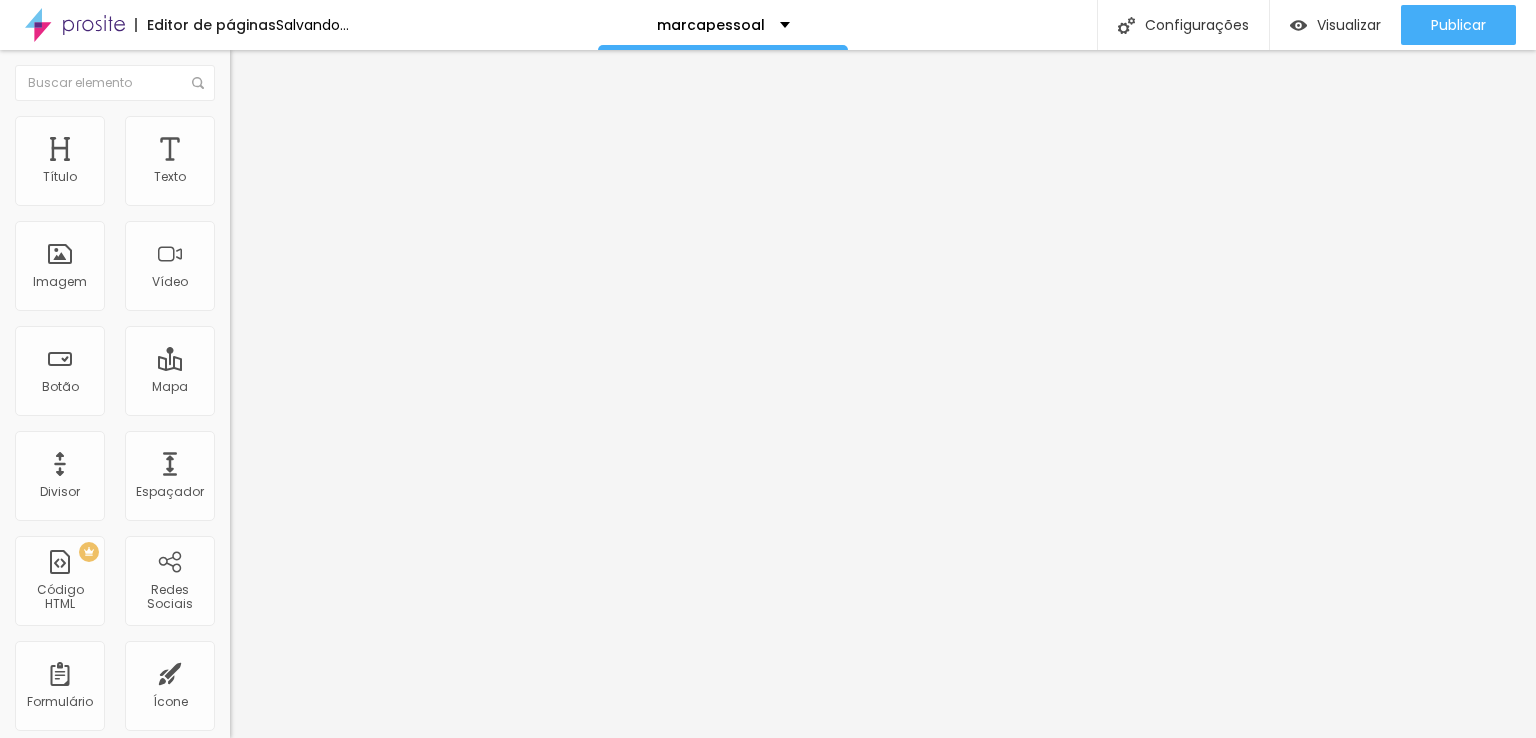 drag, startPoint x: 212, startPoint y: 215, endPoint x: 136, endPoint y: 214, distance: 76.00658 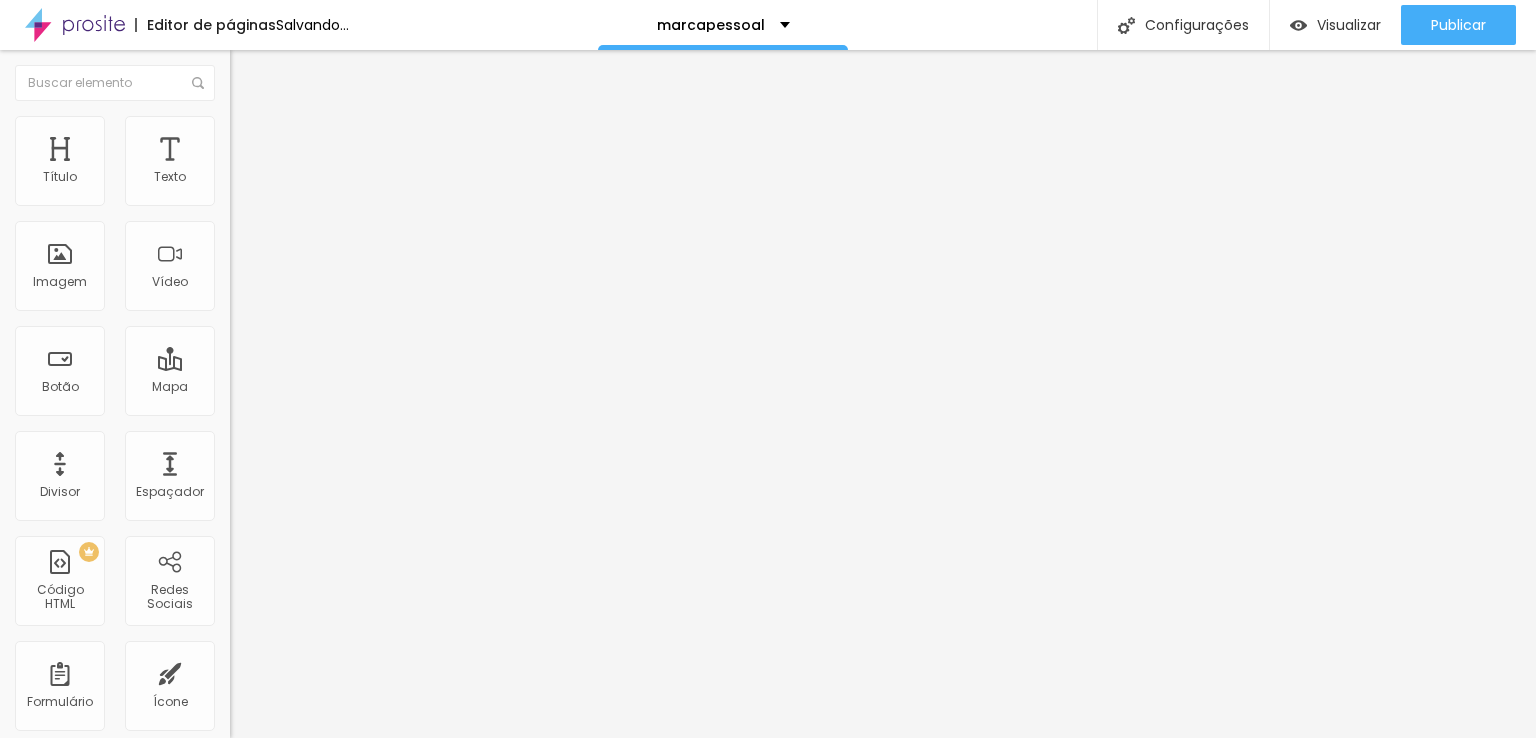 click at bounding box center (294, 197) 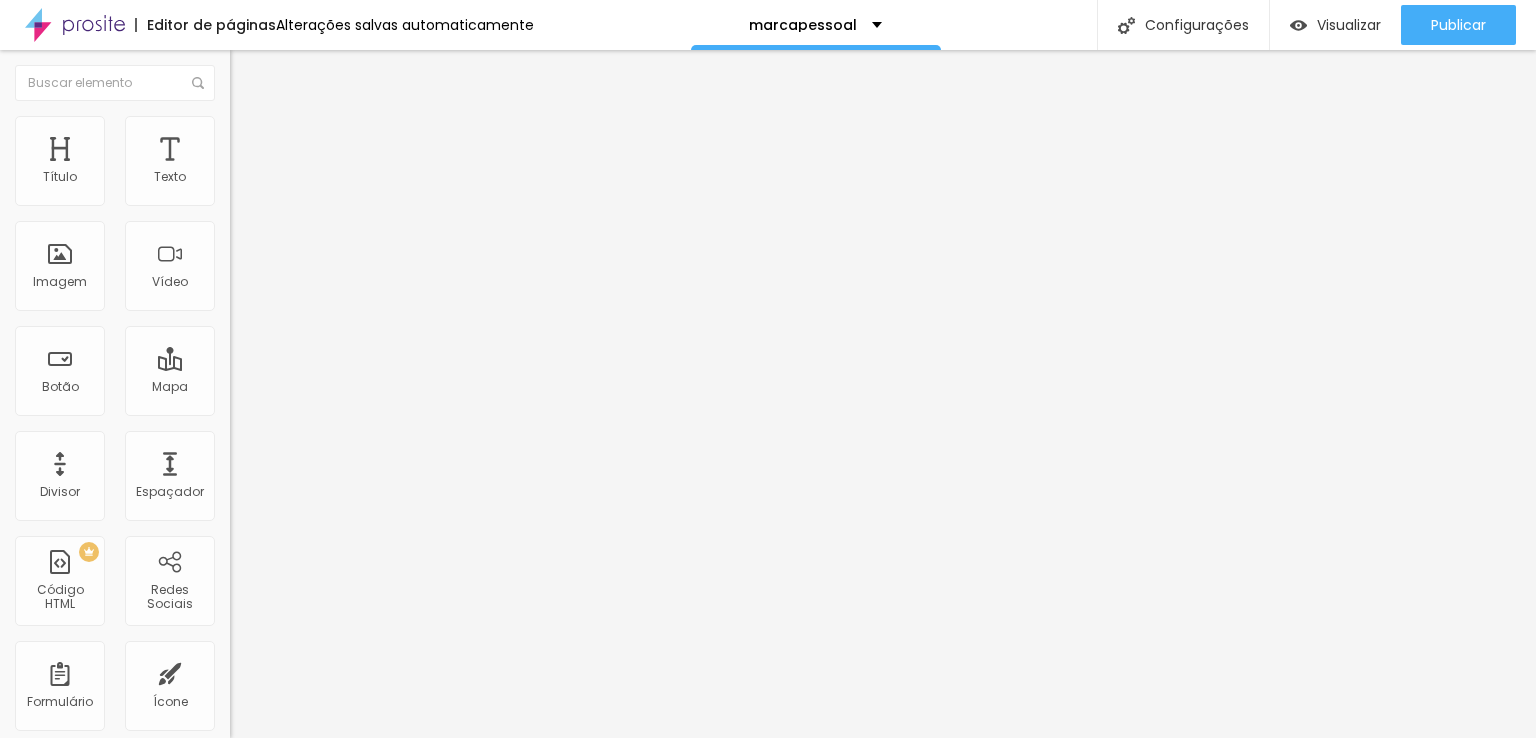 drag, startPoint x: 65, startPoint y: 462, endPoint x: 38, endPoint y: 458, distance: 27.294687 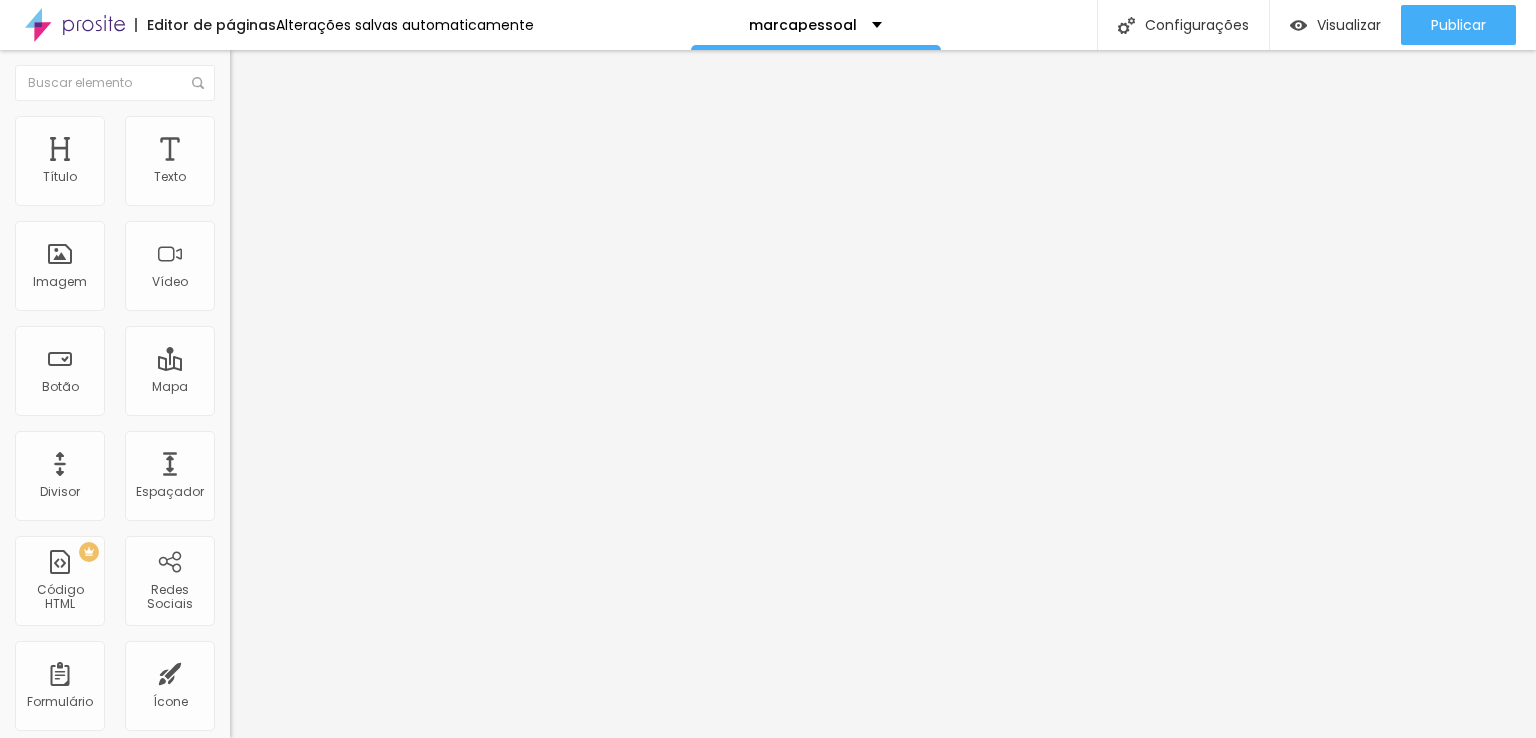 click on "https://" at bounding box center (350, 402) 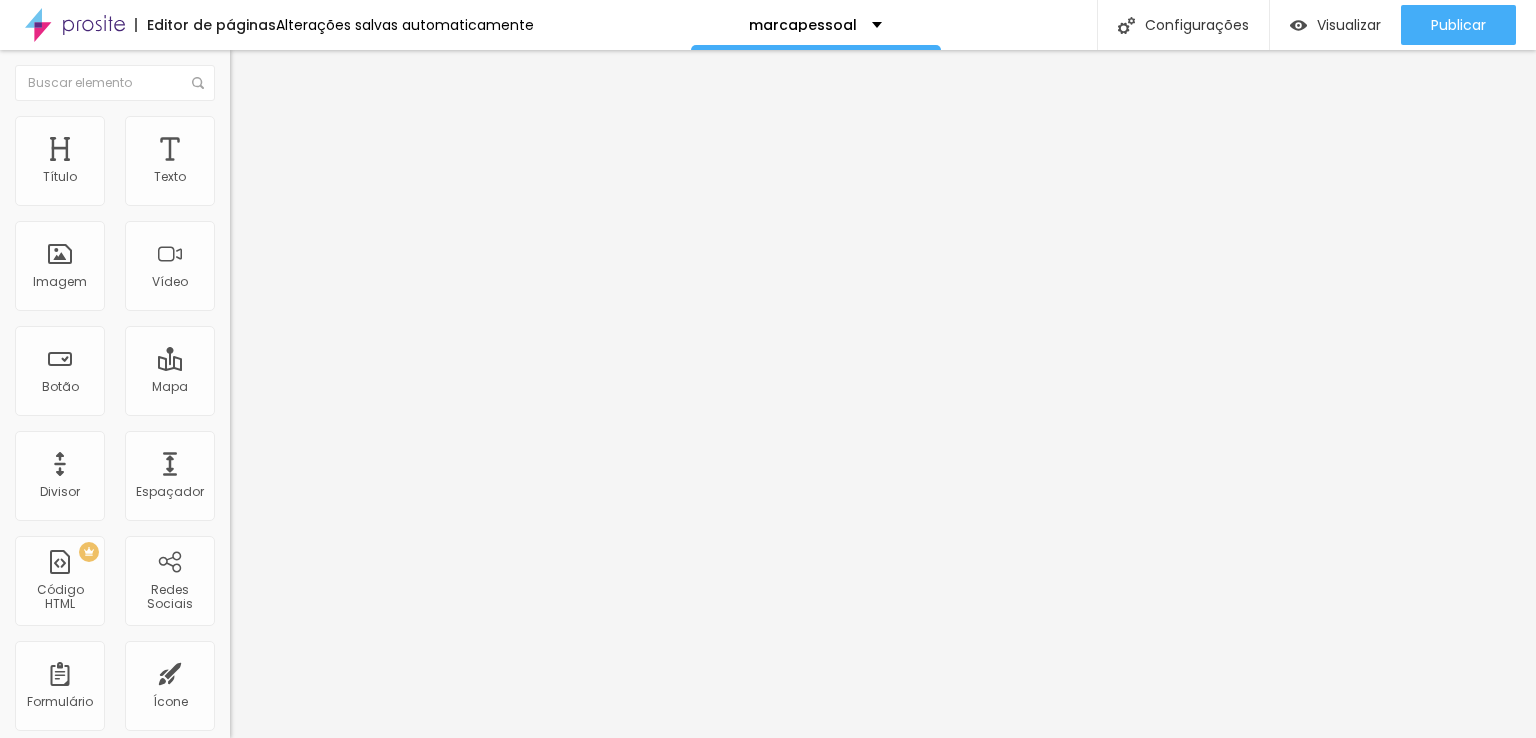 scroll, scrollTop: 0, scrollLeft: 82, axis: horizontal 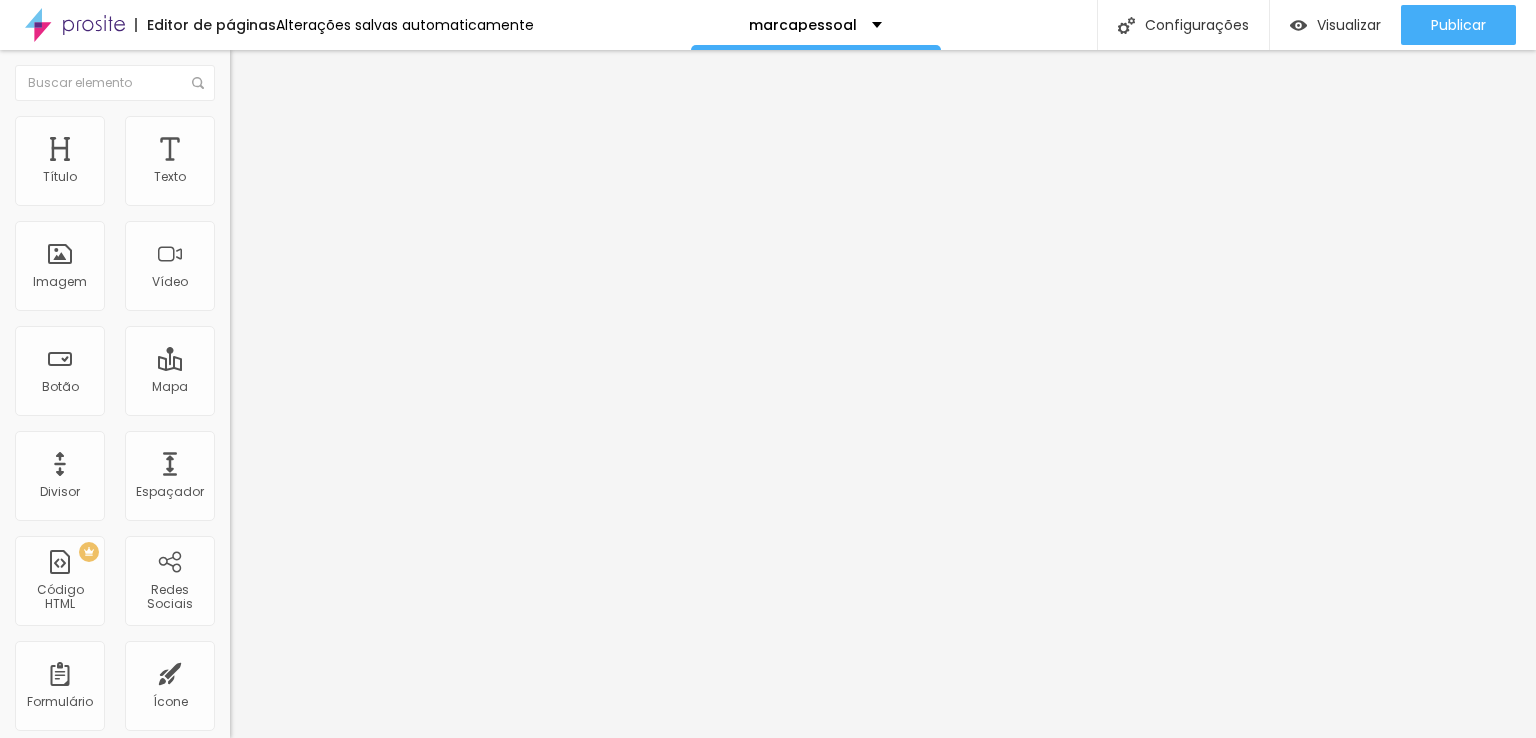 click on "Editar Botão Conteúdo Estilo Avançado Texto Entre em contato Alinhamento Tamanho Normal Pequeno Normal Grande Link URL https://wa.me/message/5ZSCW3PG7V44C1 Abrir em uma nova aba" at bounding box center [345, 394] 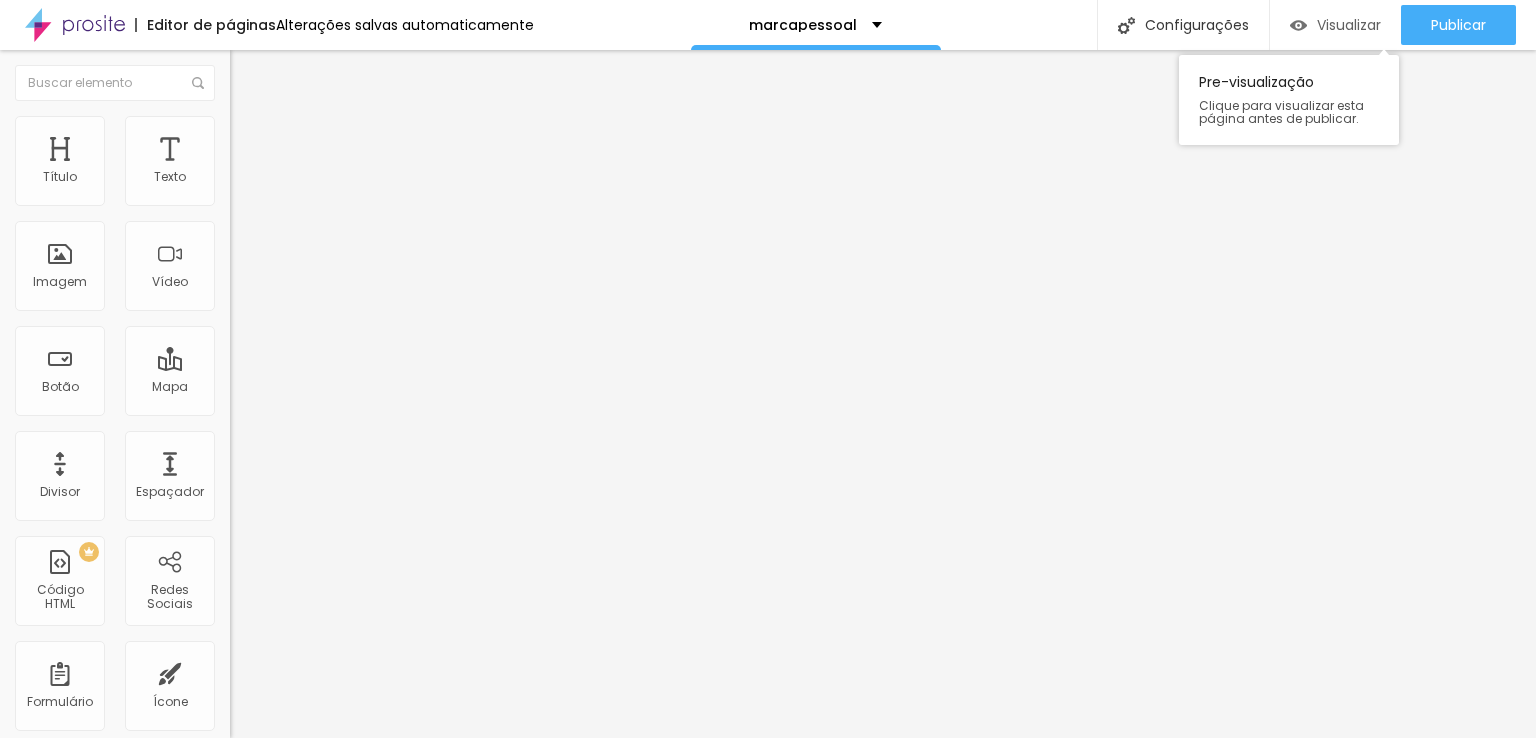 click on "Visualizar" at bounding box center (1349, 25) 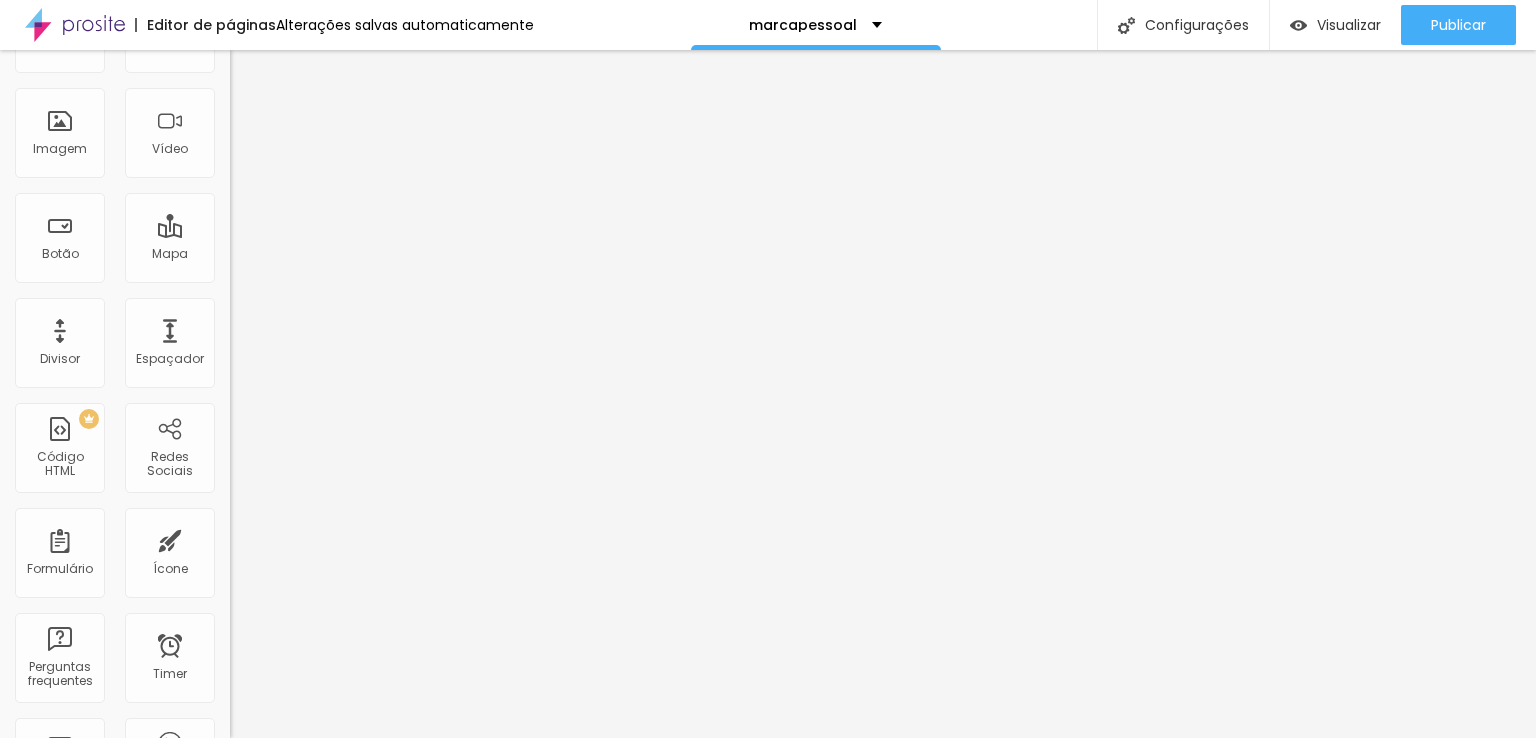 scroll, scrollTop: 0, scrollLeft: 0, axis: both 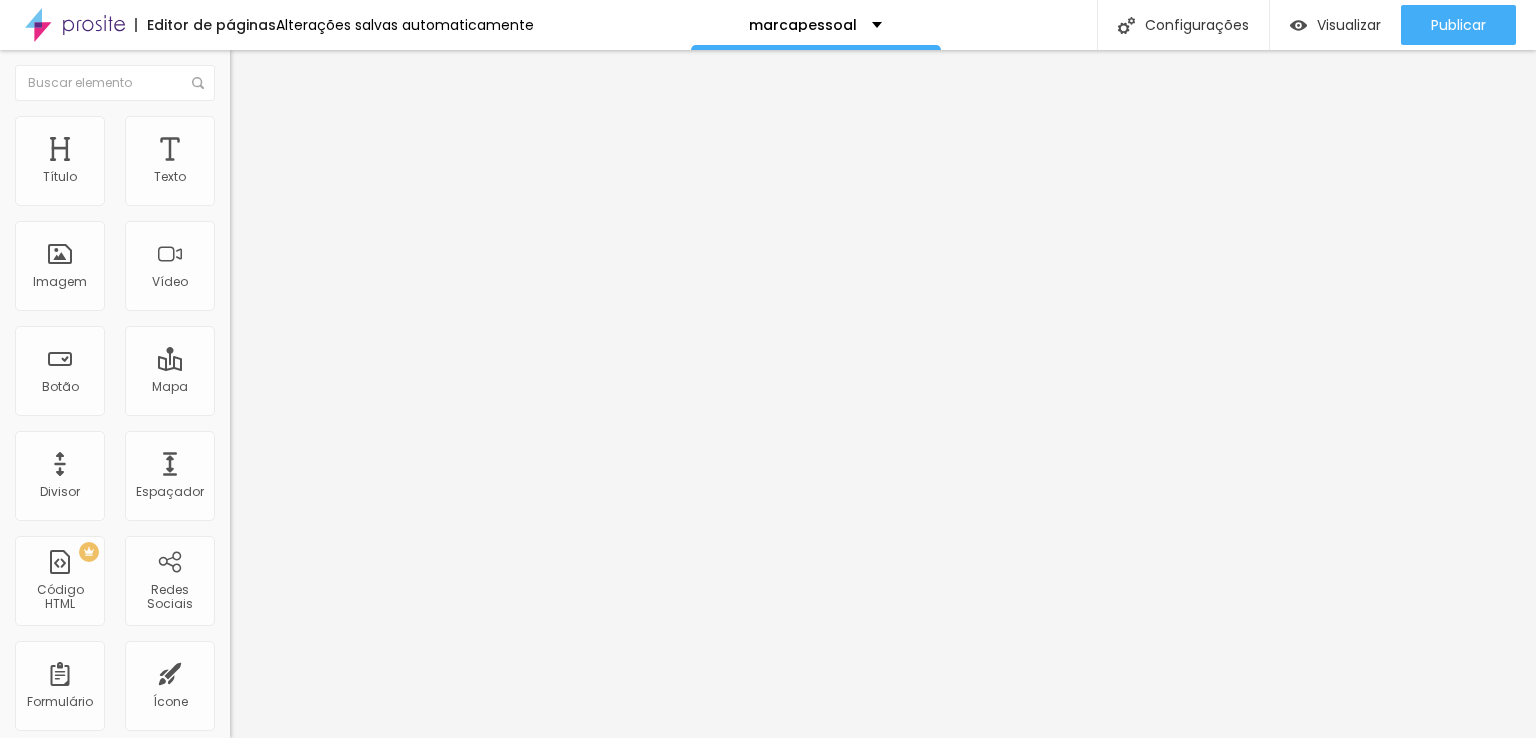 click on "Avançado" at bounding box center (281, 129) 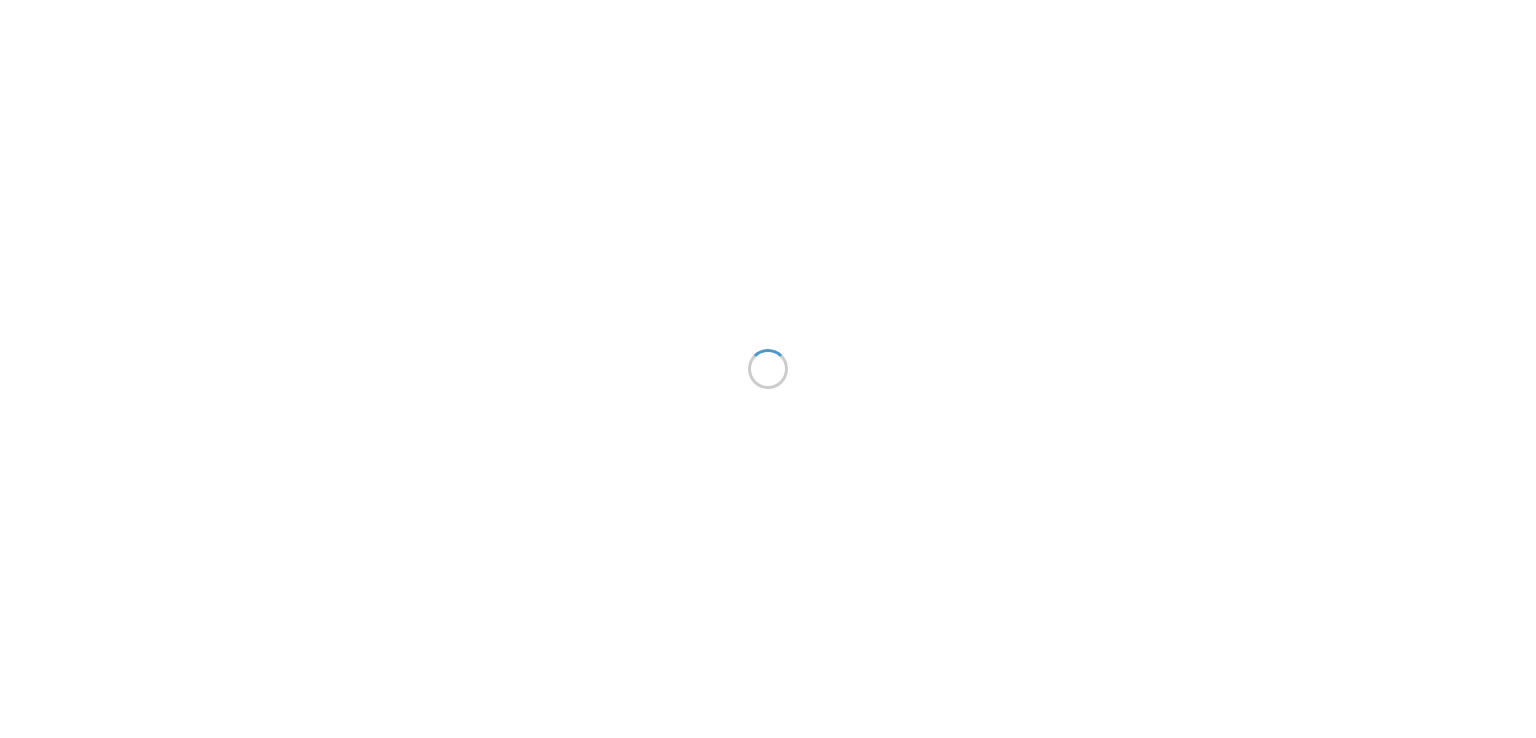 scroll, scrollTop: 0, scrollLeft: 0, axis: both 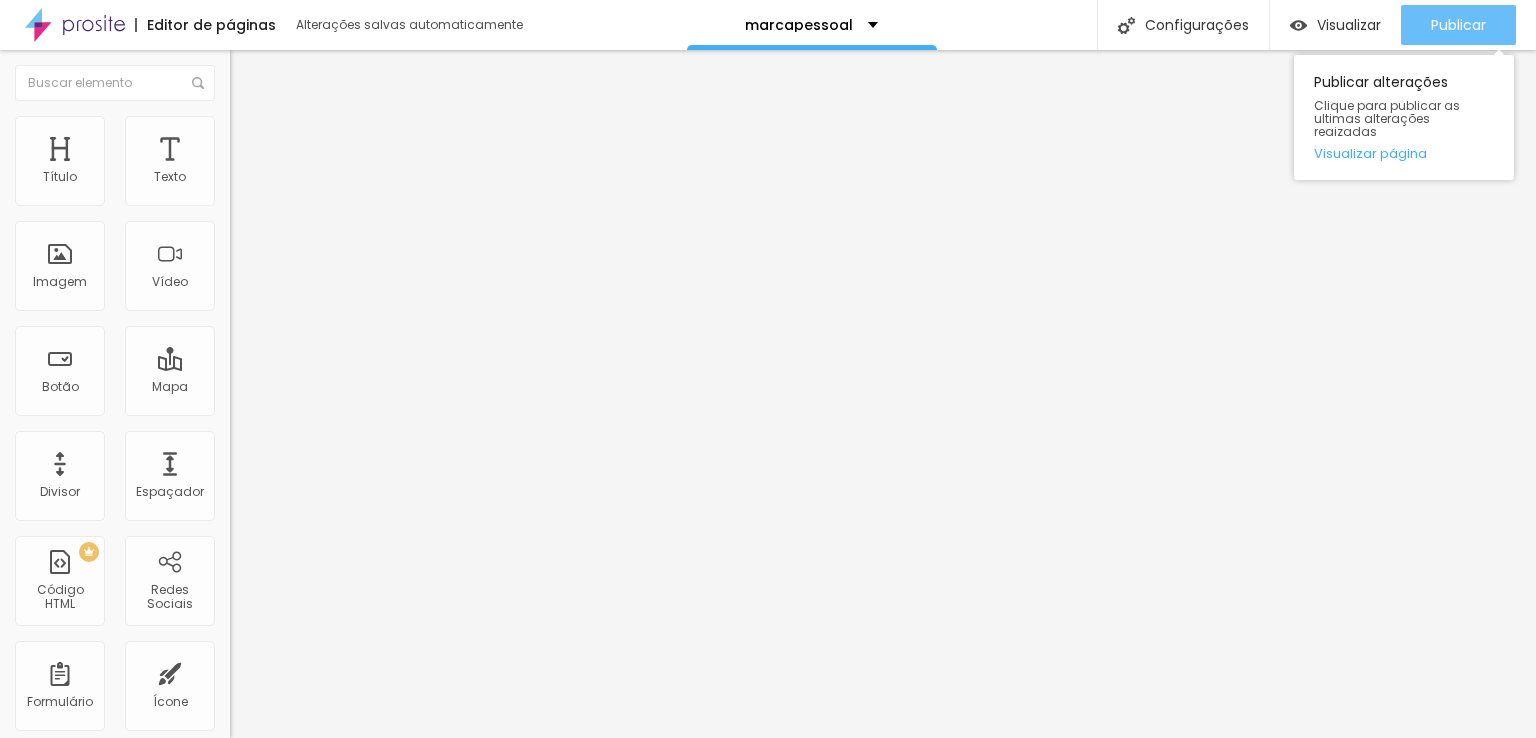 click on "Publicar" at bounding box center [1458, 25] 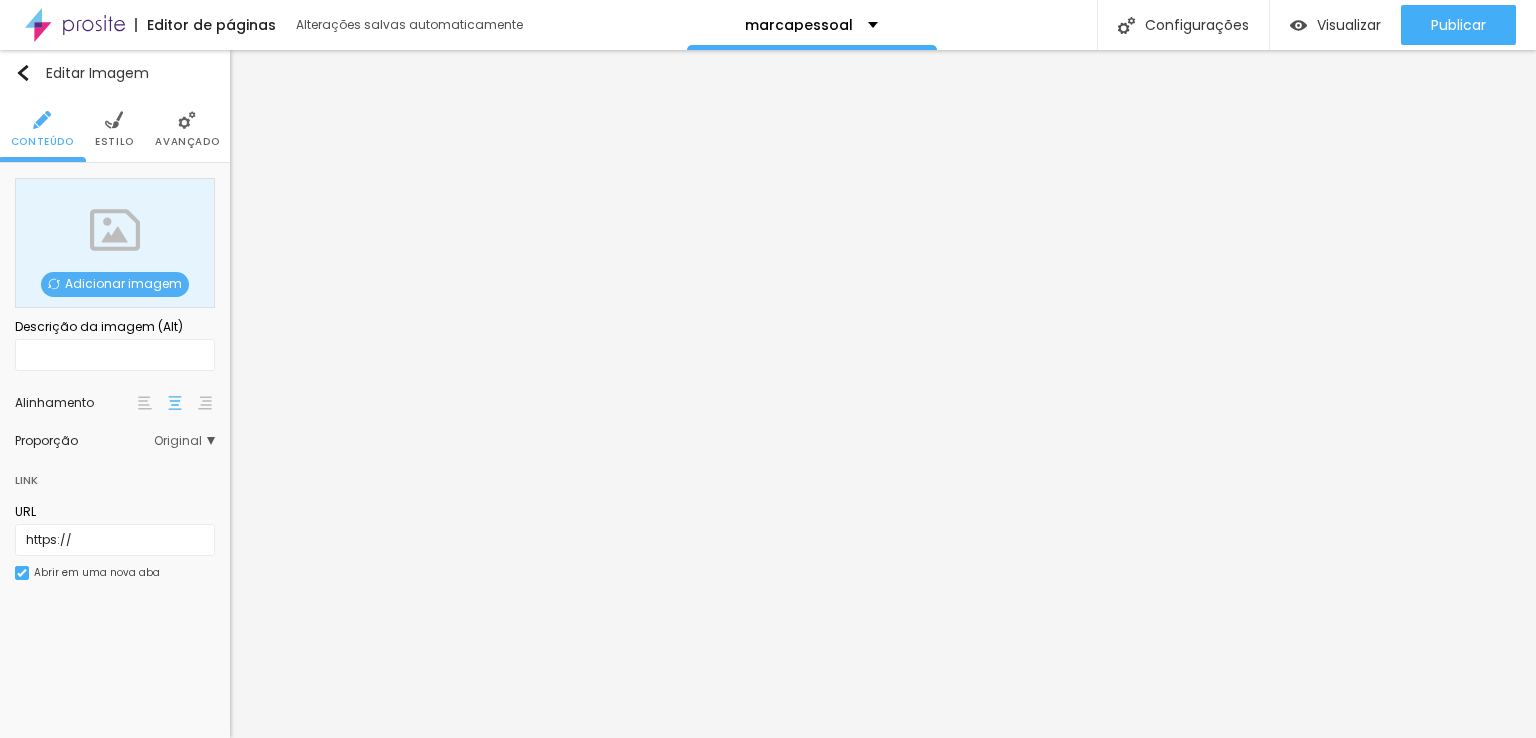 click on "Original" at bounding box center [184, 441] 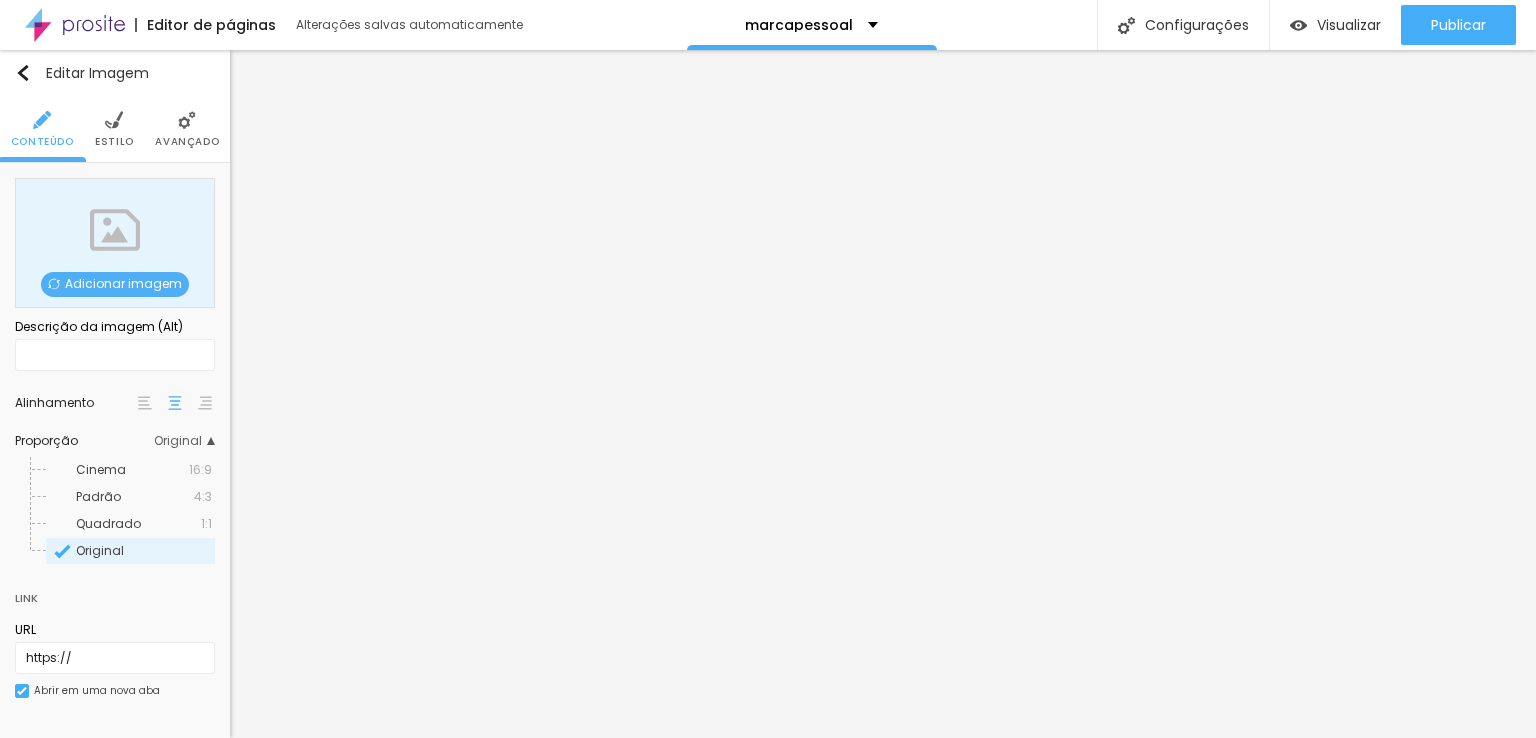click on "Estilo" at bounding box center [114, 129] 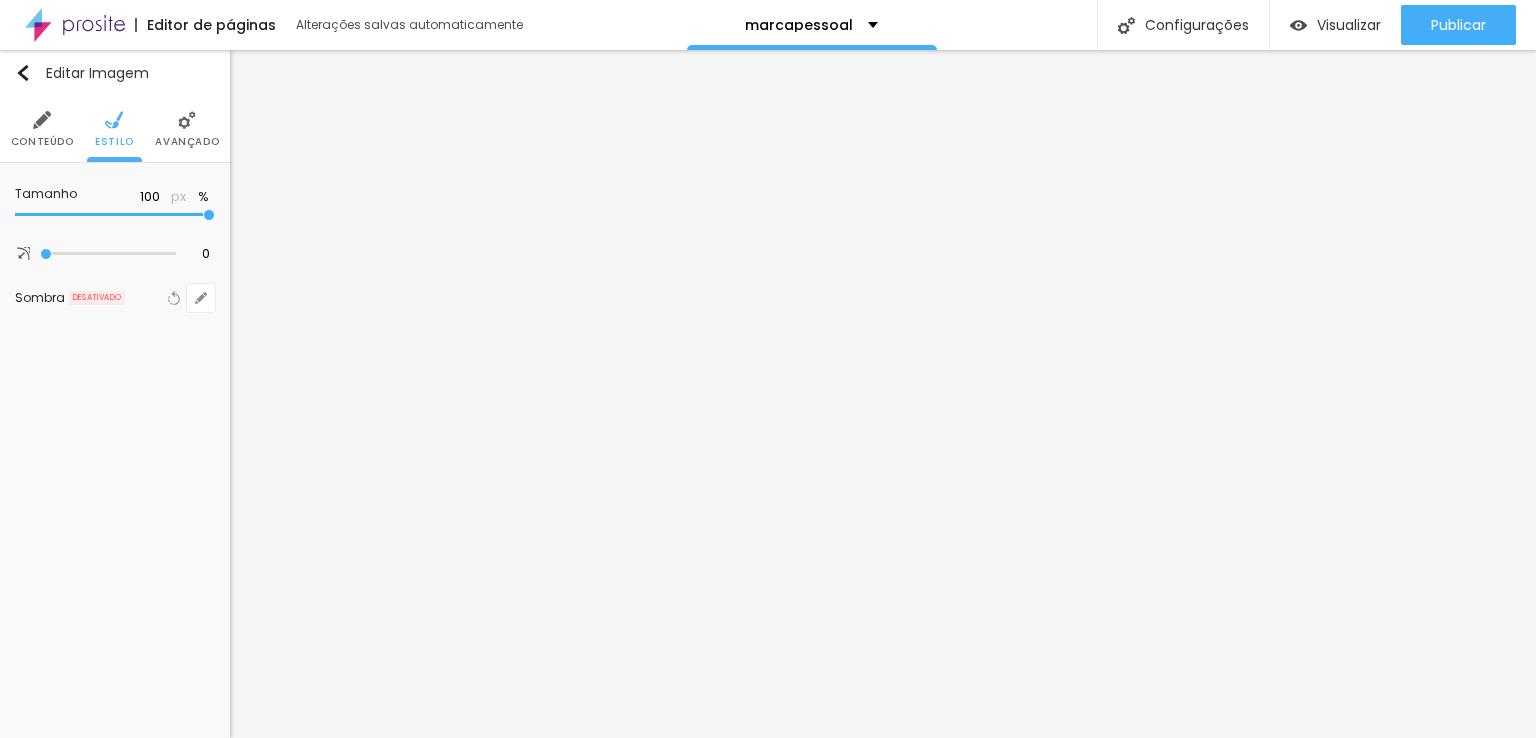 type on "75" 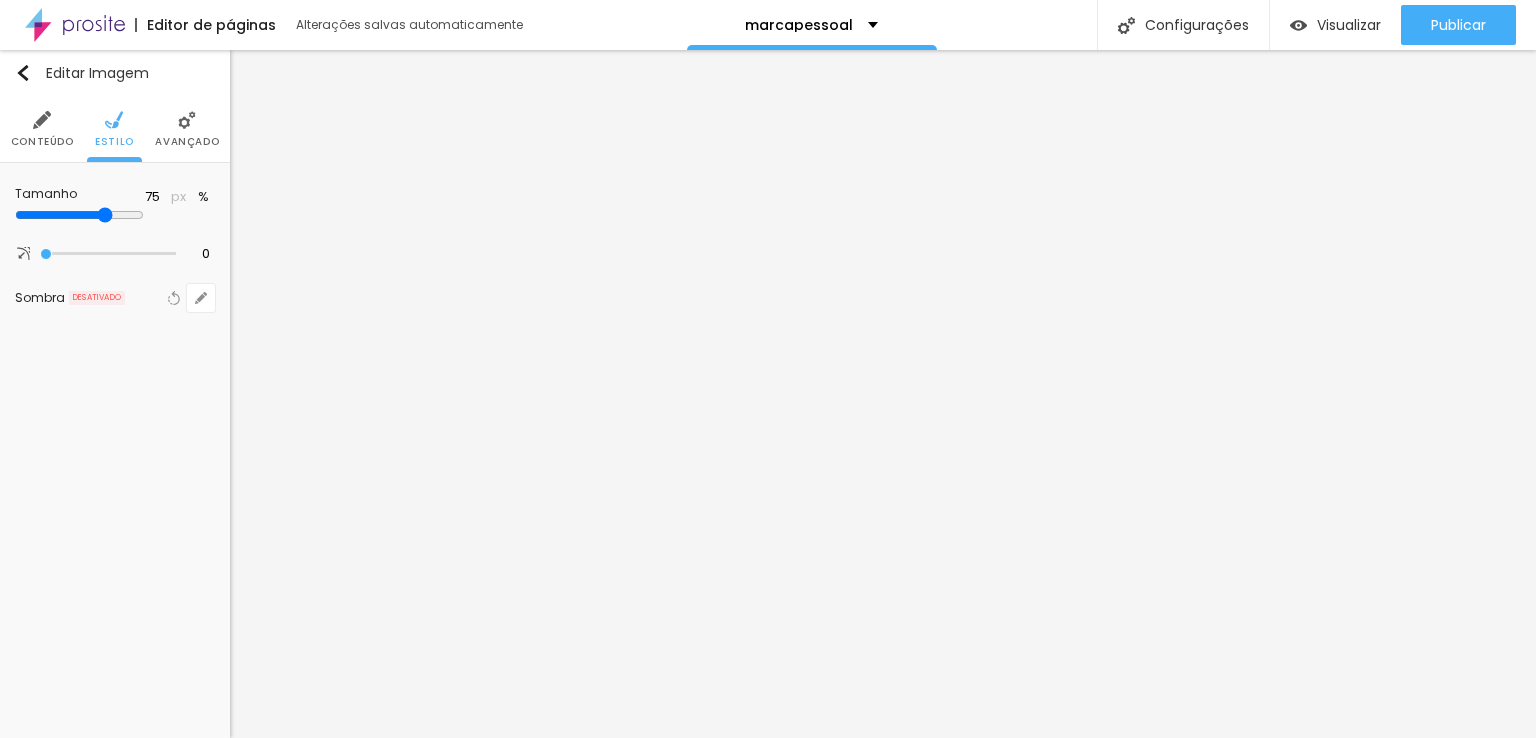type on "60" 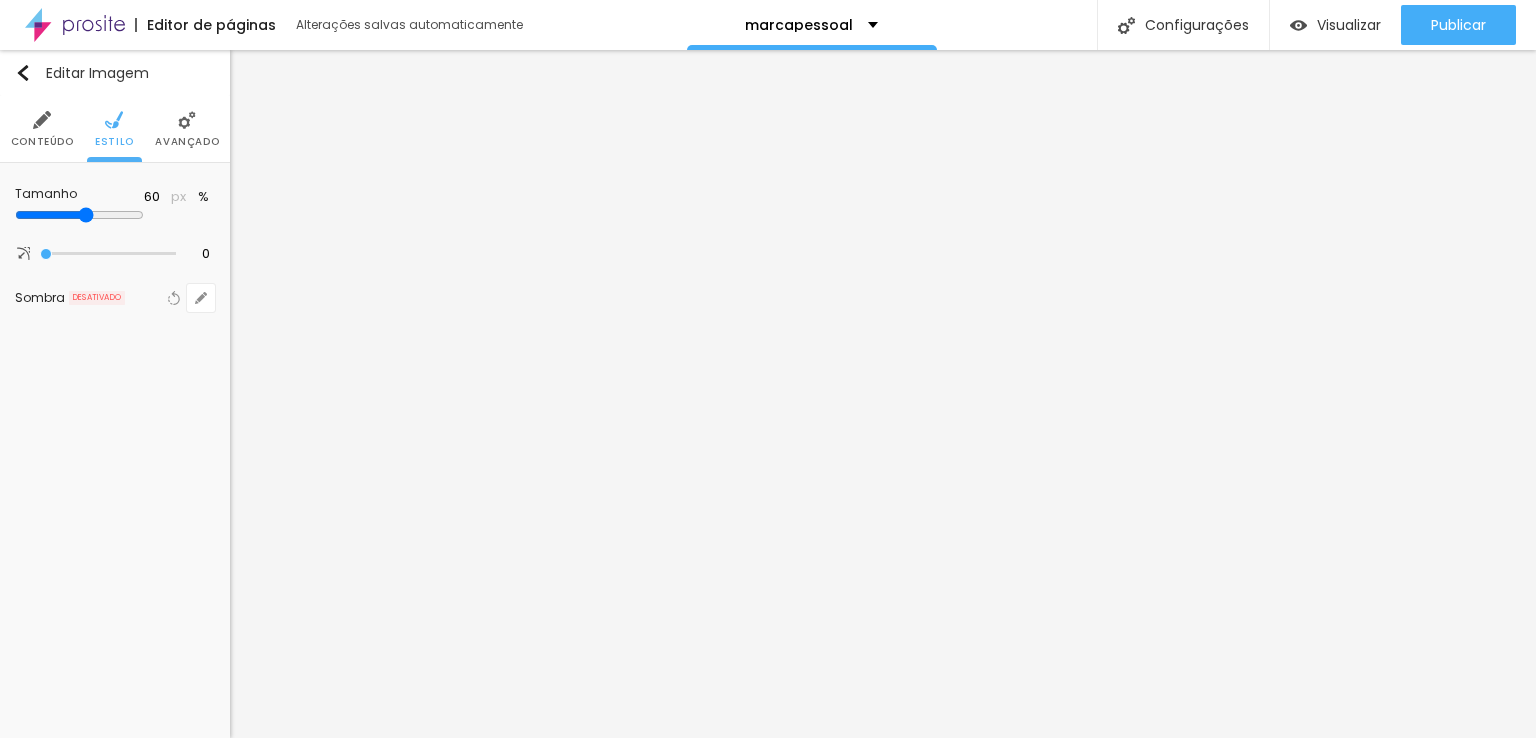 type on "55" 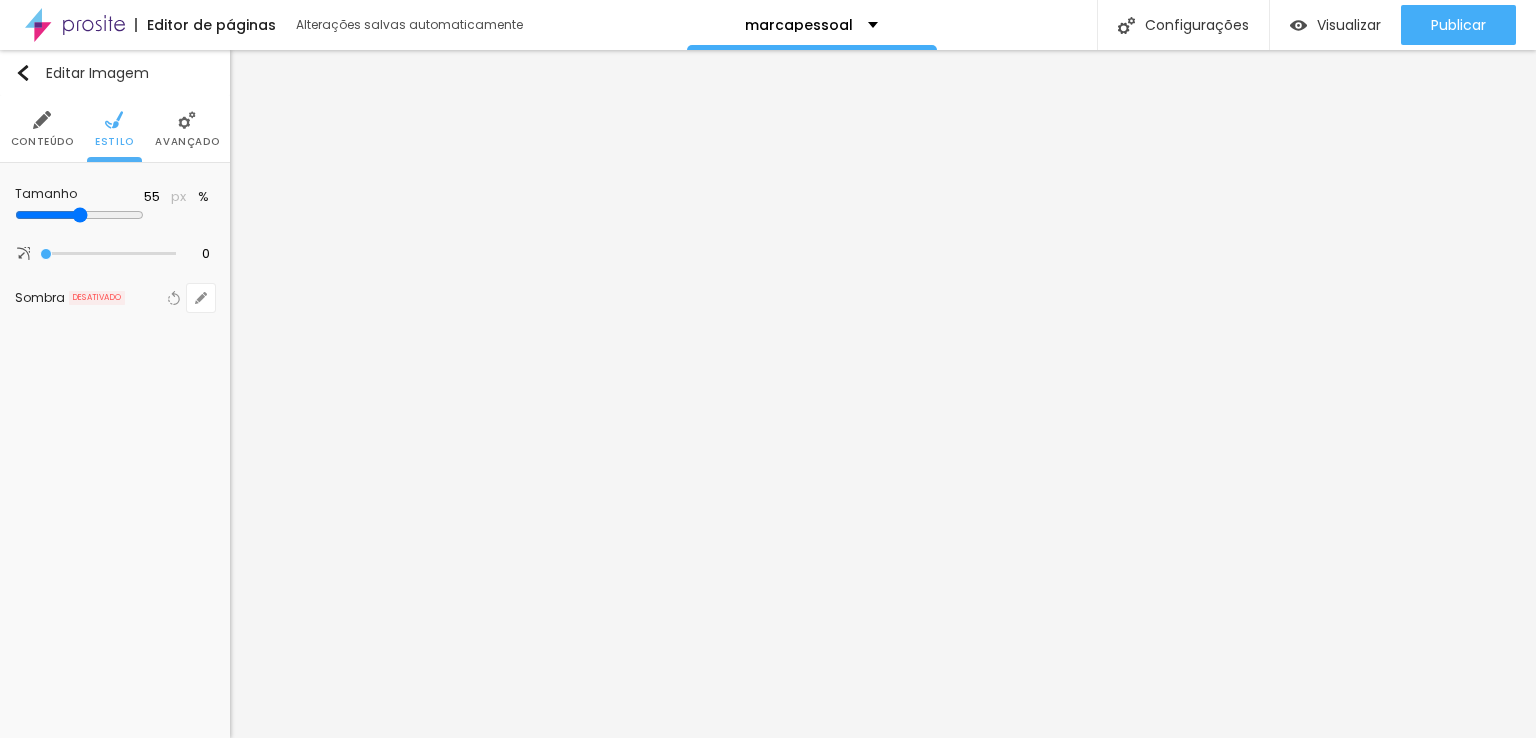 type on "50" 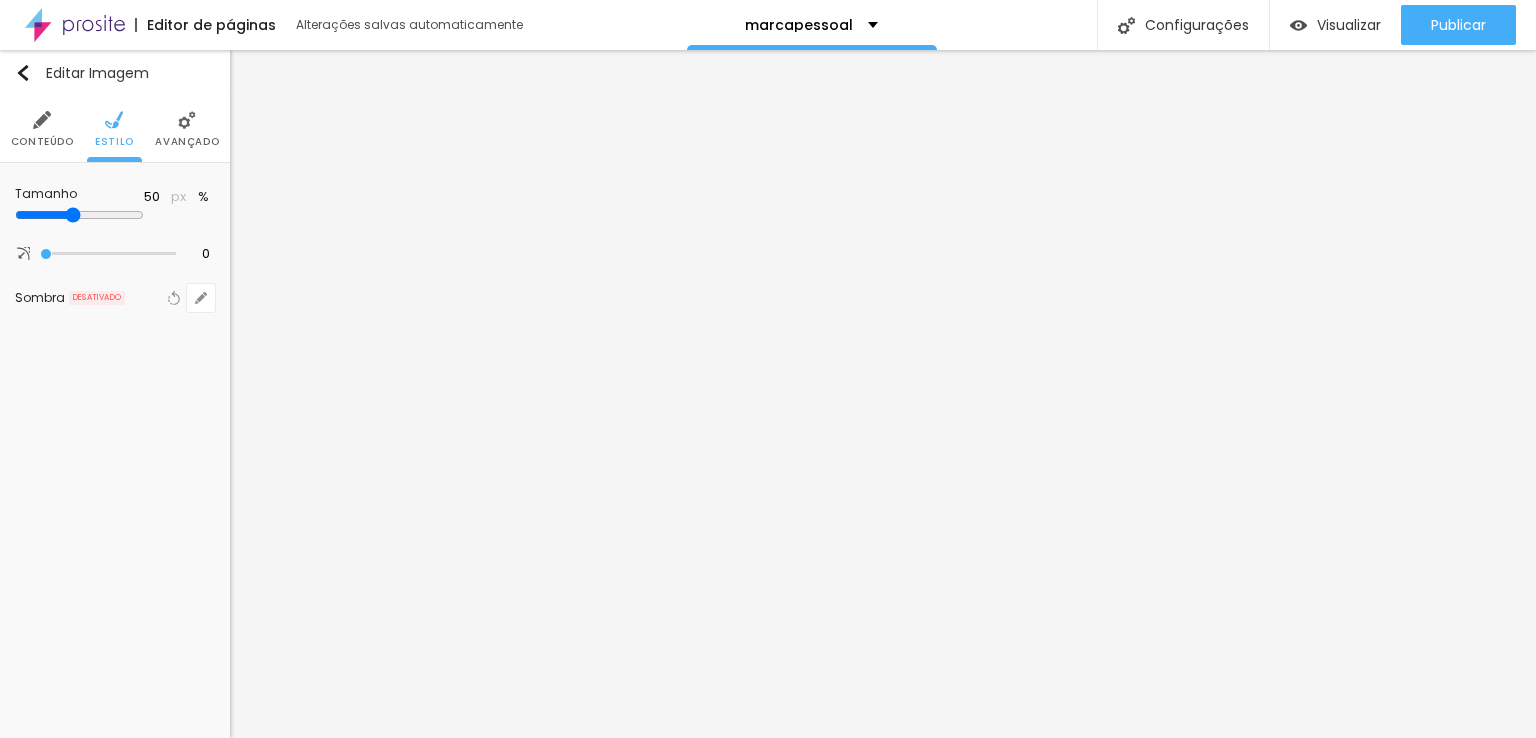 drag, startPoint x: 204, startPoint y: 213, endPoint x: 97, endPoint y: 223, distance: 107.46627 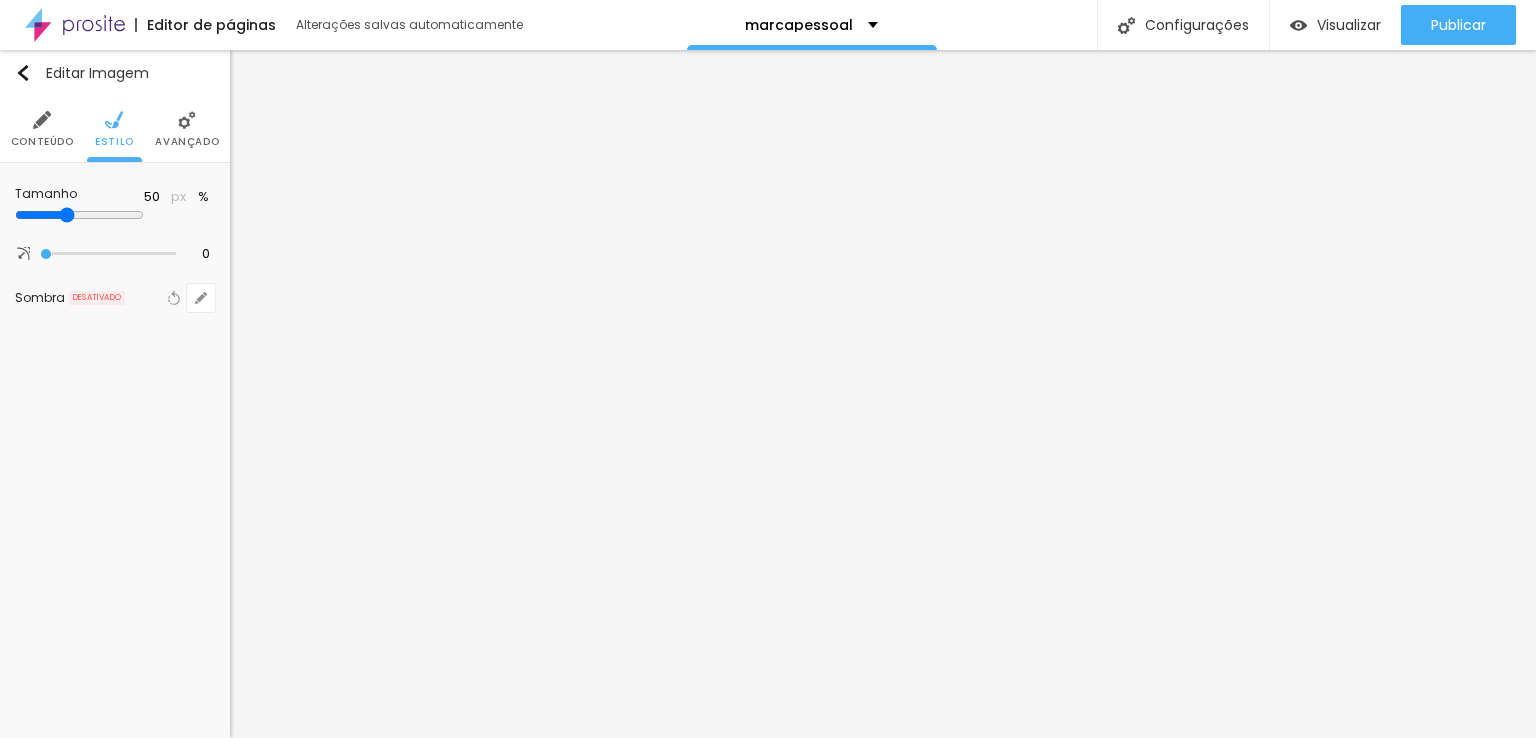 click at bounding box center (79, 215) 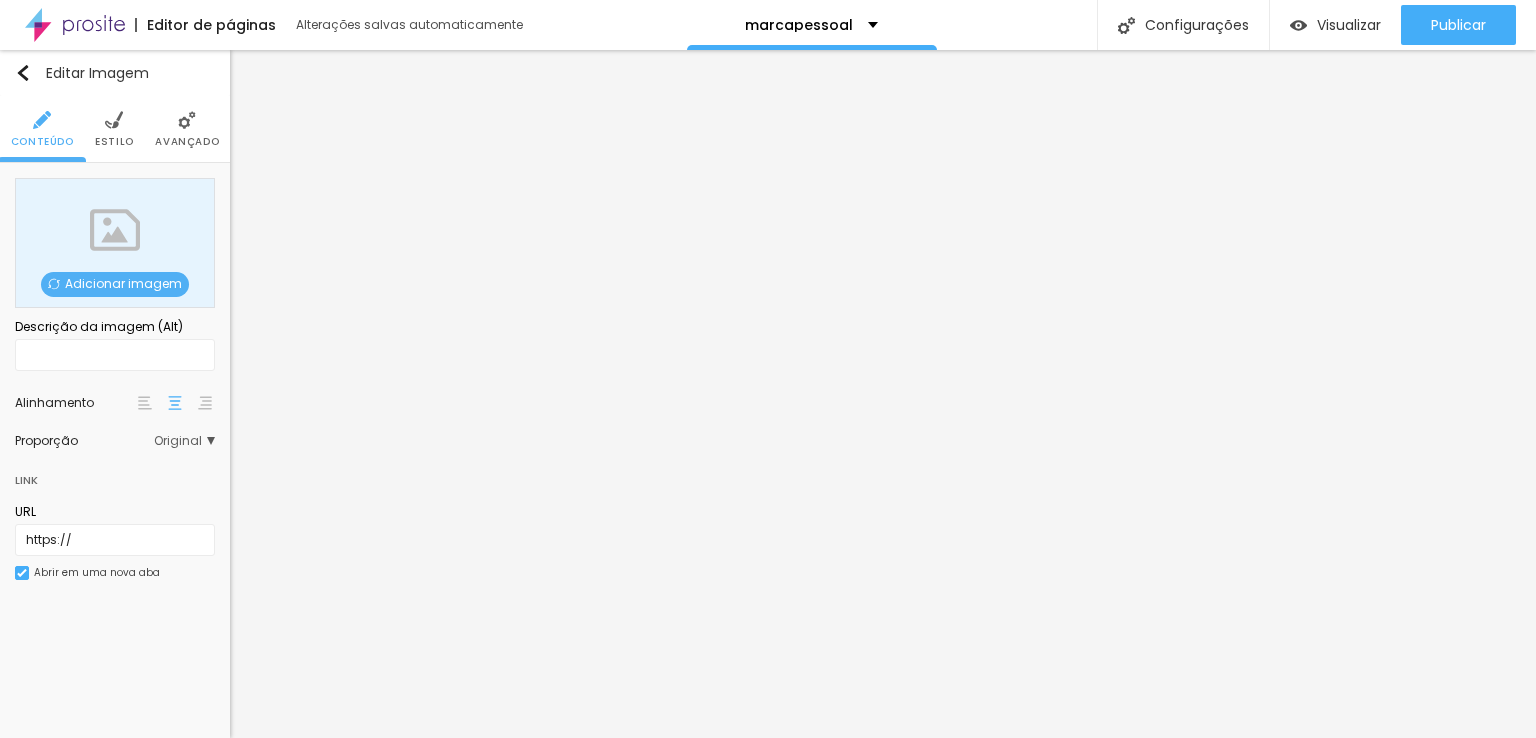 click at bounding box center [187, 120] 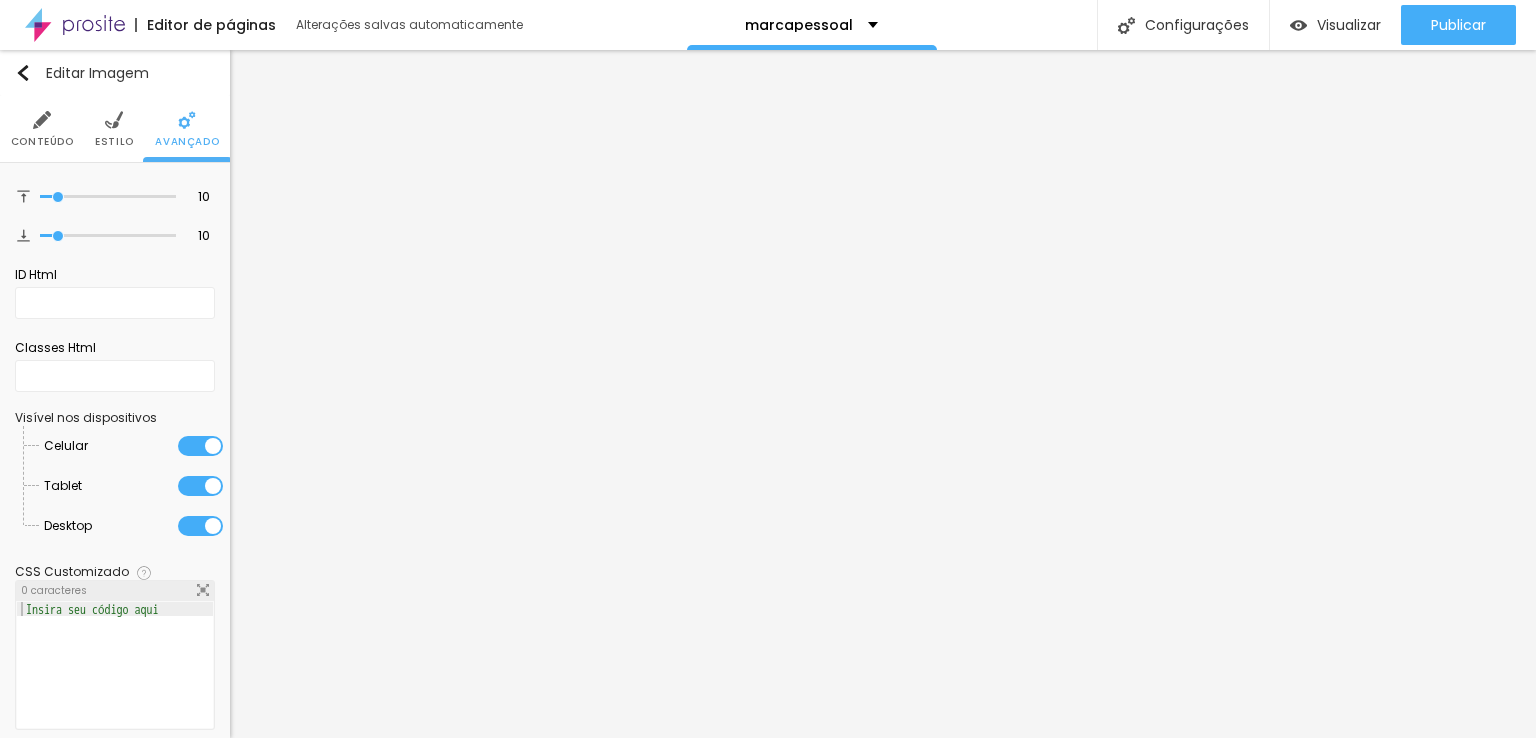 click on "Estilo" at bounding box center (114, 129) 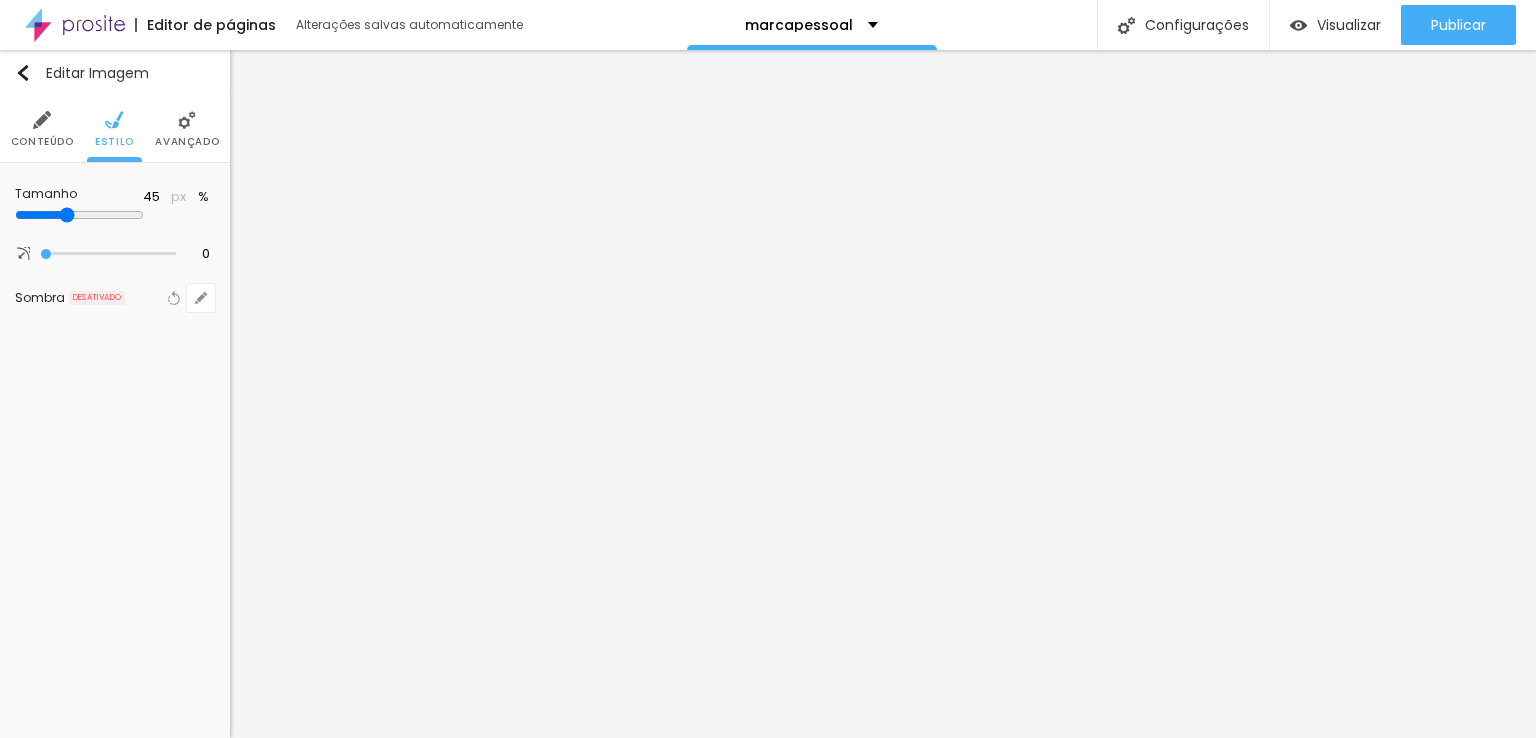 type on "35" 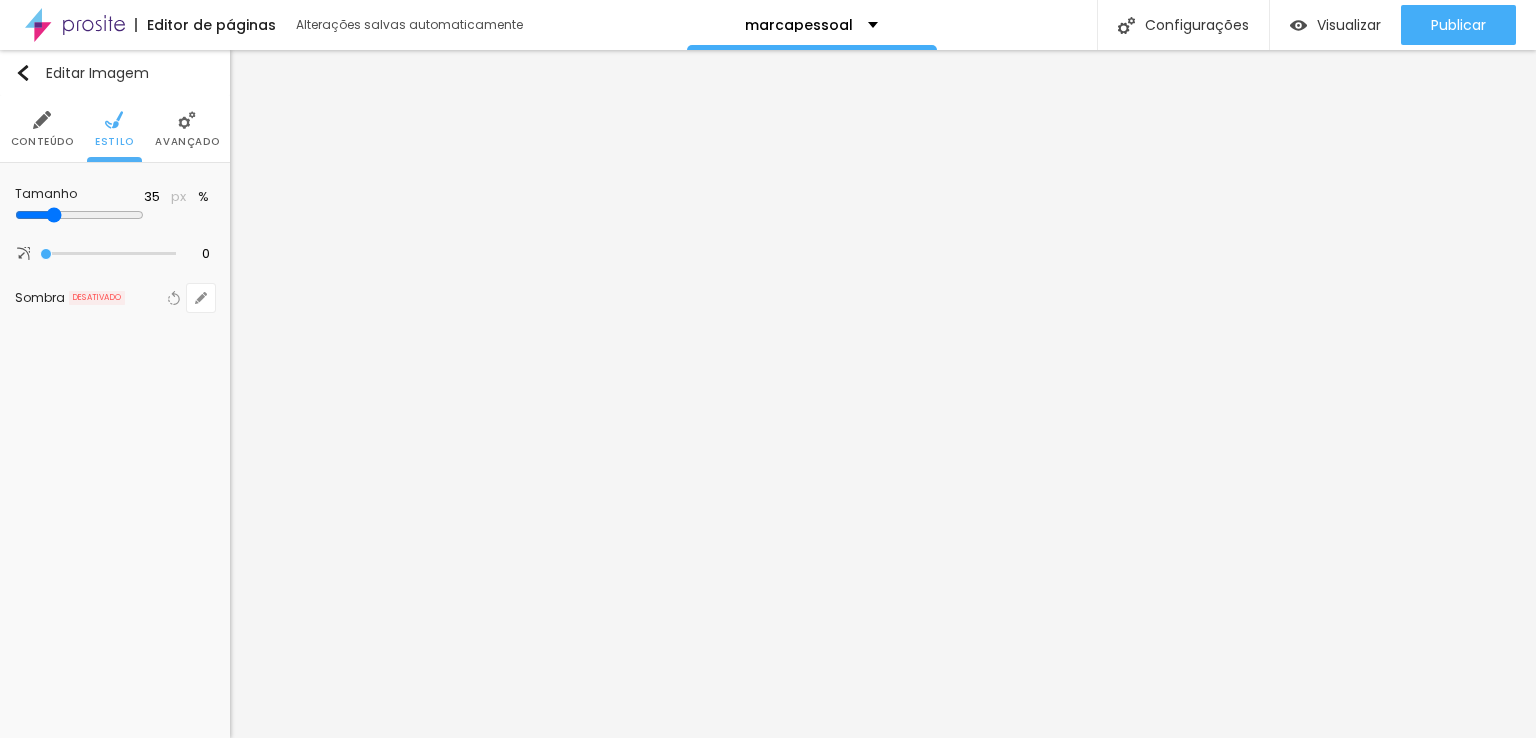 type on "30" 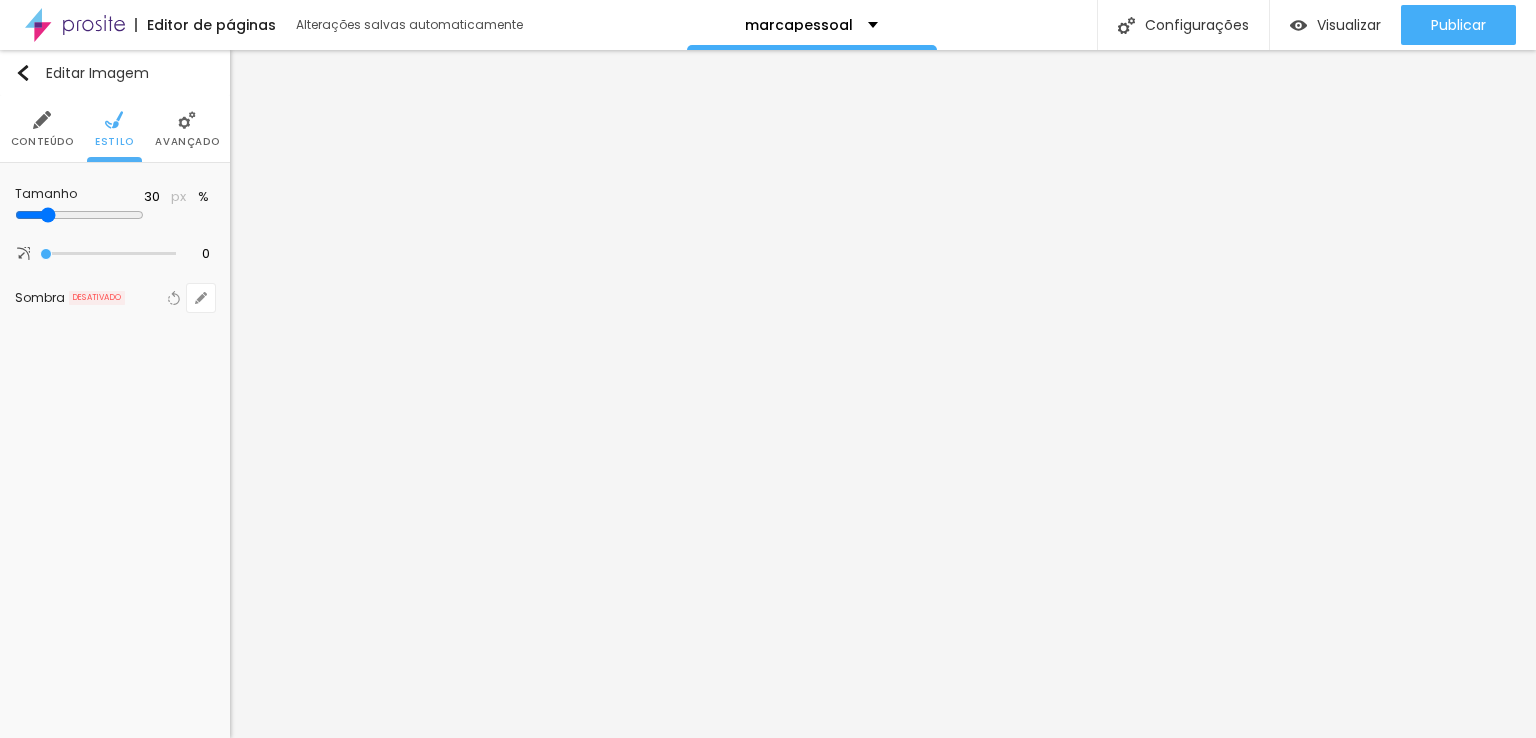 drag, startPoint x: 98, startPoint y: 215, endPoint x: 67, endPoint y: 214, distance: 31.016125 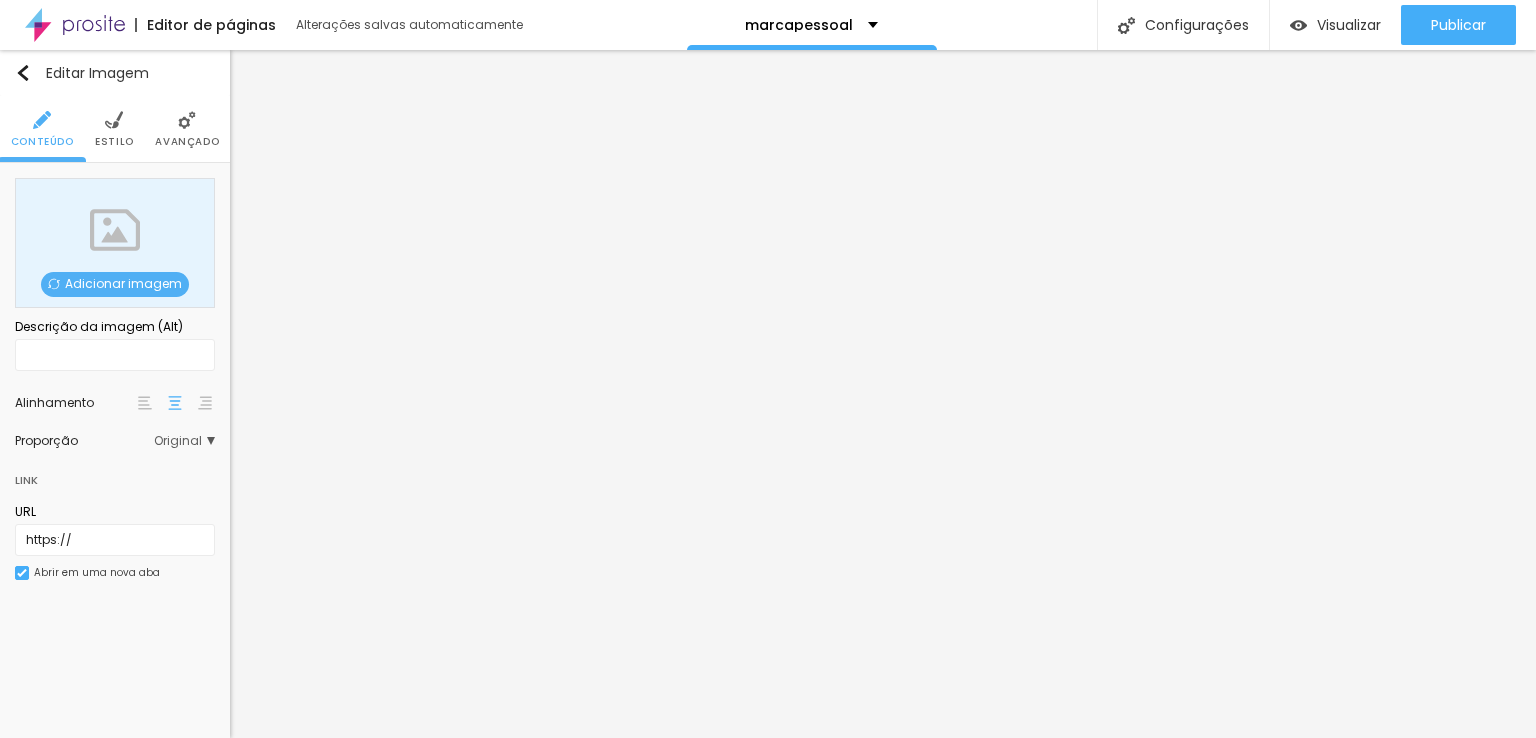 click on "Adicionar imagem" at bounding box center [115, 284] 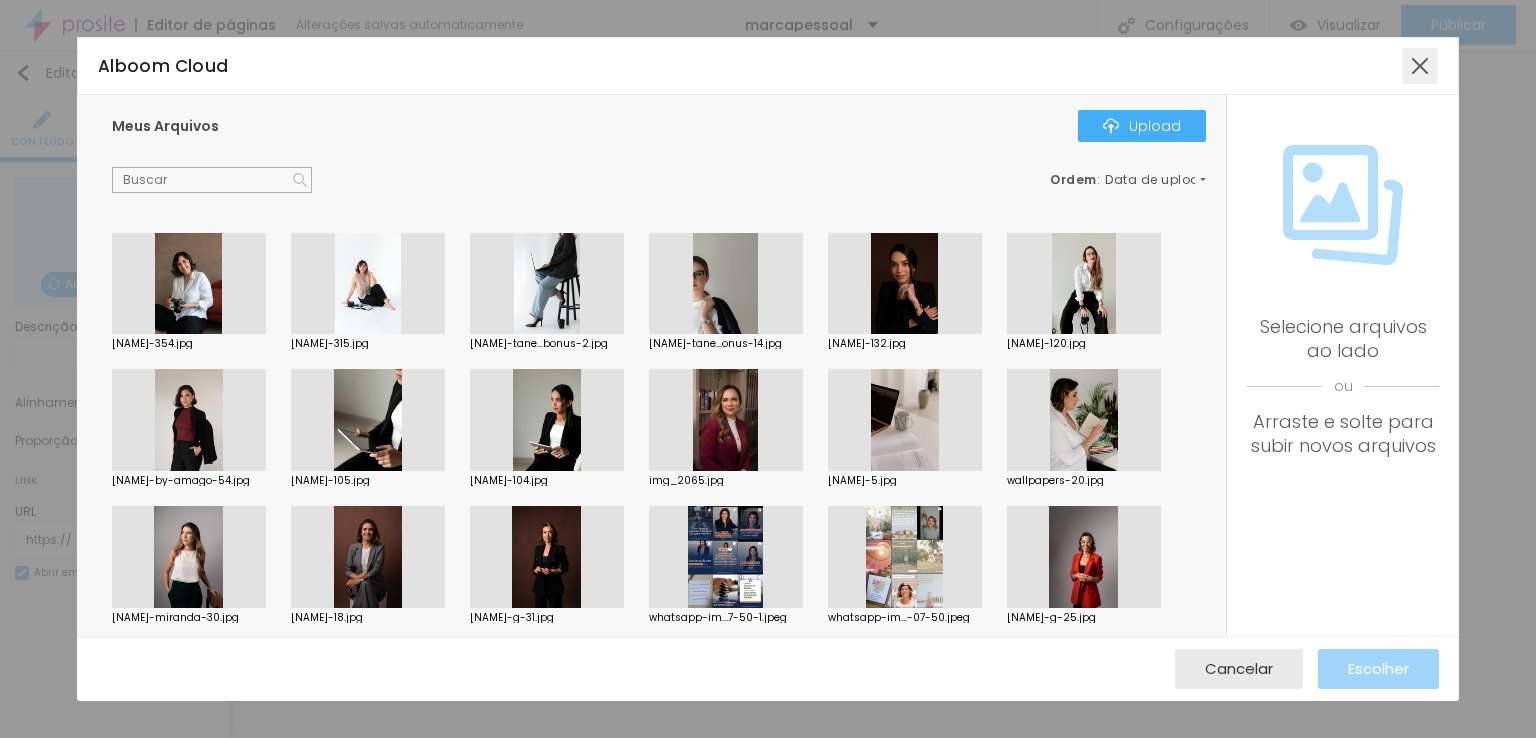 click at bounding box center [1420, 66] 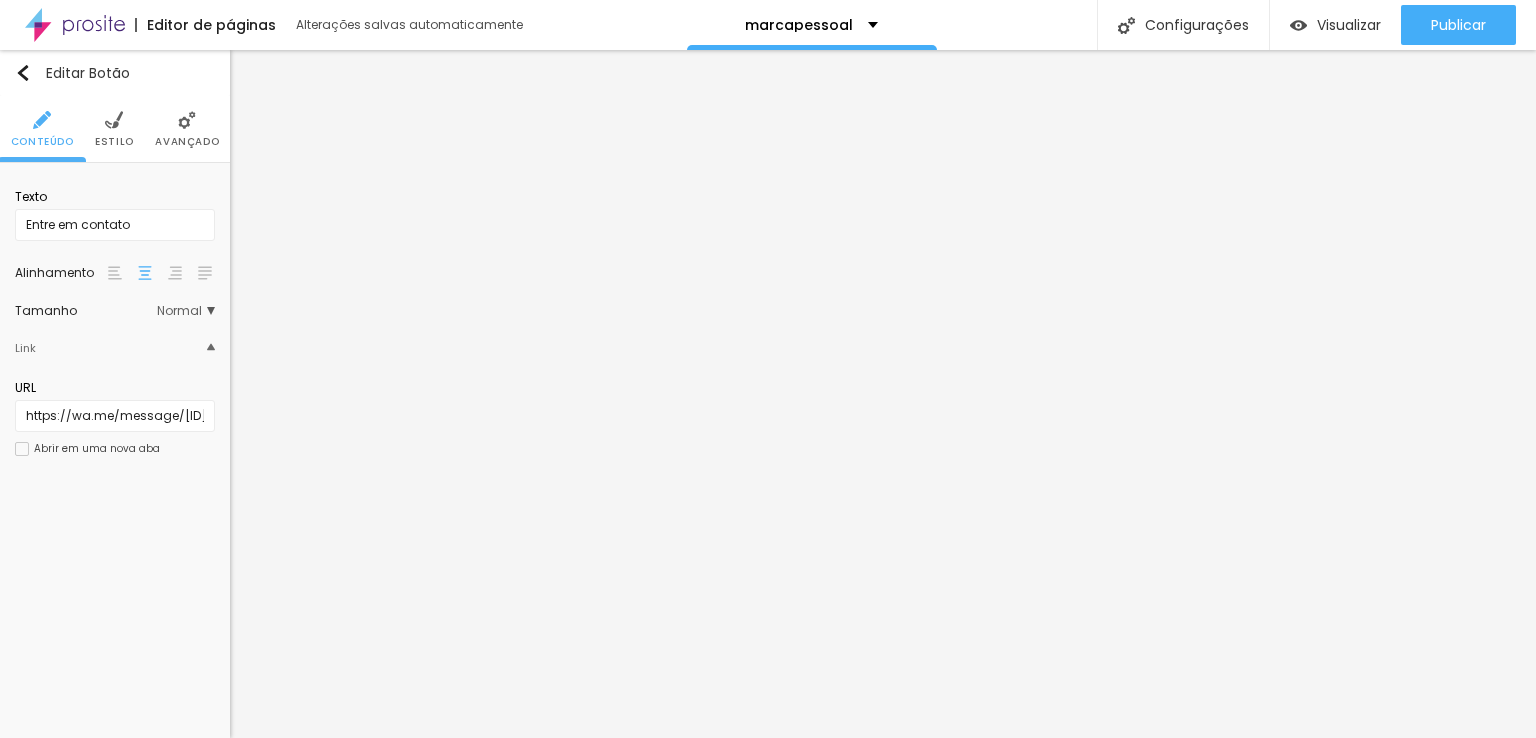 click on "Estilo" at bounding box center [114, 142] 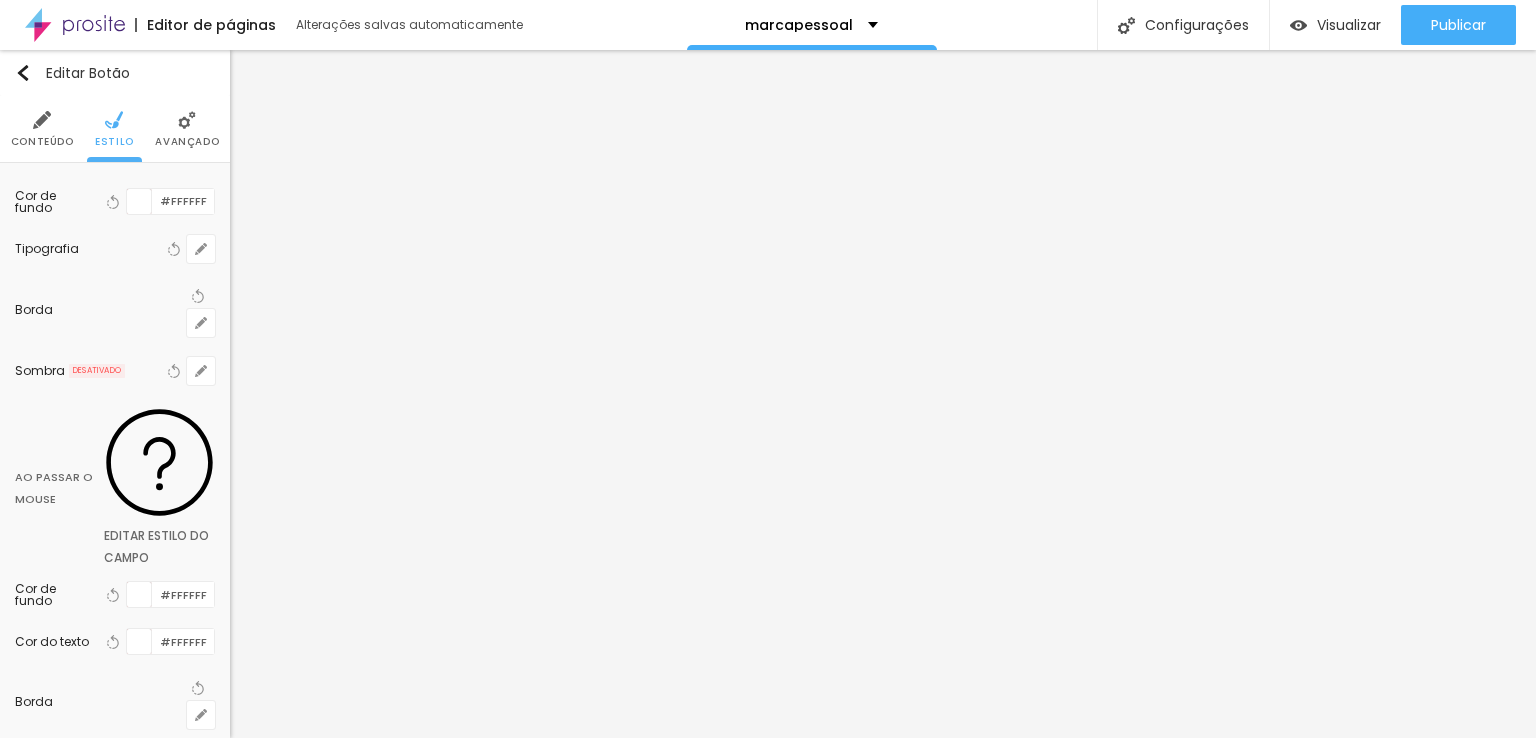 click on "Avançado" at bounding box center (187, 129) 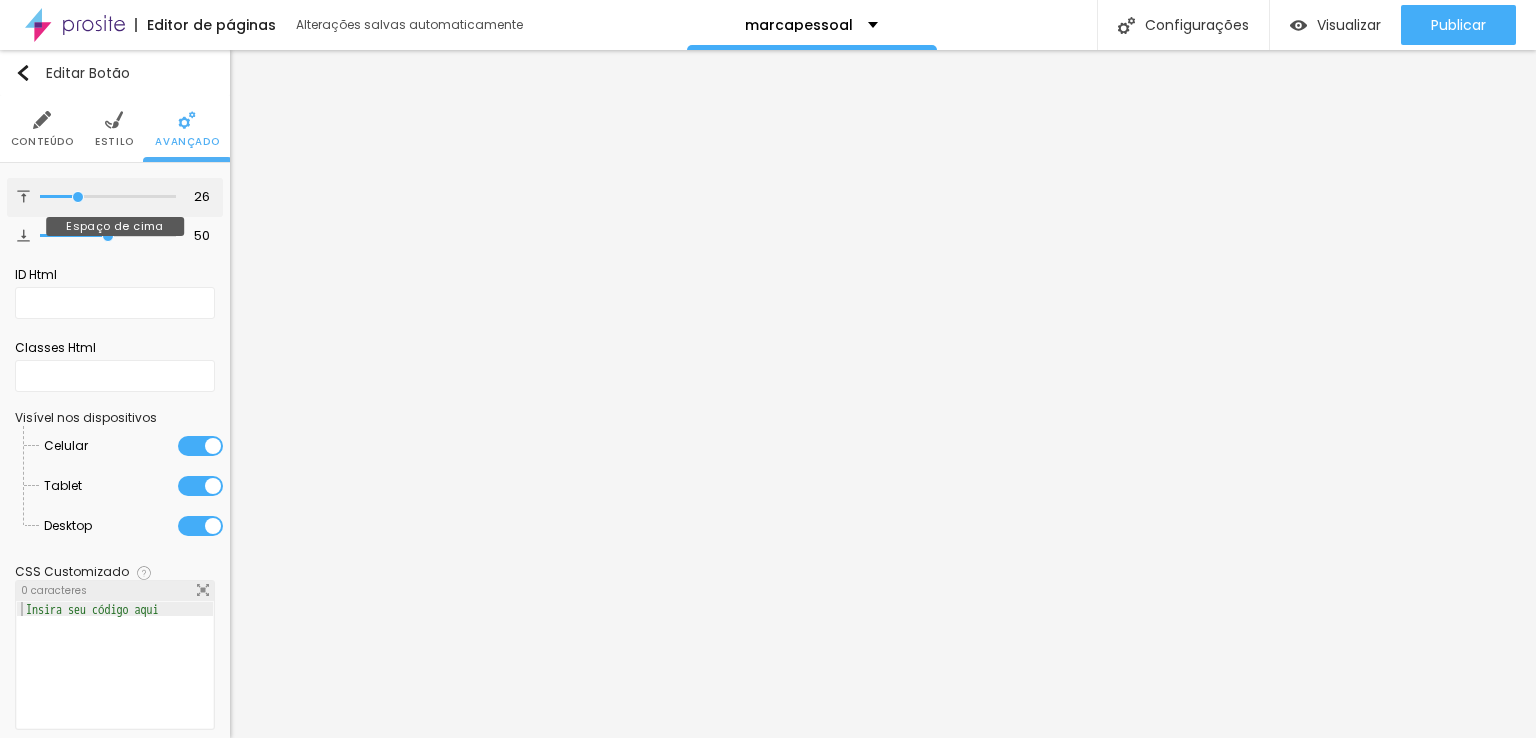 type on "26" 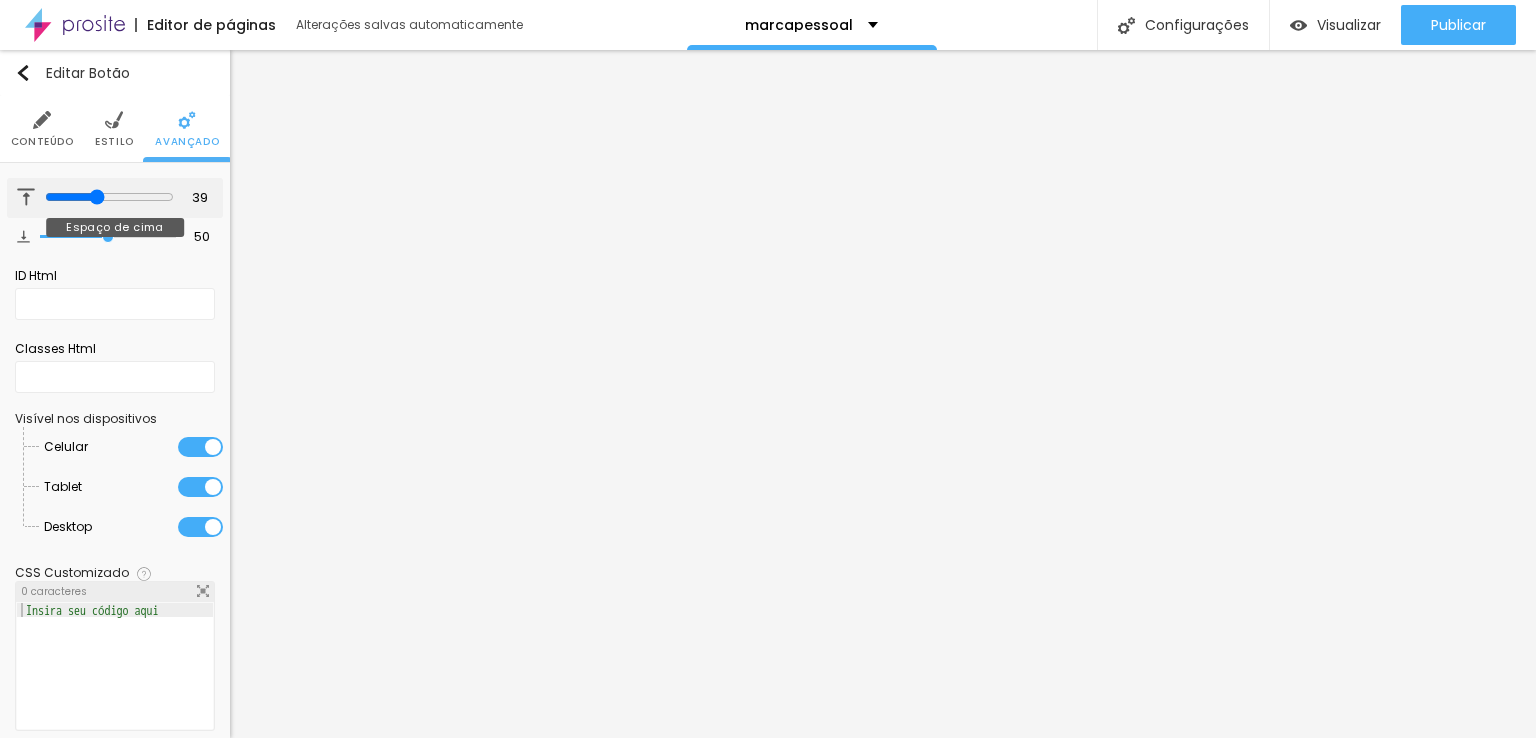 type on "43" 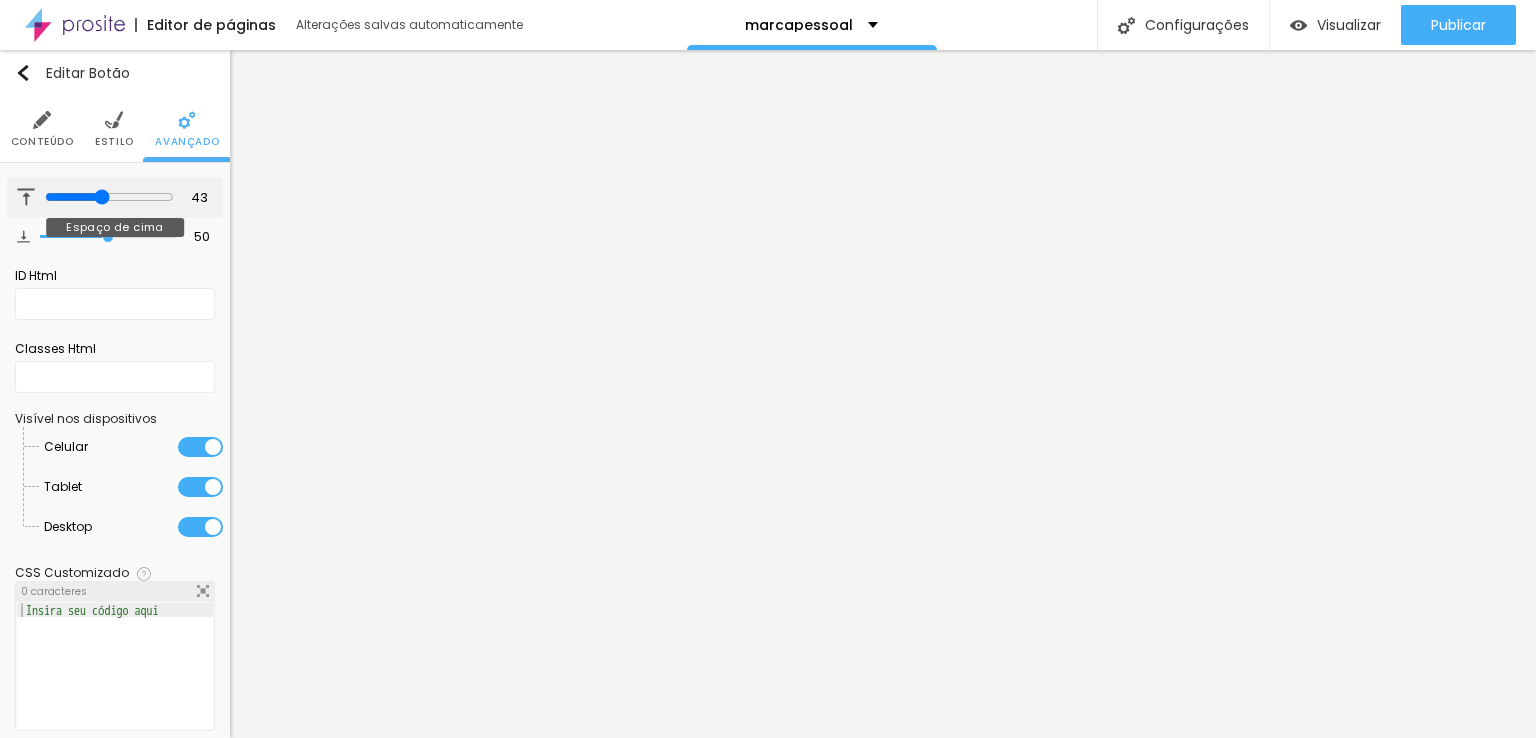 drag, startPoint x: 43, startPoint y: 196, endPoint x: 92, endPoint y: 209, distance: 50.695168 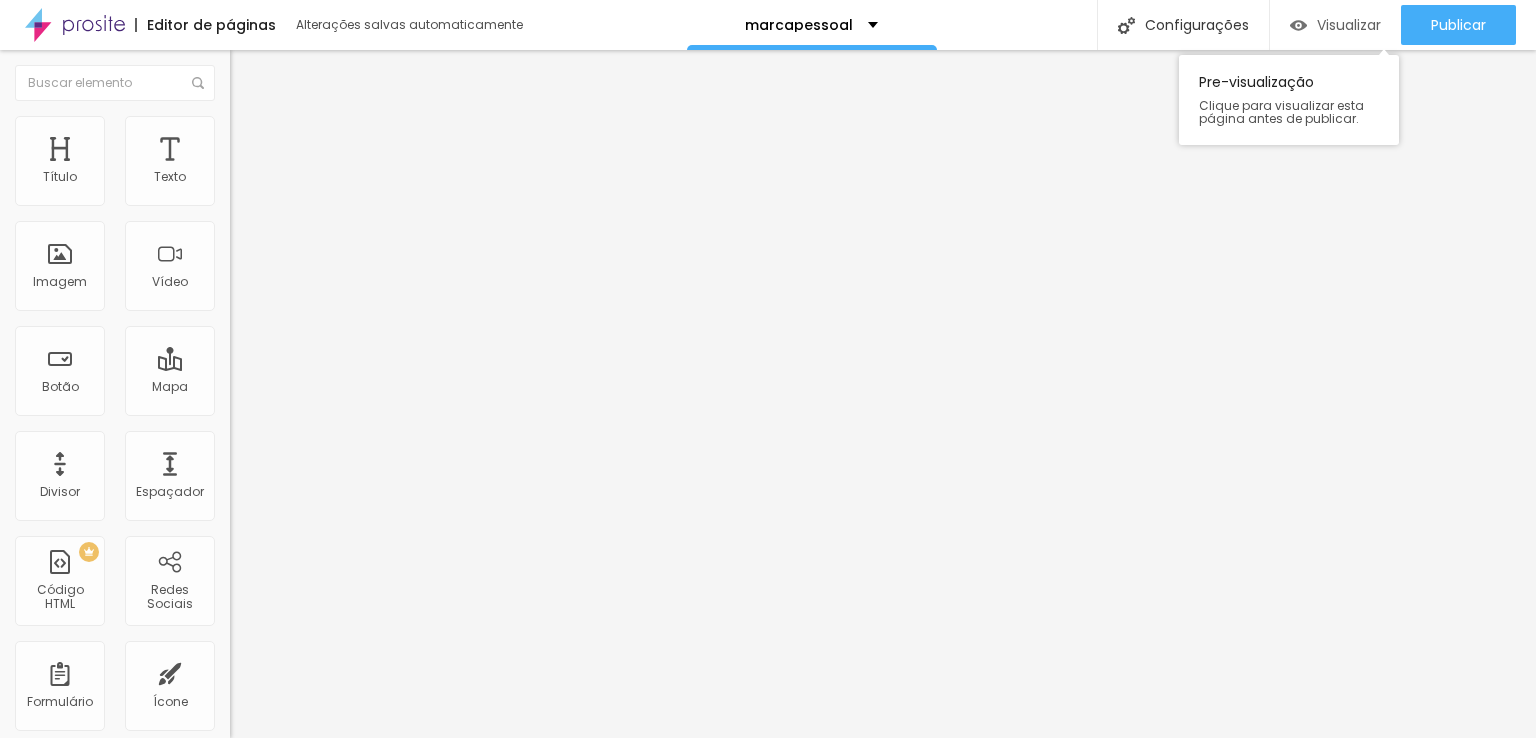click on "Visualizar" at bounding box center (1349, 25) 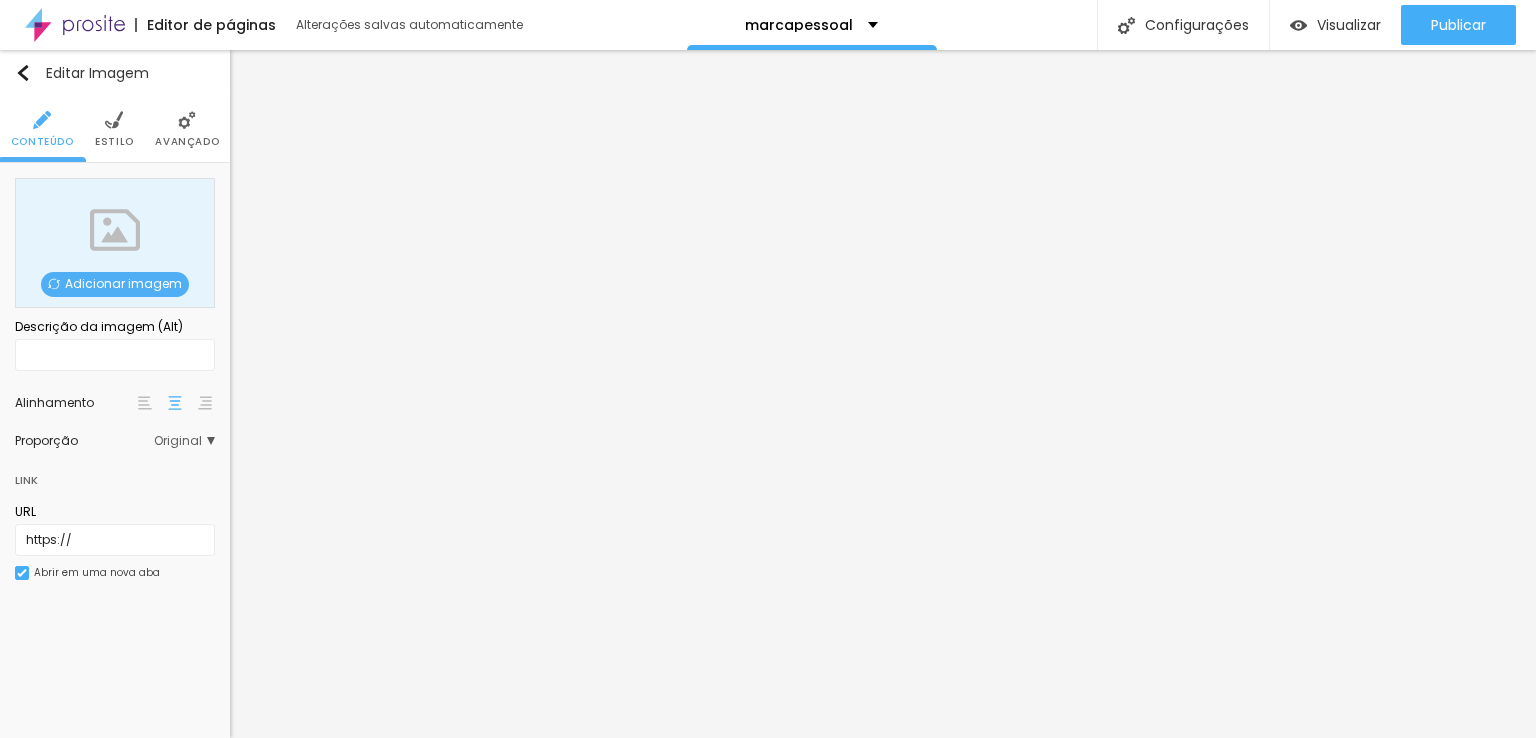 click on "Adicionar imagem" at bounding box center [115, 284] 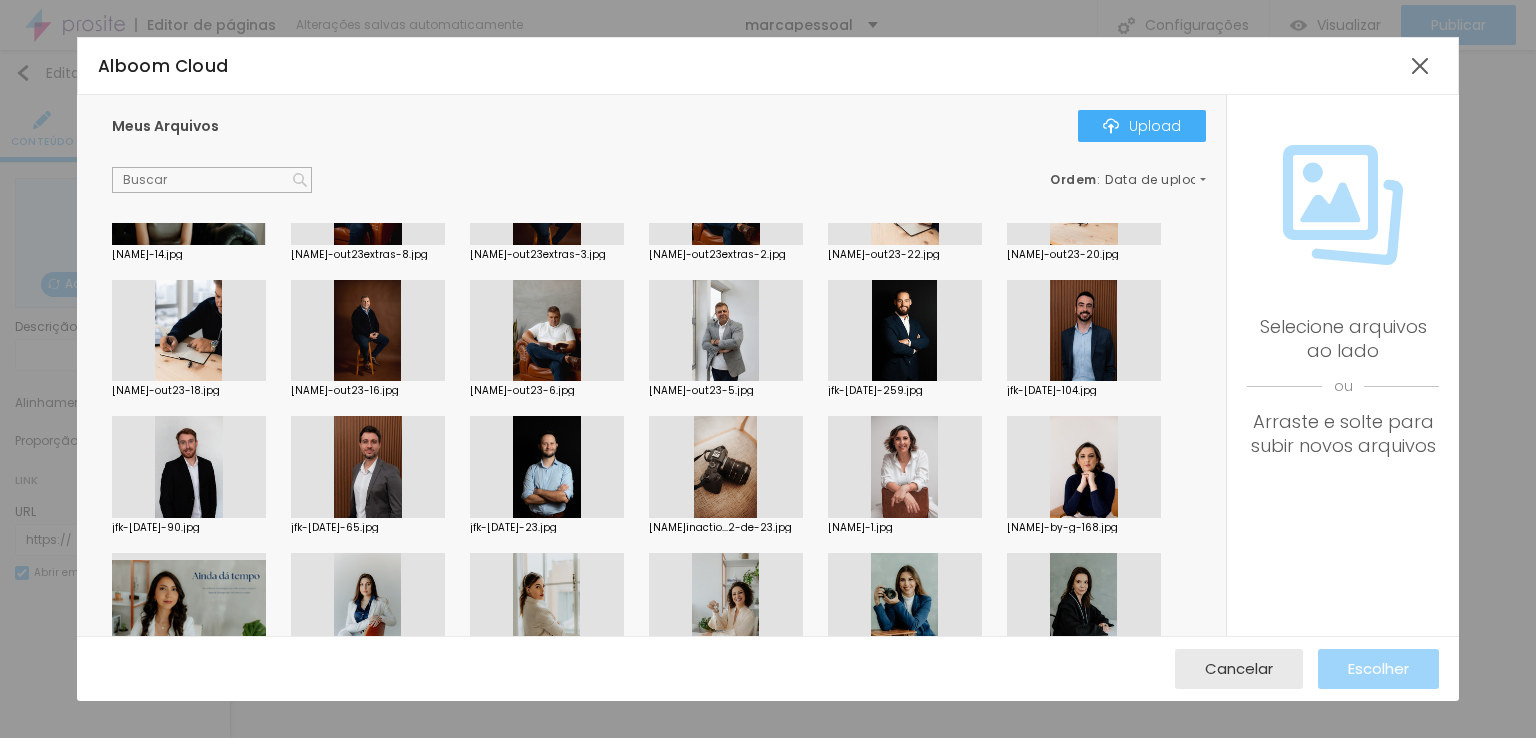 scroll, scrollTop: 768, scrollLeft: 0, axis: vertical 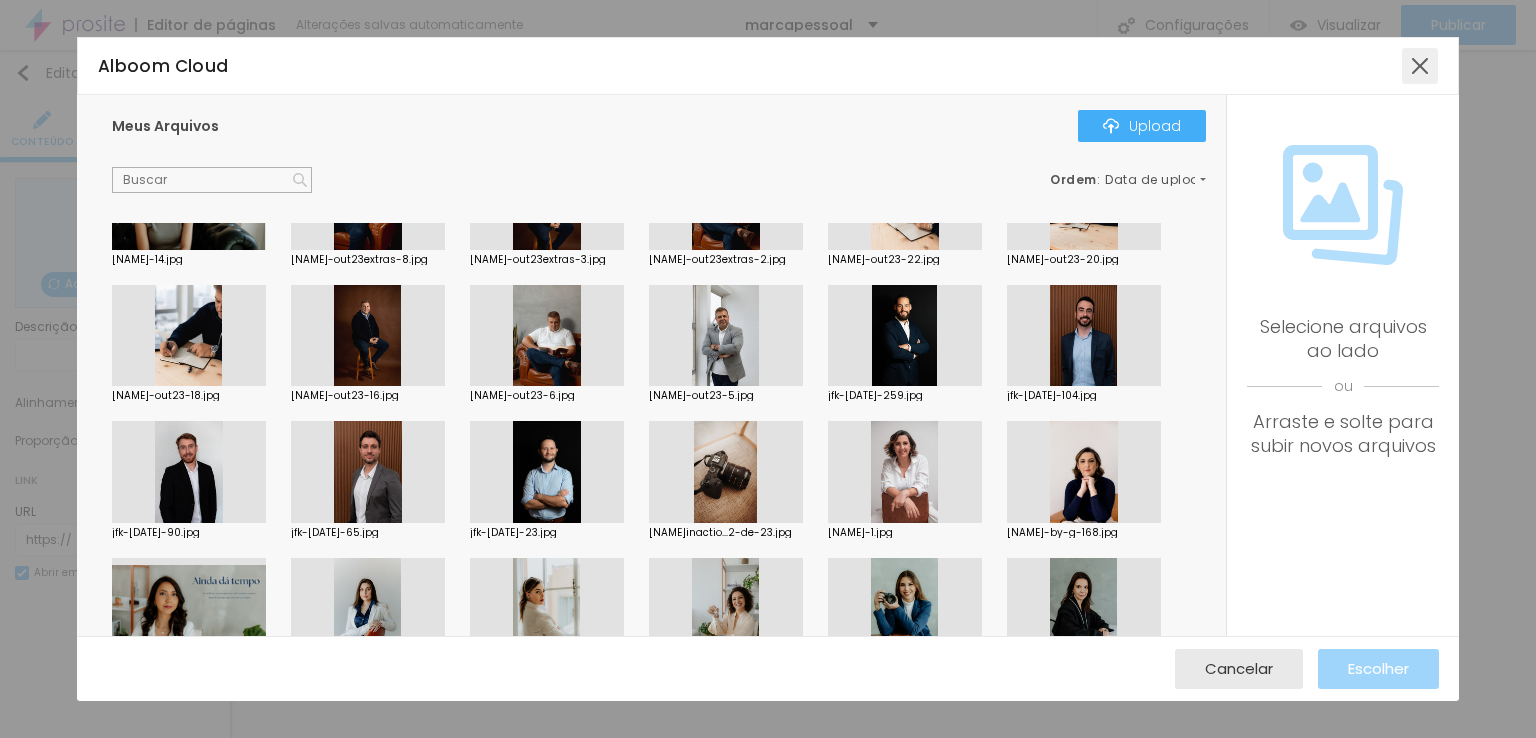 click at bounding box center (1420, 66) 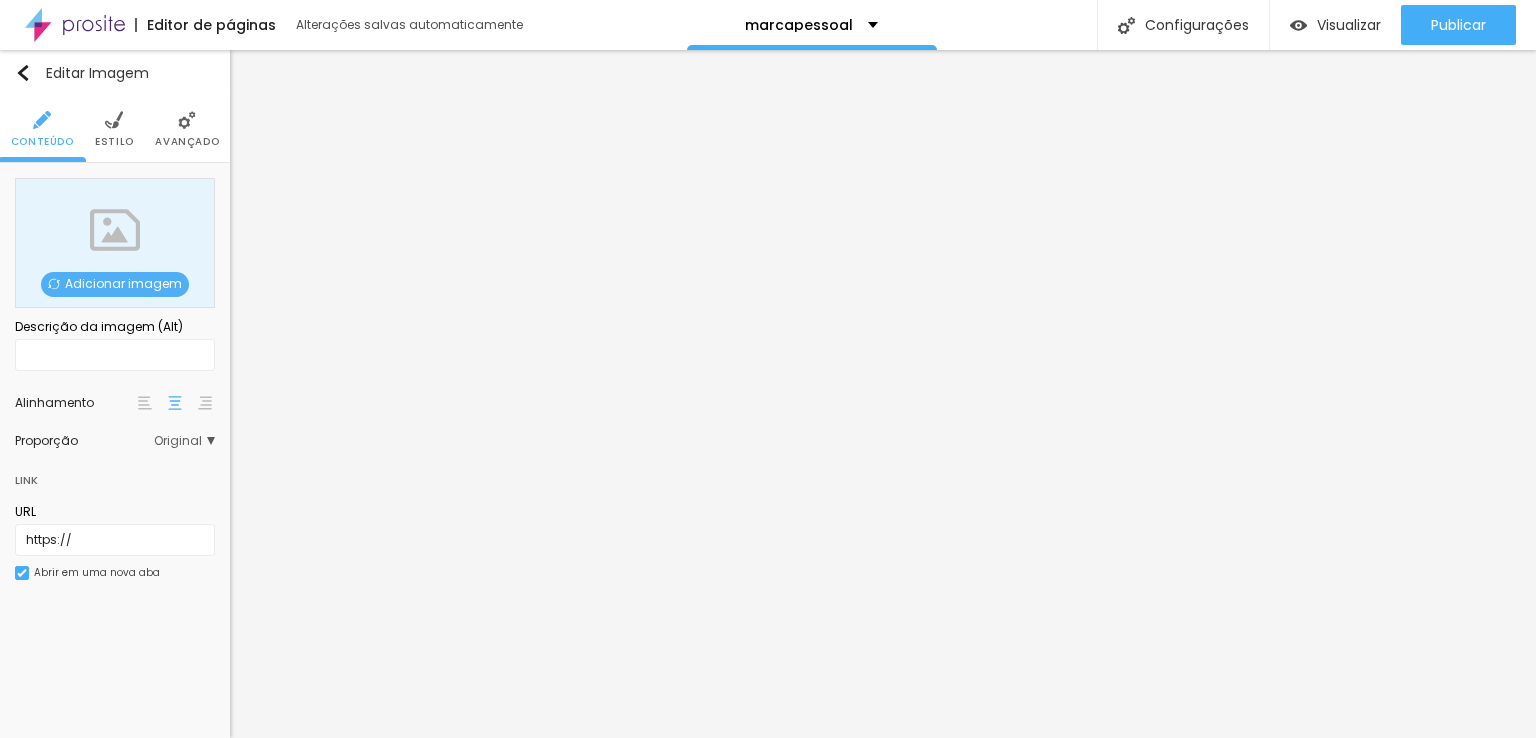 click on "Adicionar imagem" at bounding box center [115, 284] 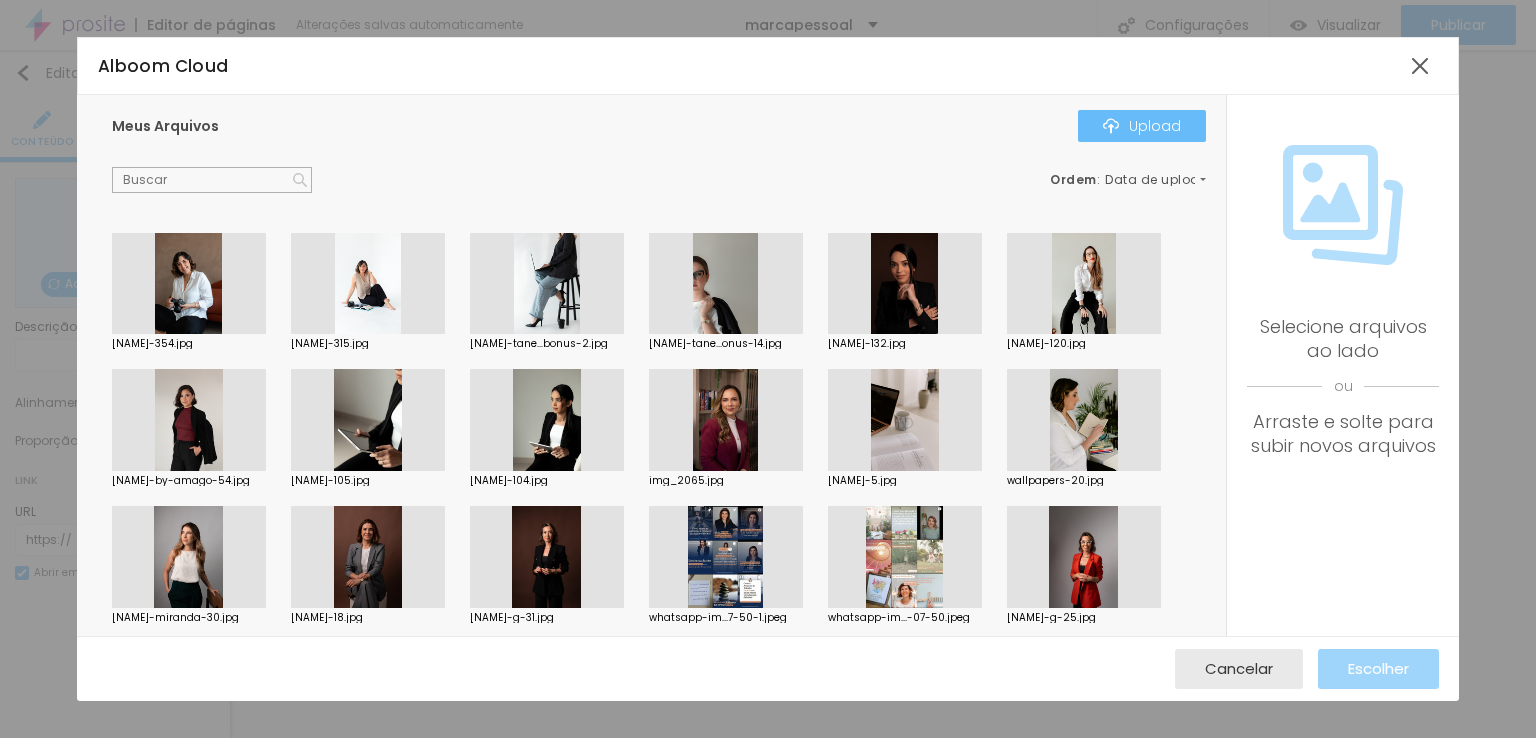 click on "Upload" at bounding box center (1142, 126) 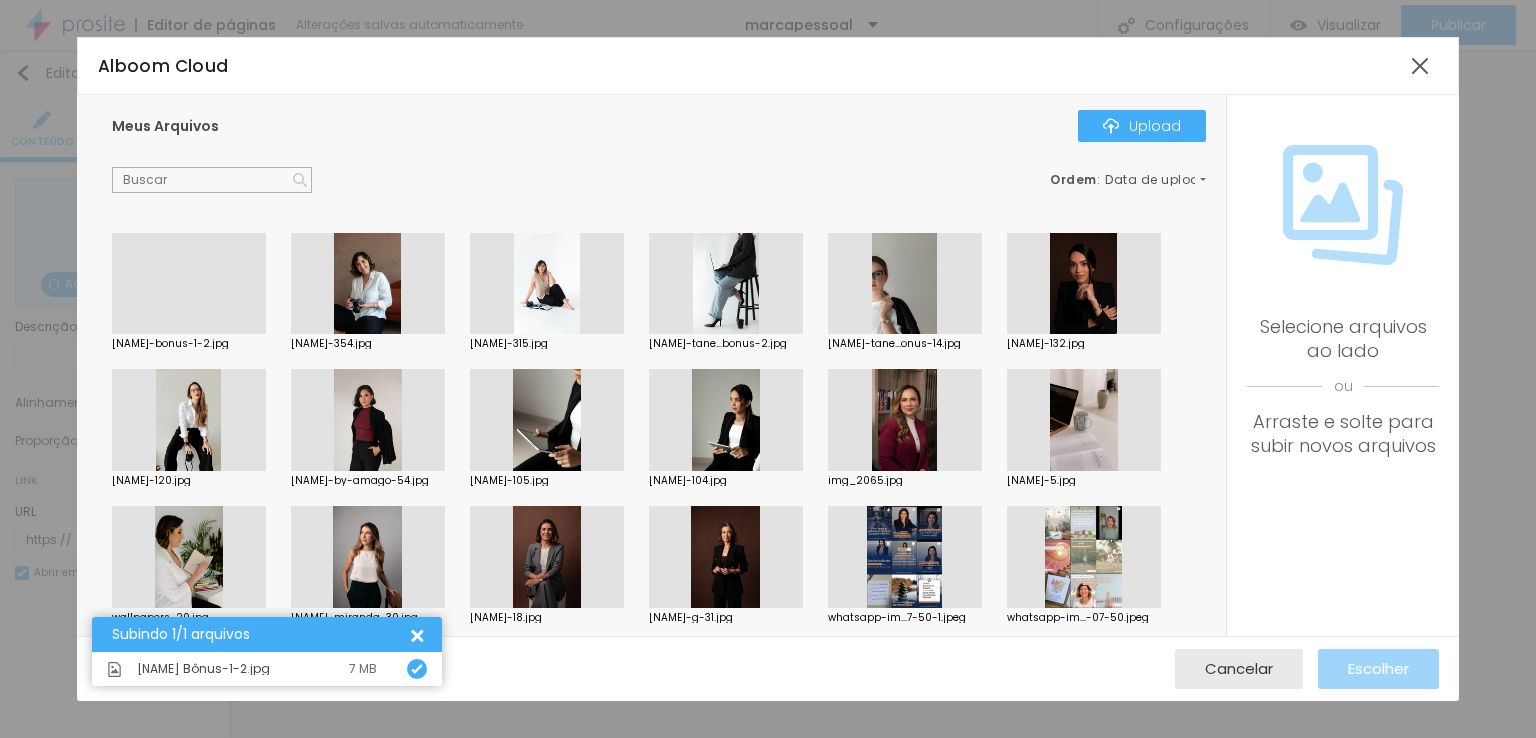 click at bounding box center (189, 334) 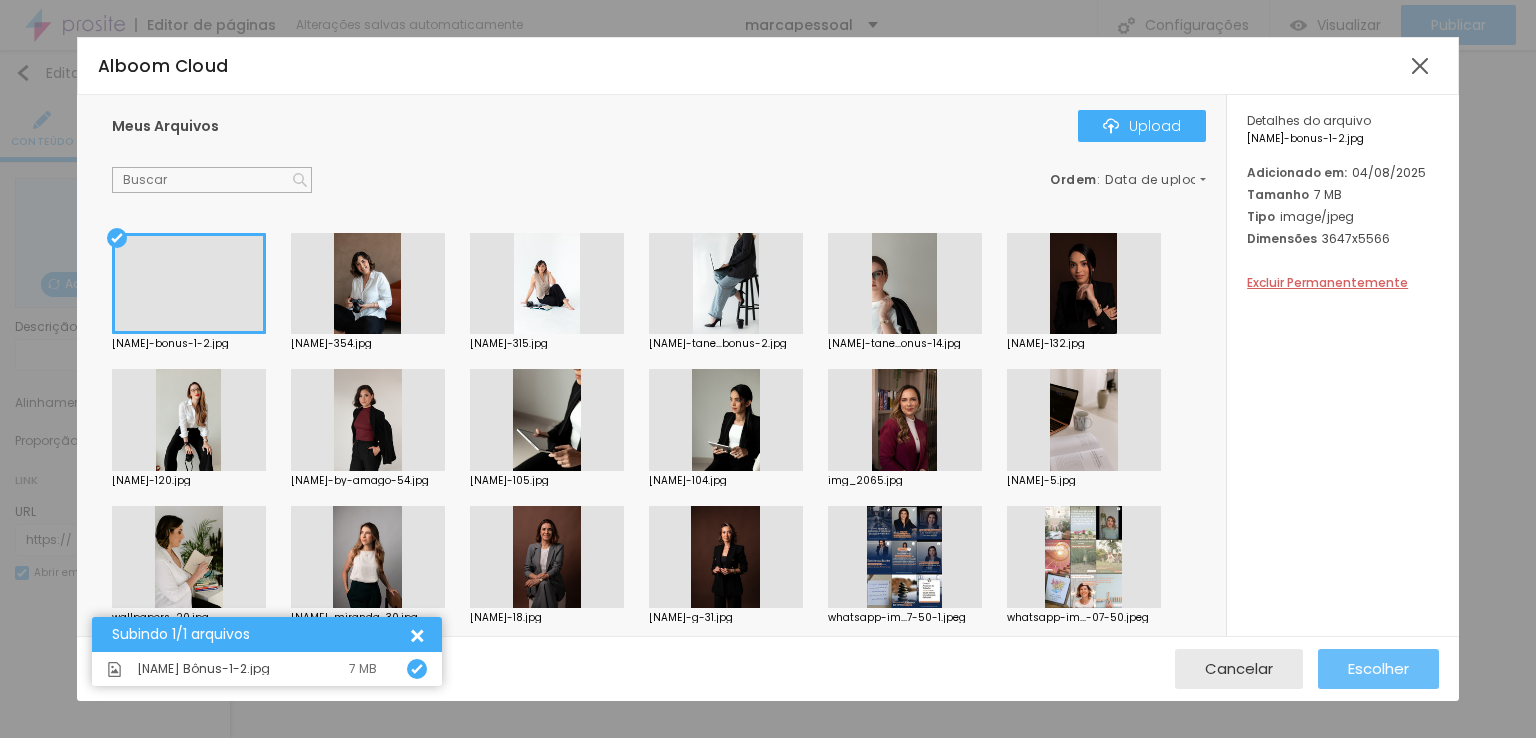 click on "Escolher" at bounding box center (1378, 668) 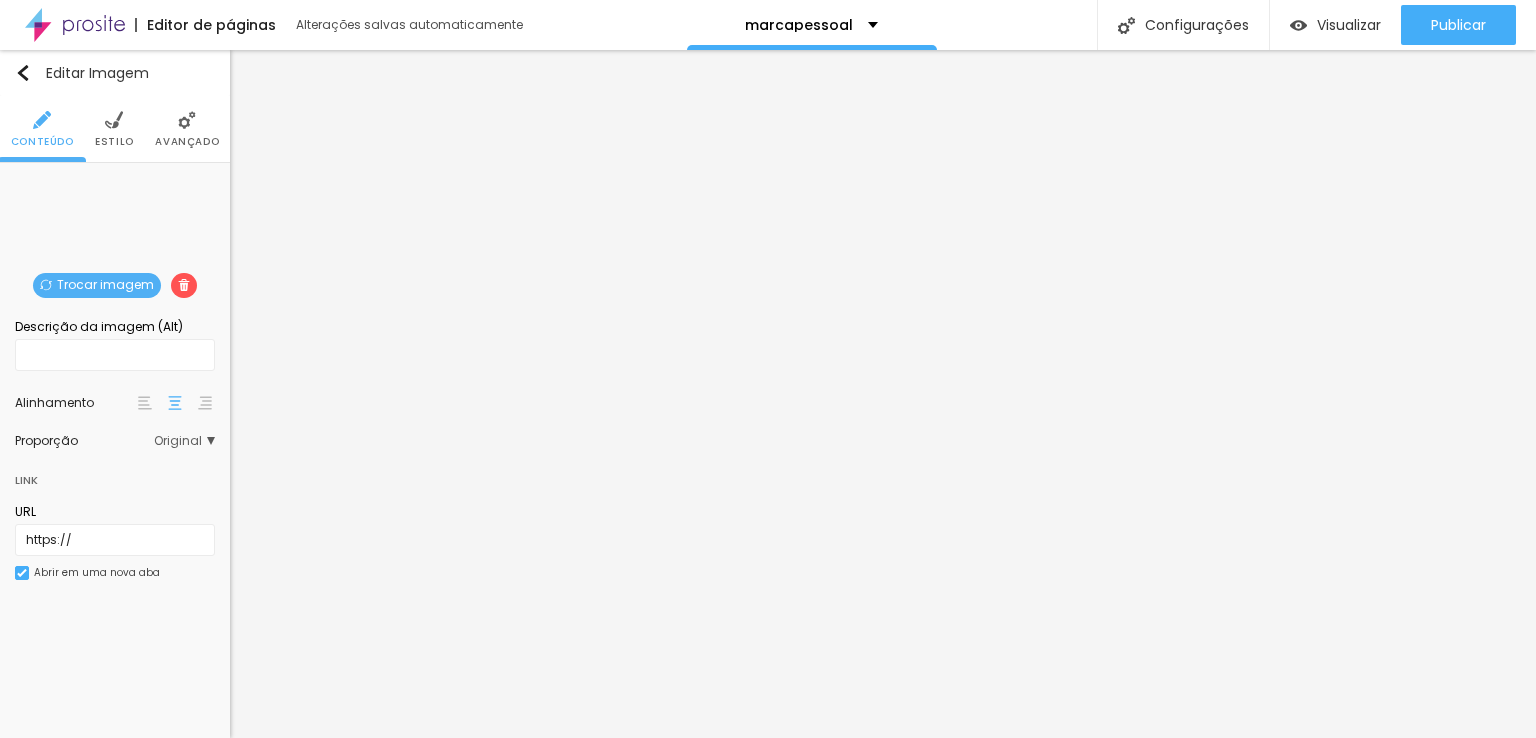 click on "Original" at bounding box center (184, 441) 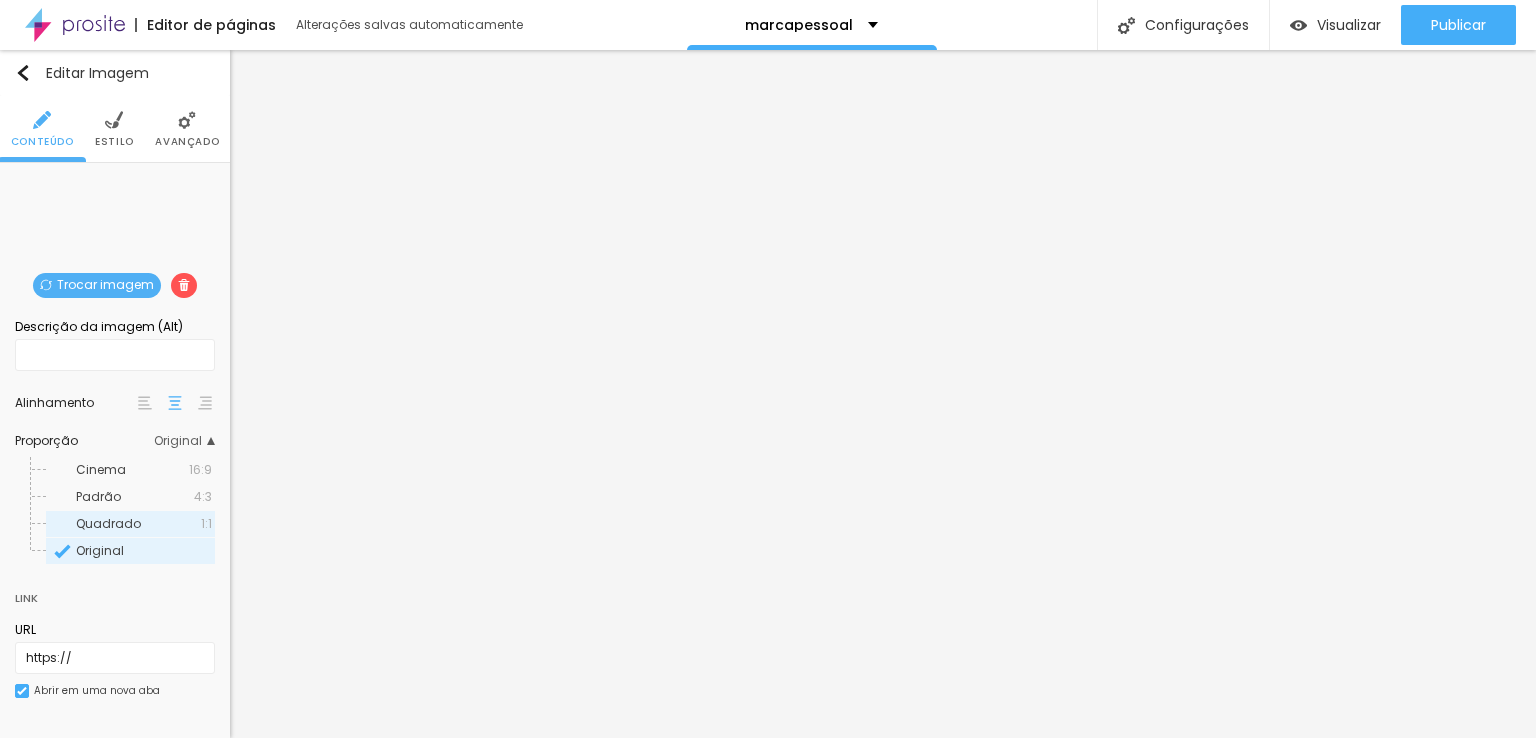 click on "Quadrado" at bounding box center (108, 523) 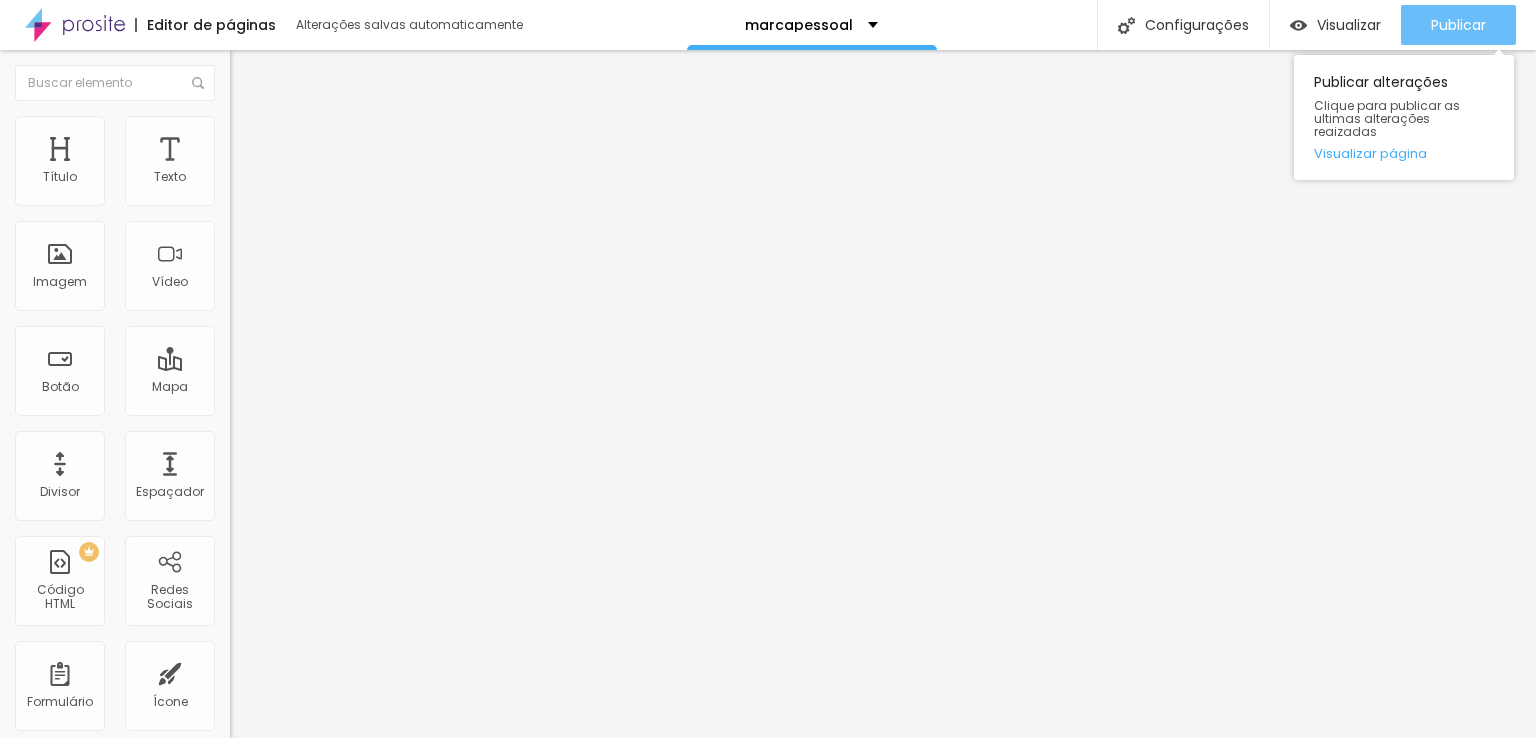 click on "Publicar" at bounding box center (1458, 25) 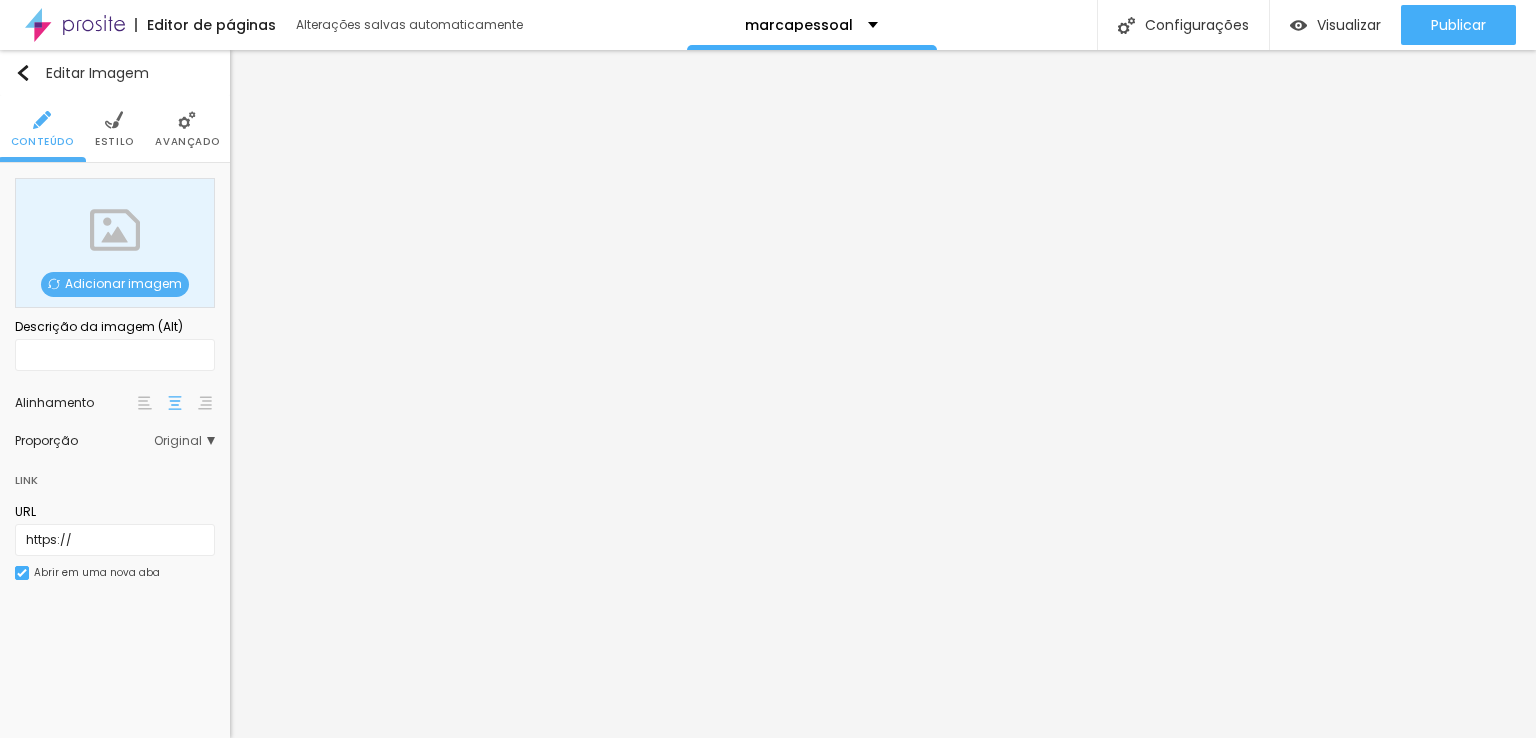 click on "Adicionar imagem" at bounding box center [115, 284] 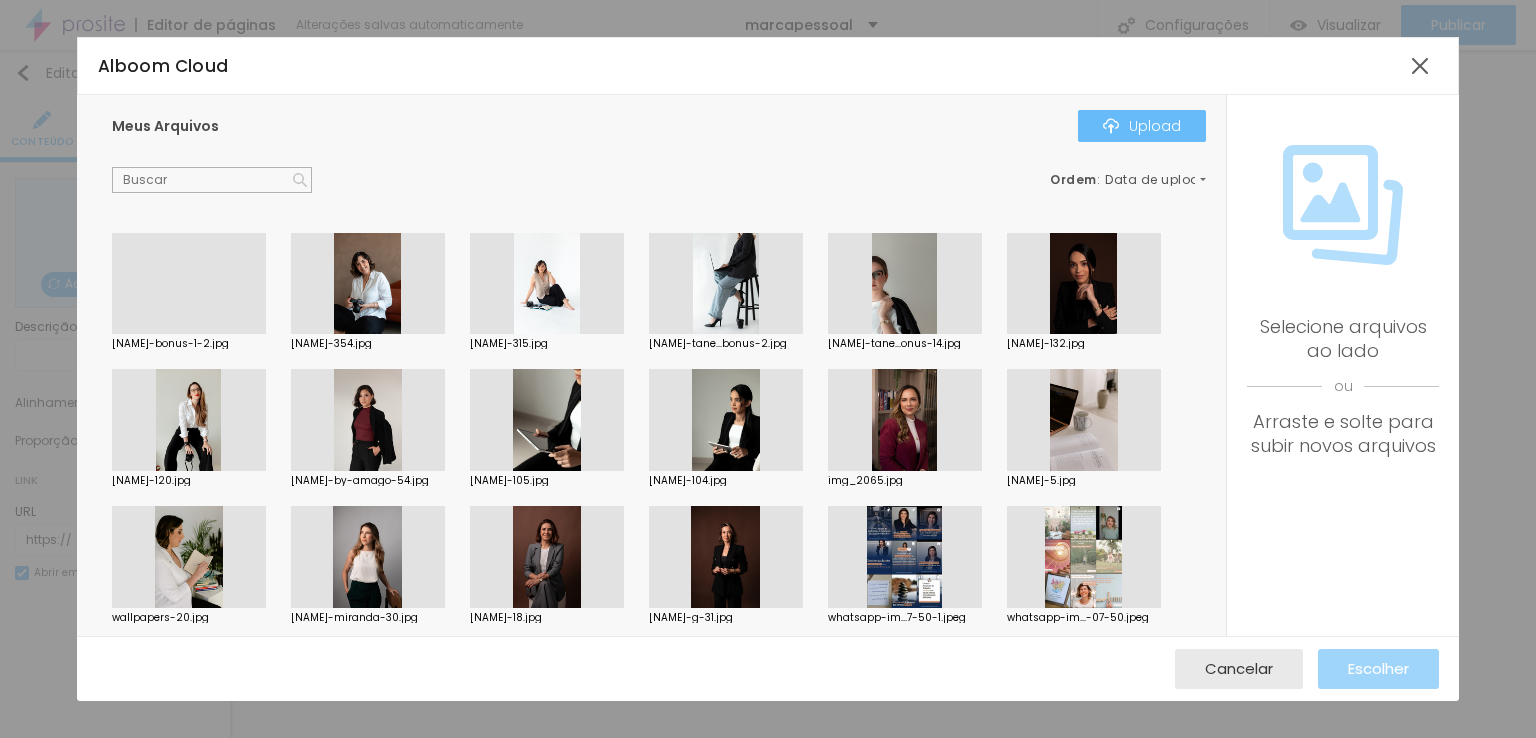 click on "Upload" at bounding box center (1142, 126) 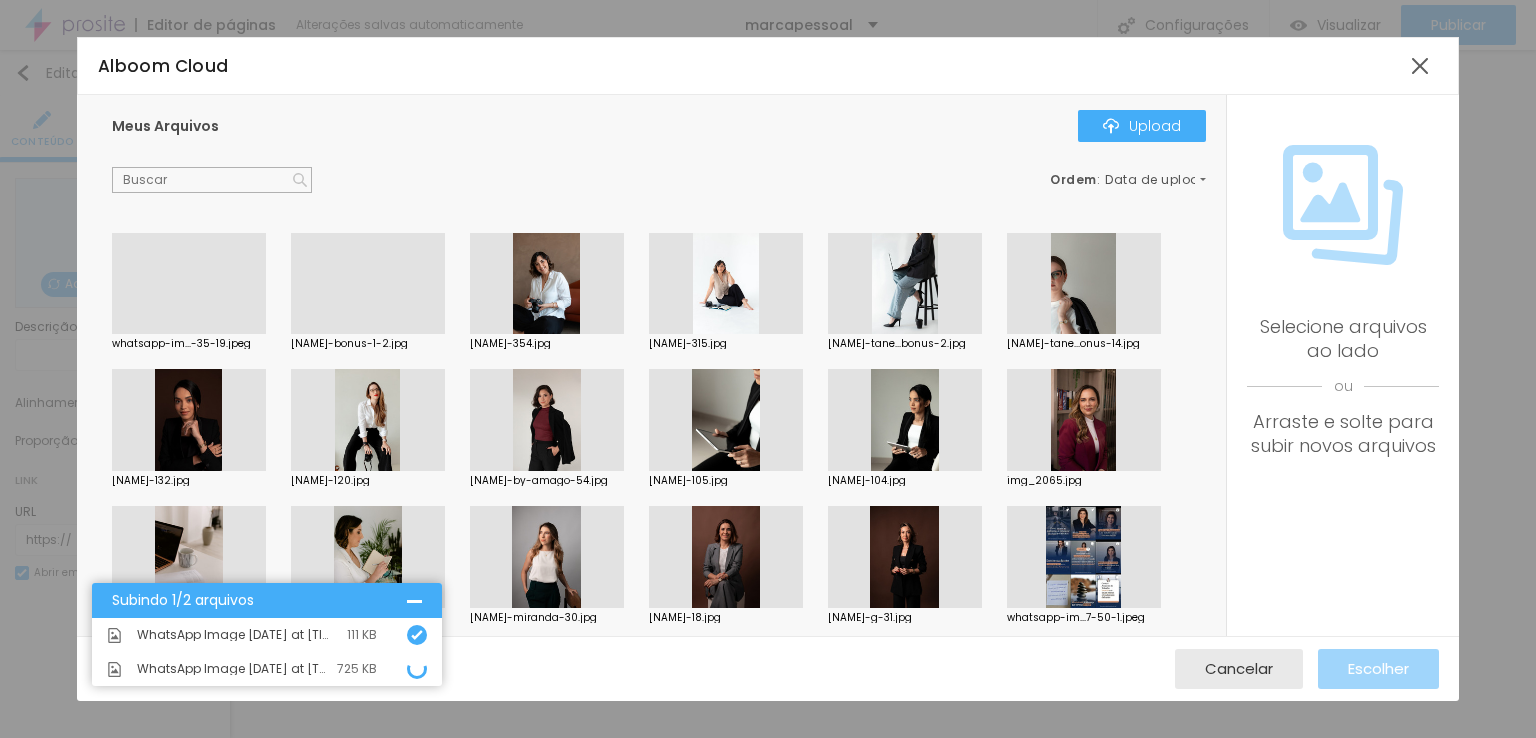 click at bounding box center [189, 334] 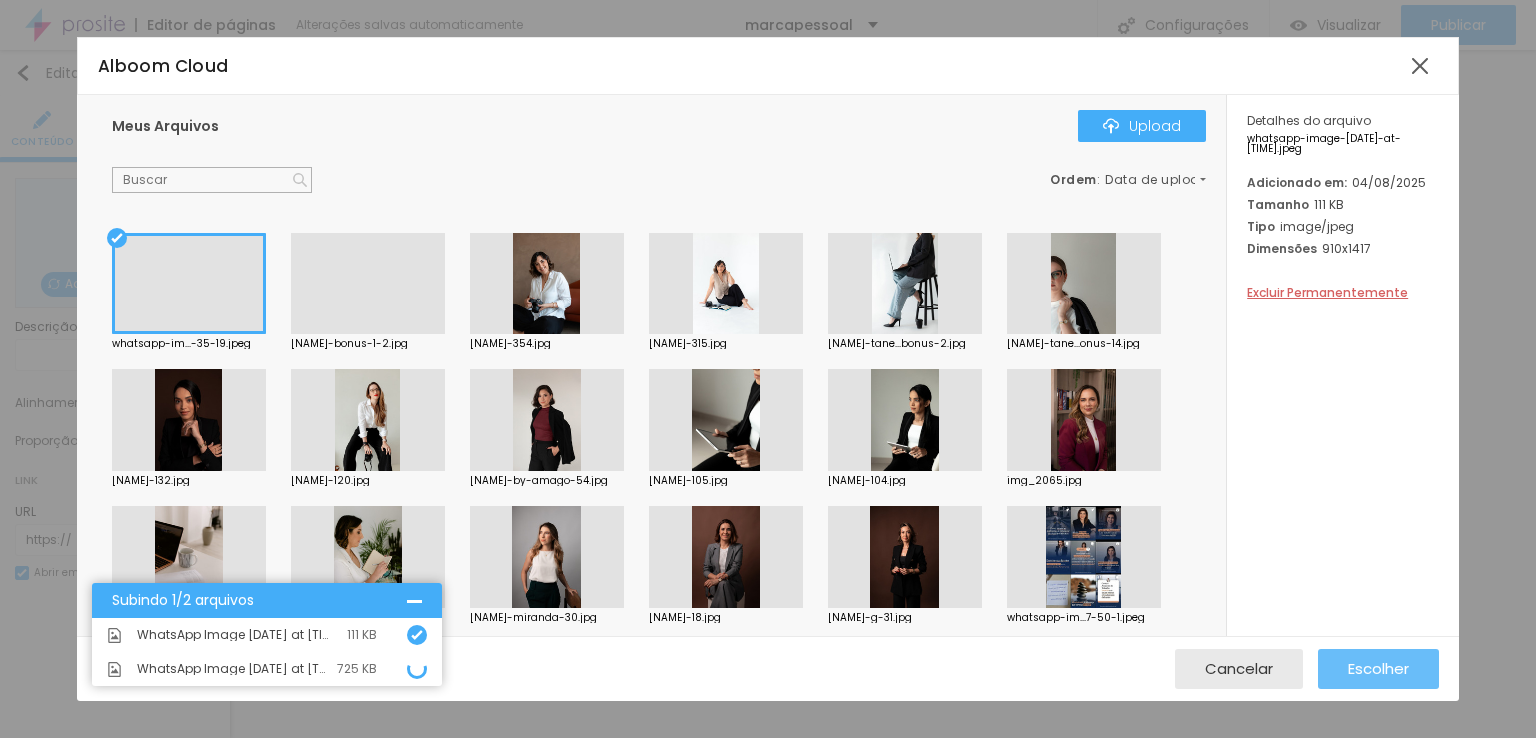 click on "Escolher" at bounding box center (1378, 668) 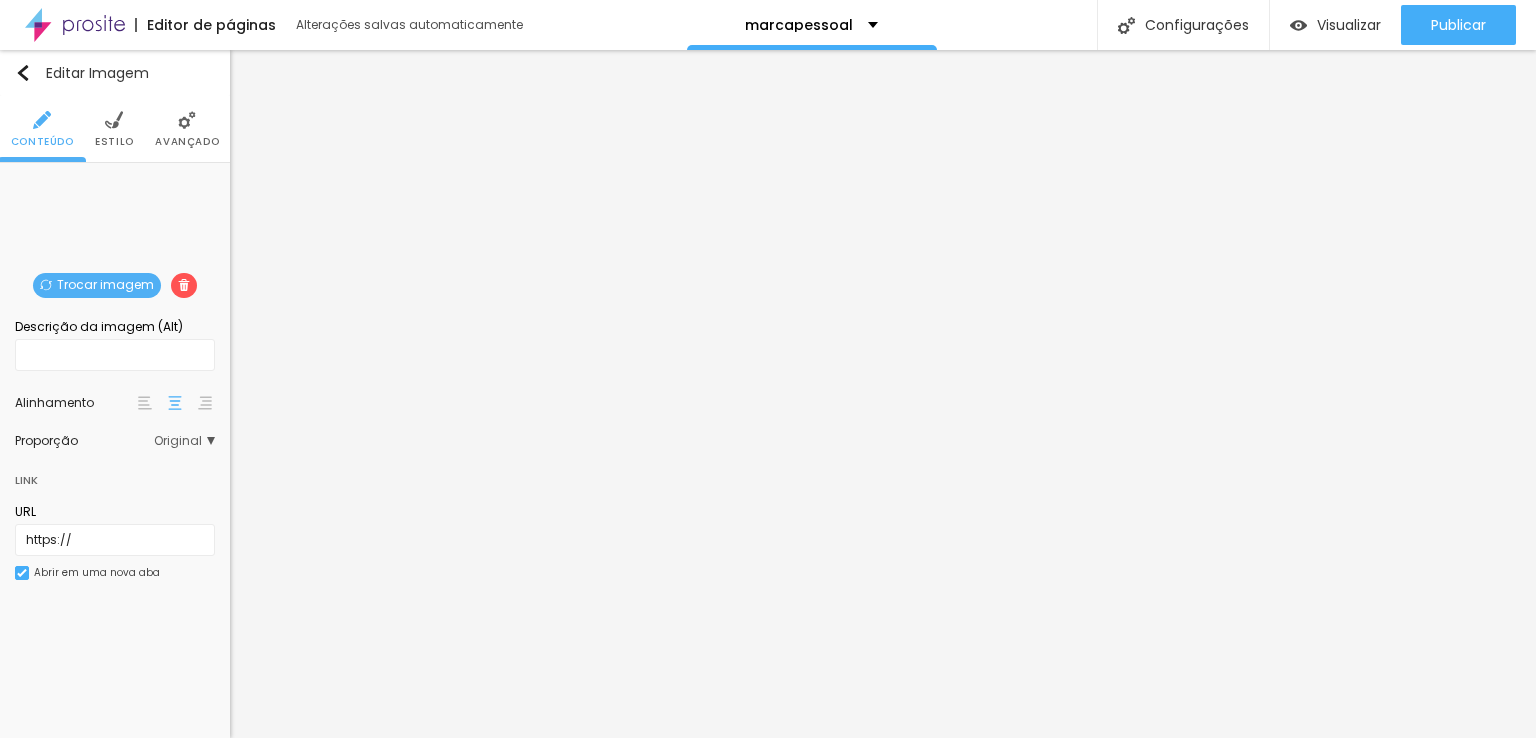 click on "Original" at bounding box center [184, 441] 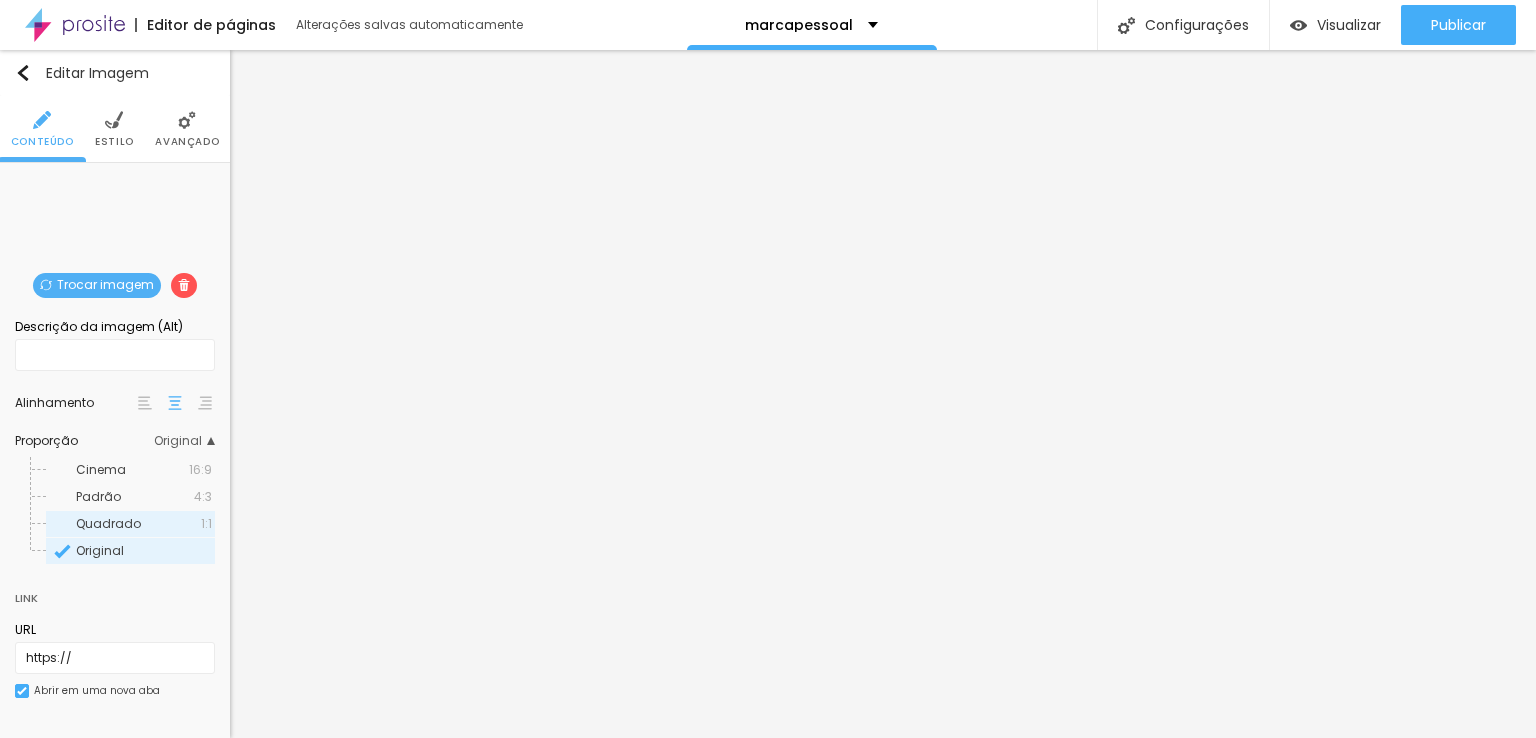 click on "Quadrado" at bounding box center [108, 523] 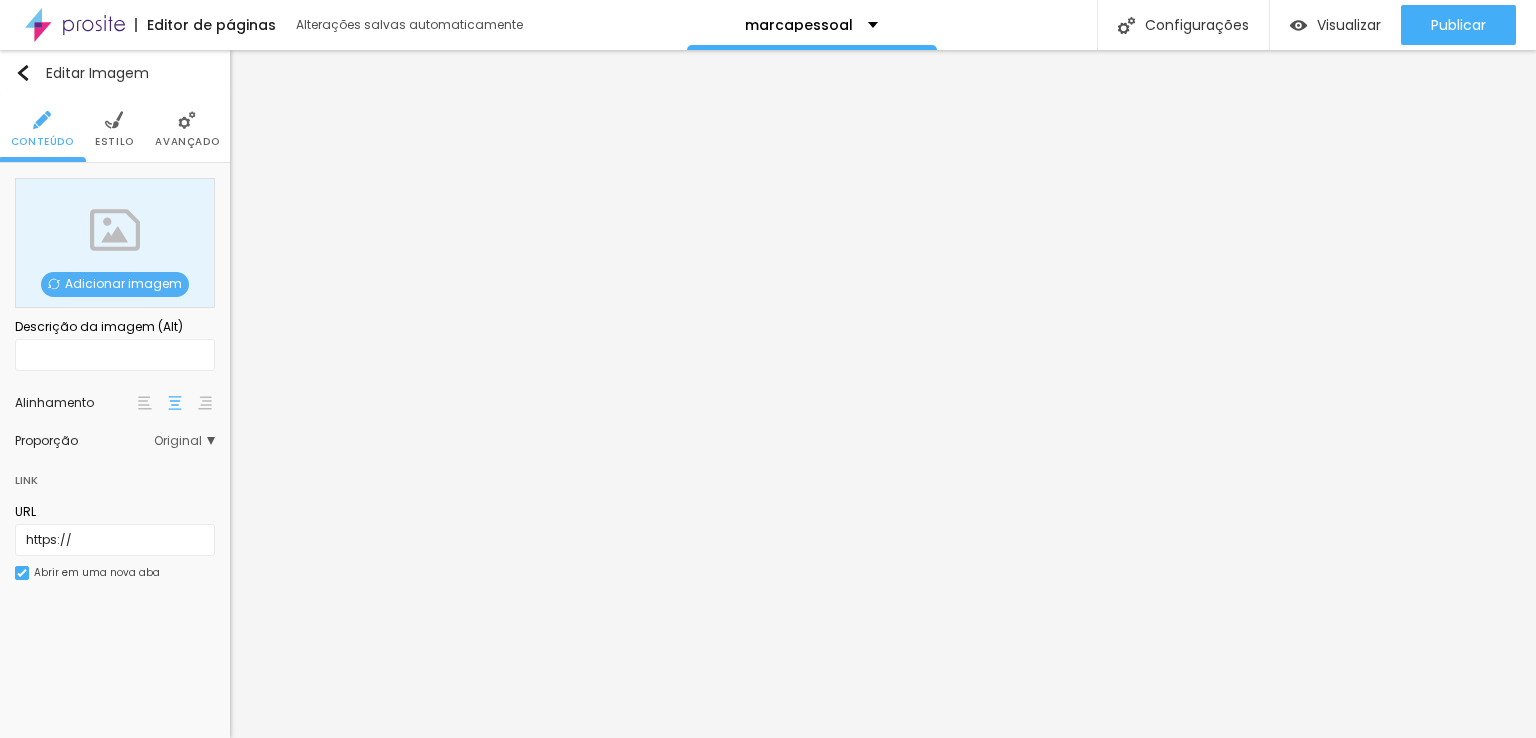 click on "Adicionar imagem" at bounding box center (115, 284) 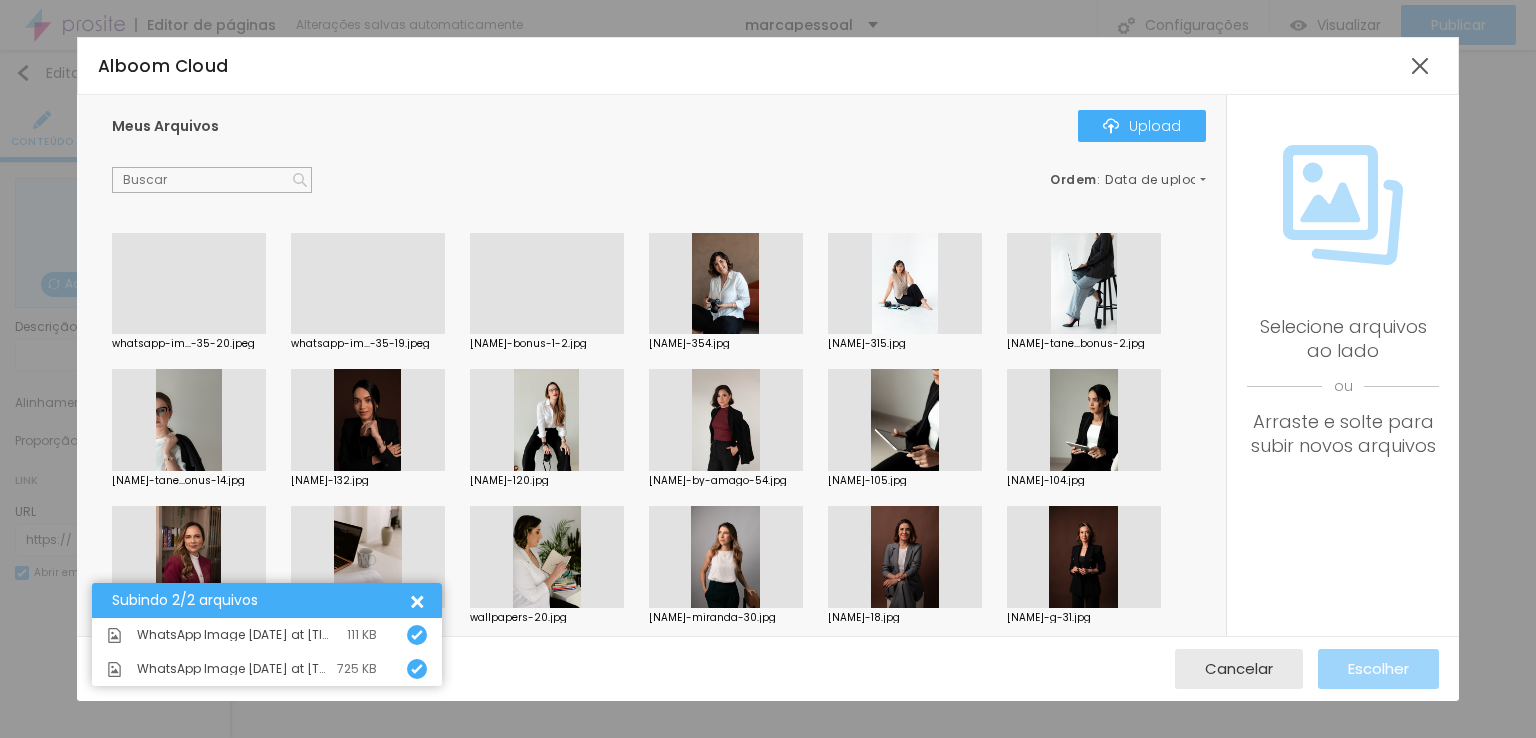 click at bounding box center [189, 334] 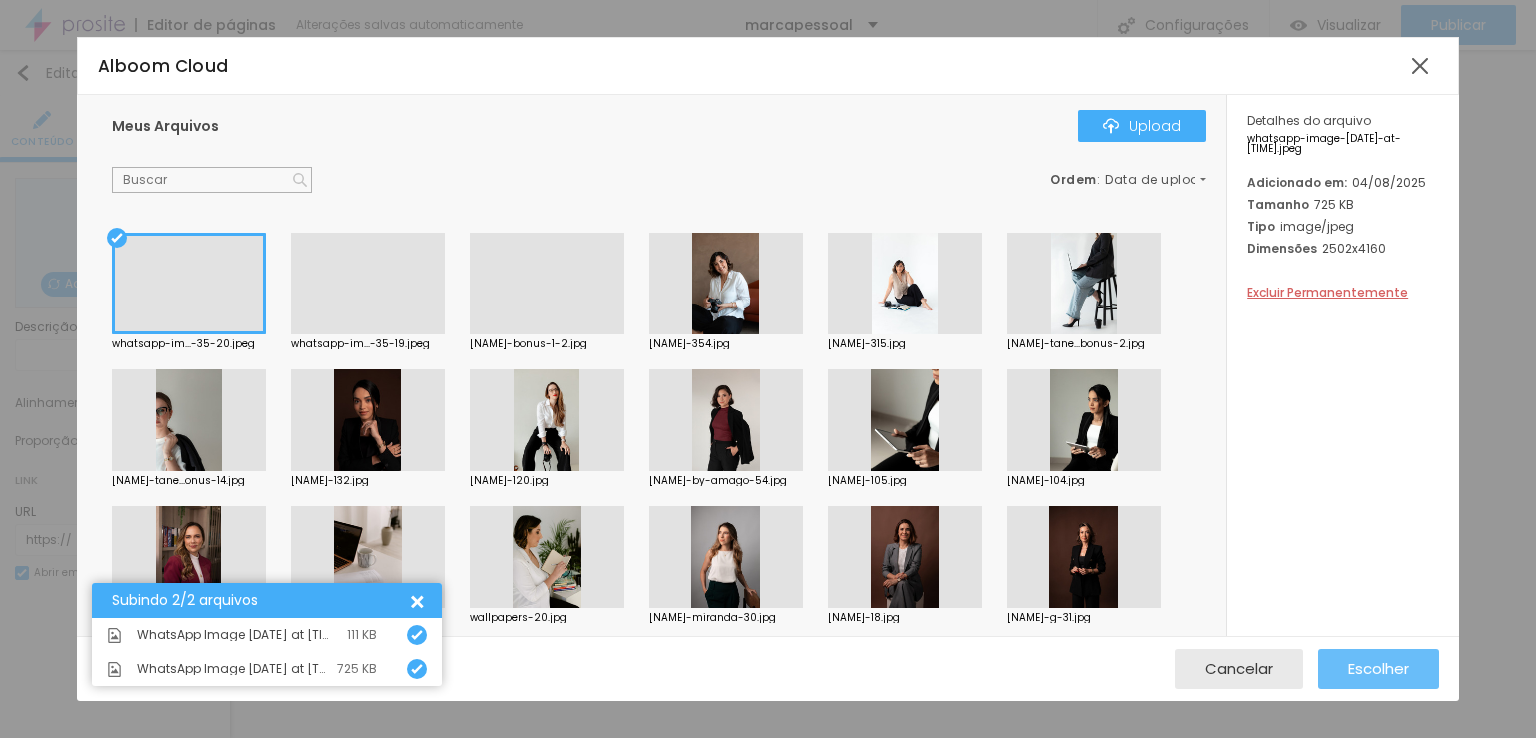 click on "Escolher" at bounding box center (1378, 668) 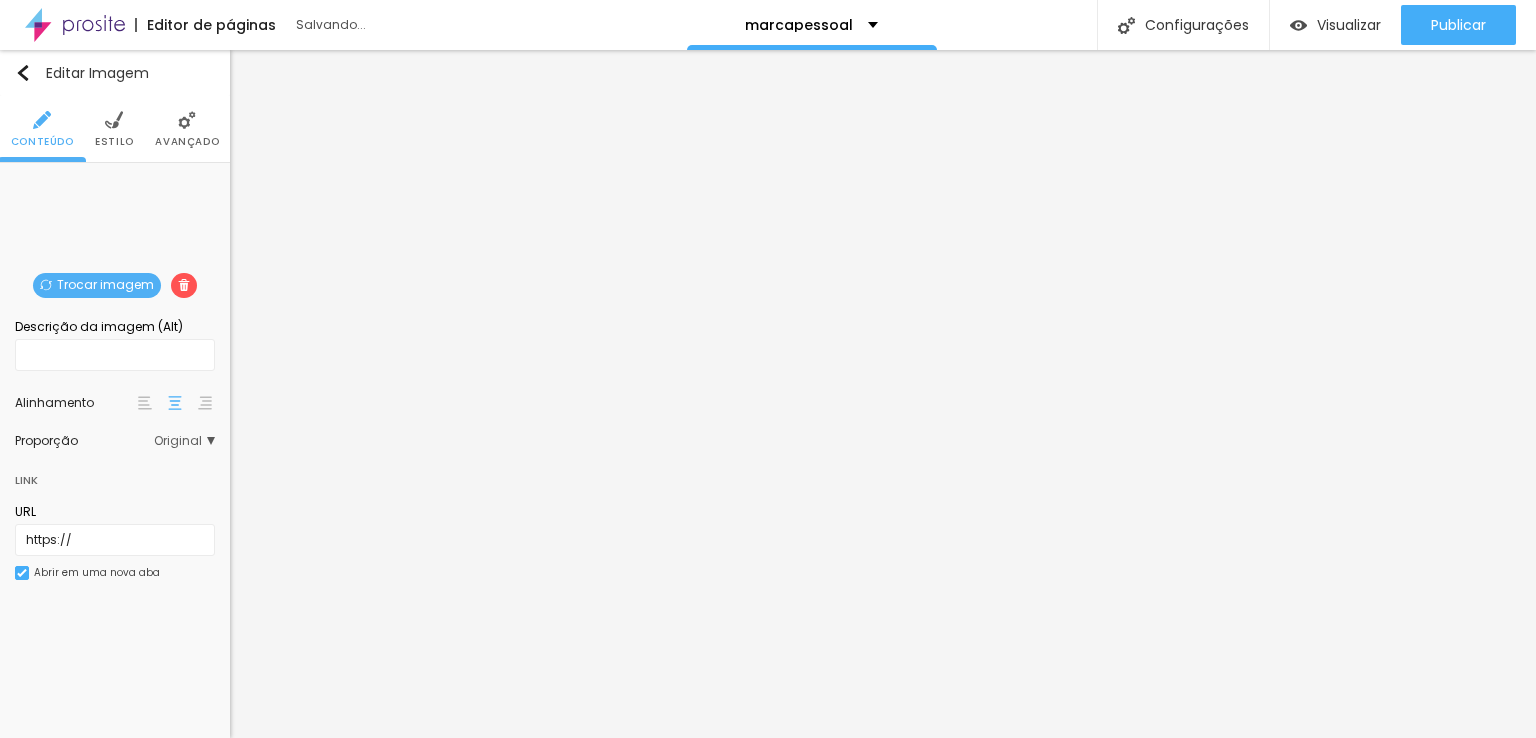 click on "Original" at bounding box center (184, 441) 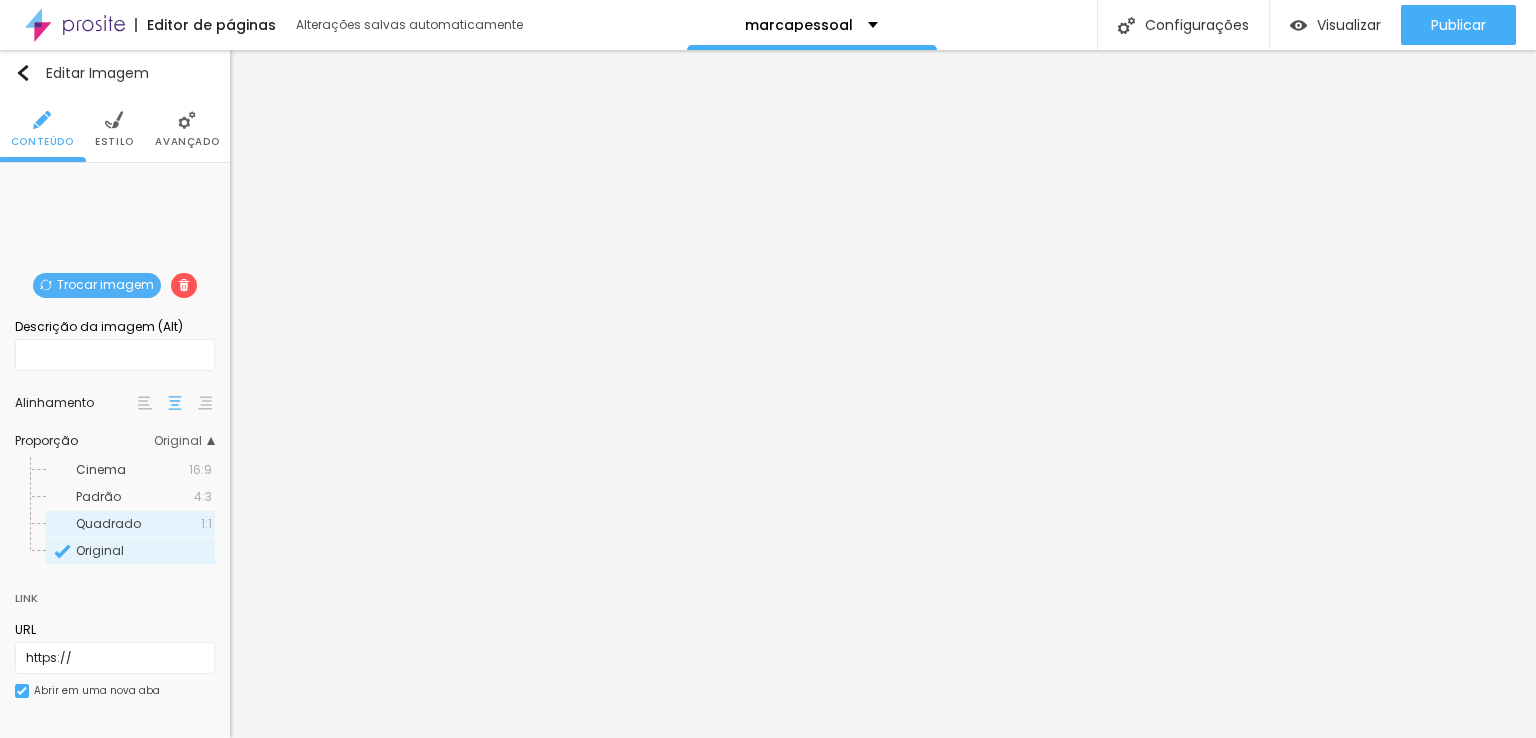 click on "Quadrado" at bounding box center [108, 523] 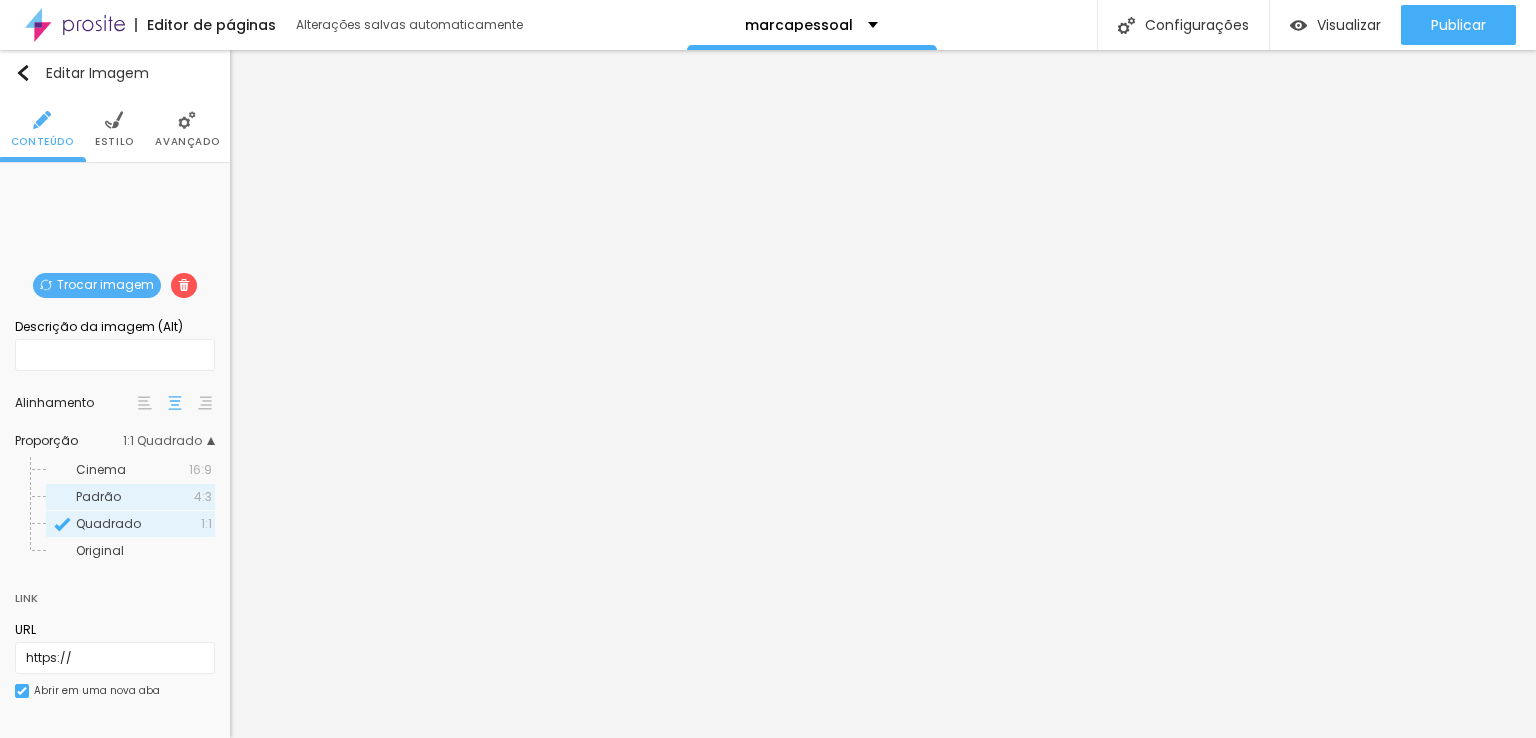 click on "Padrão" at bounding box center [135, 497] 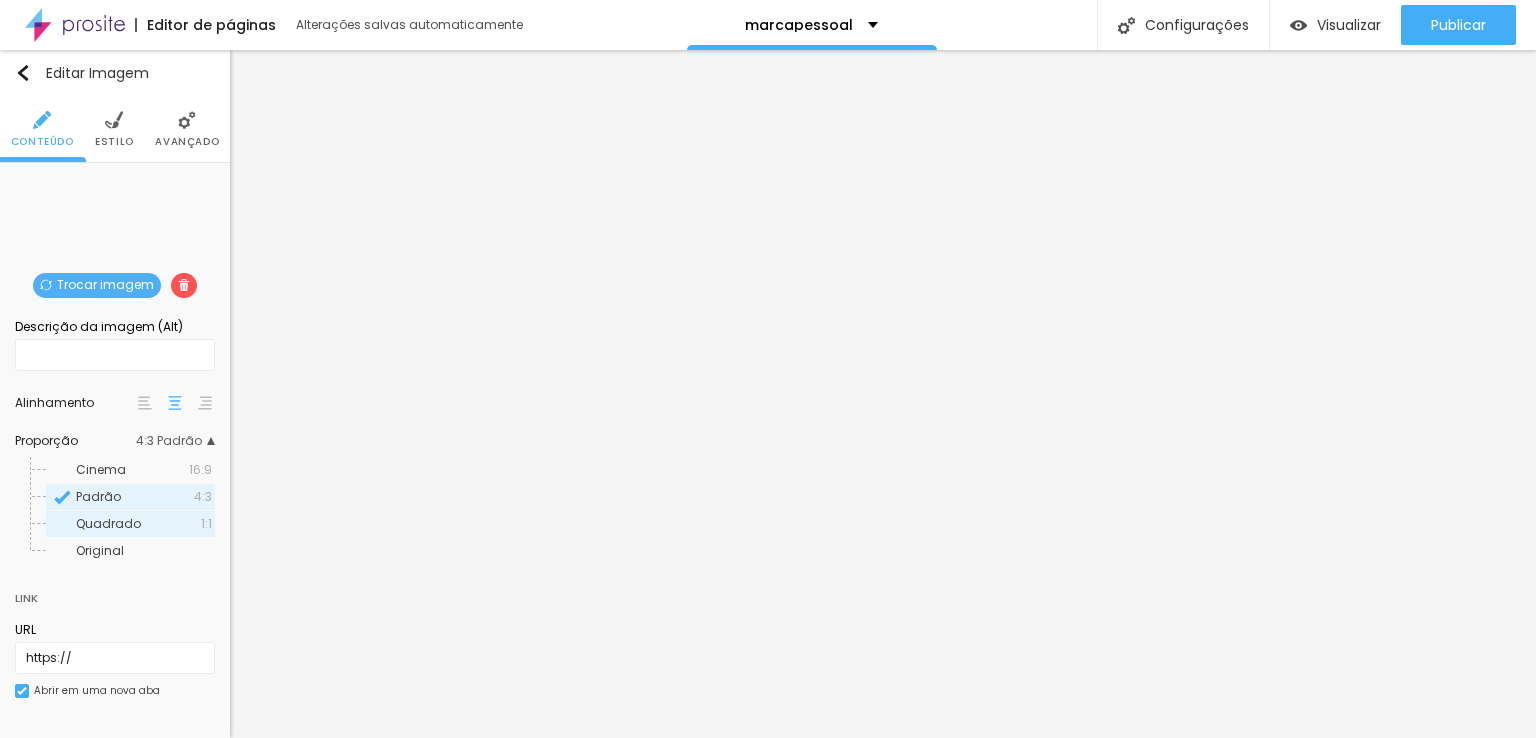 click on "Quadrado 1:1" at bounding box center [130, 524] 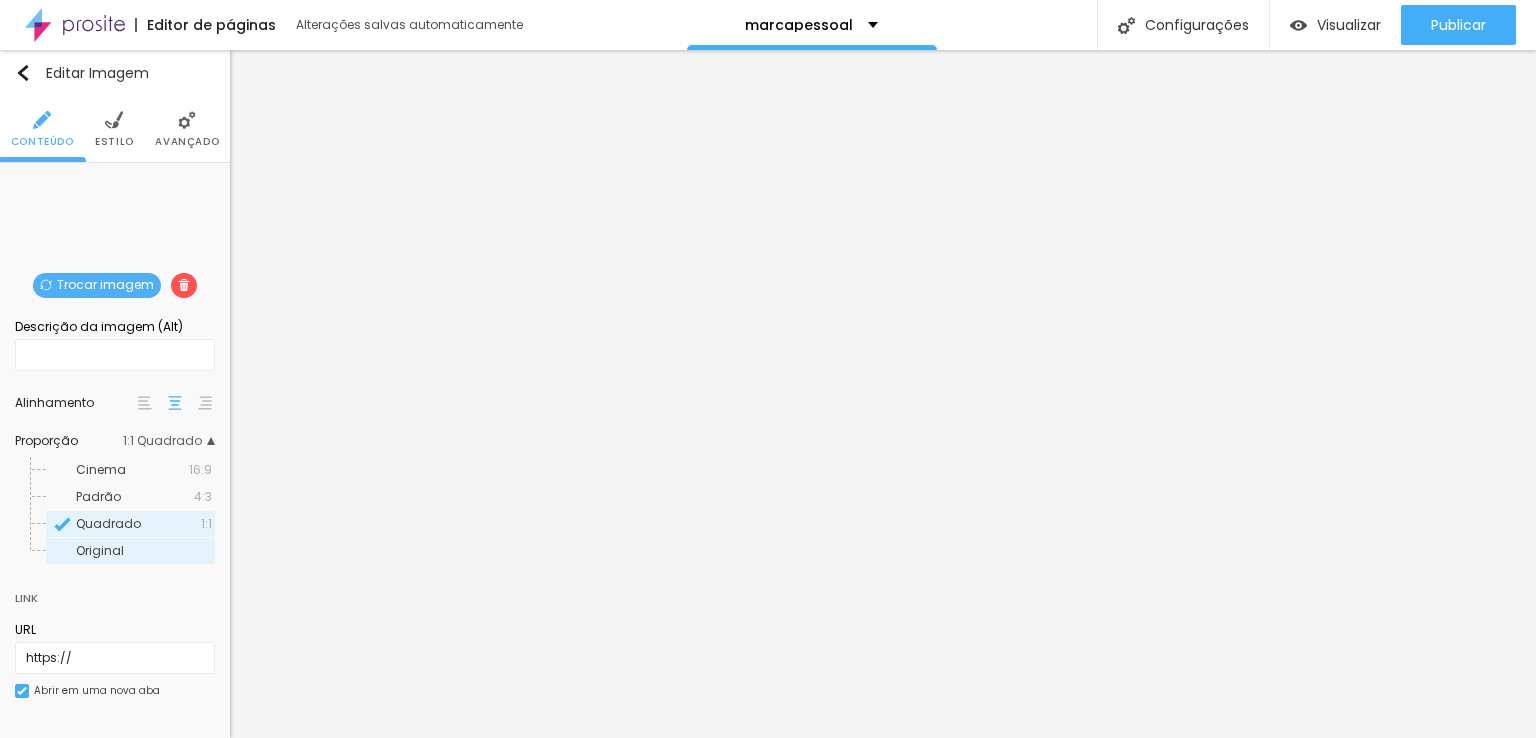 click on "Original" at bounding box center [144, 551] 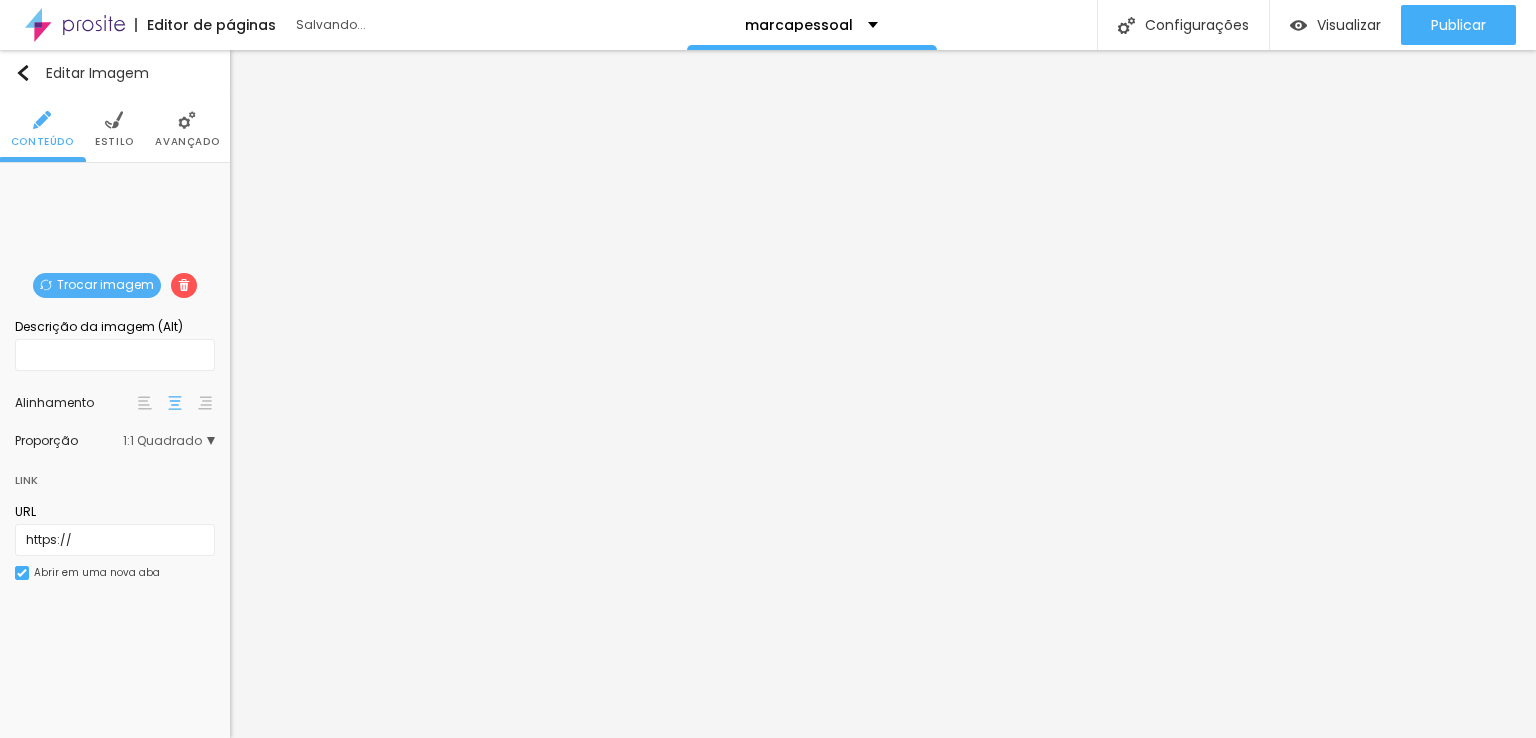 click on "1:1 Quadrado" at bounding box center (169, 441) 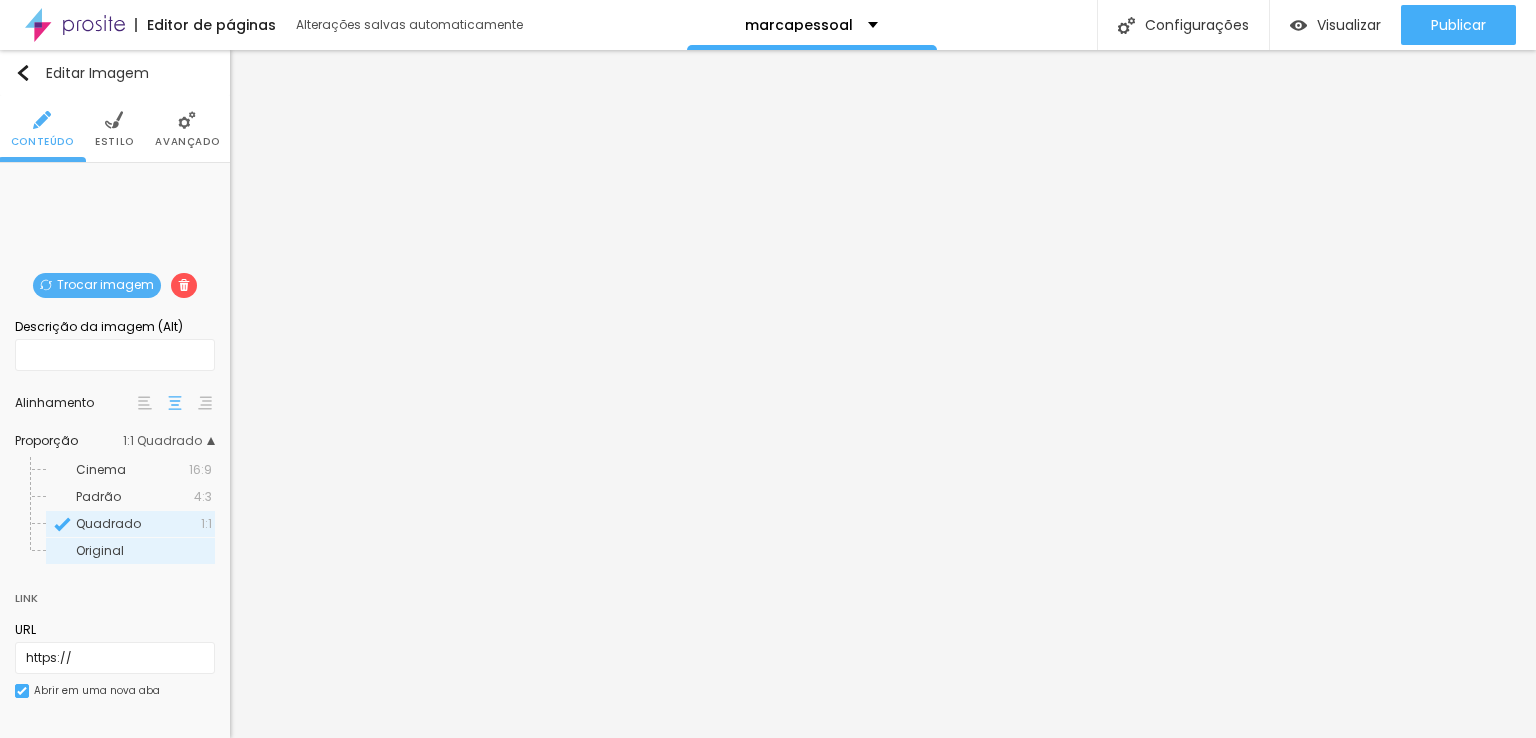 click on "Original" at bounding box center (100, 550) 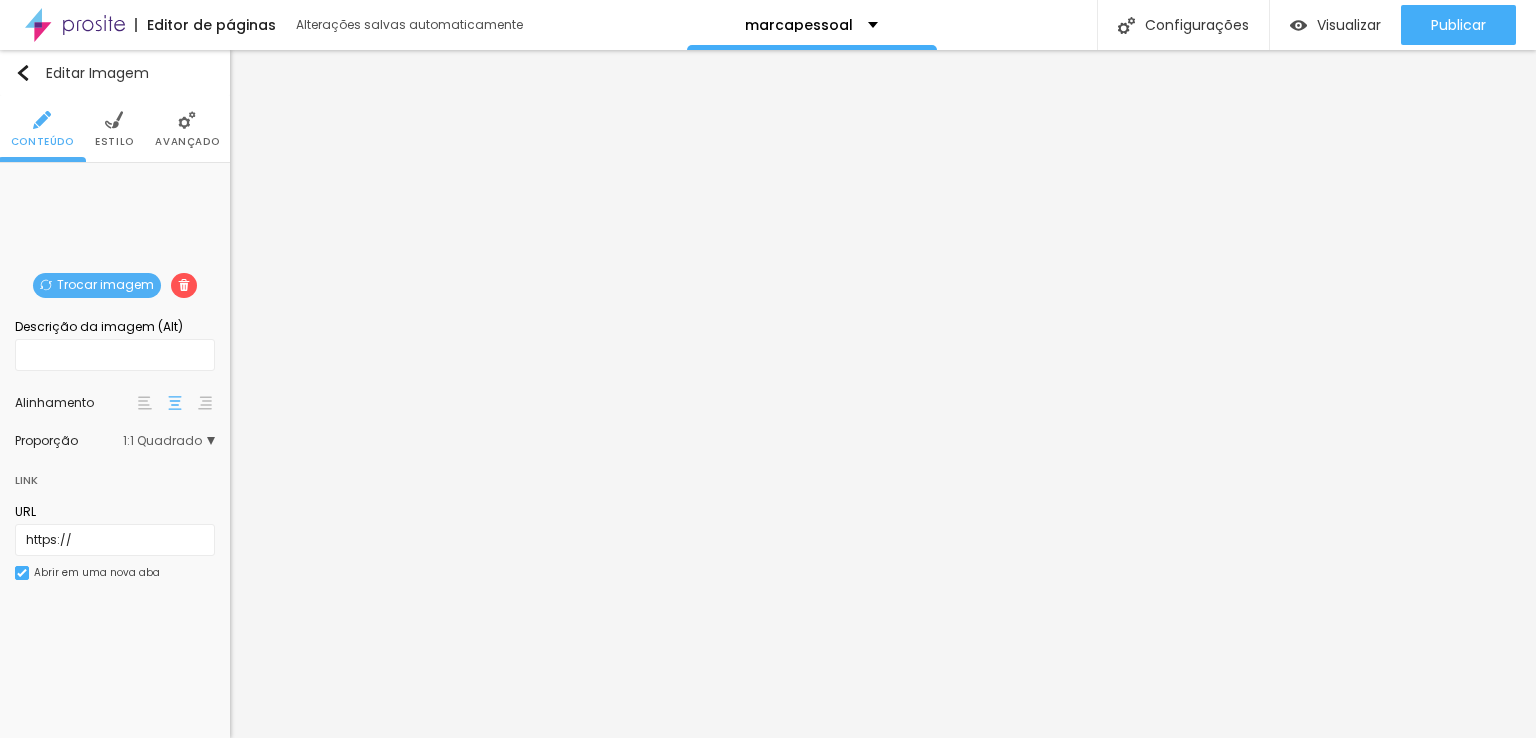 click on "1:1 Quadrado" at bounding box center [169, 441] 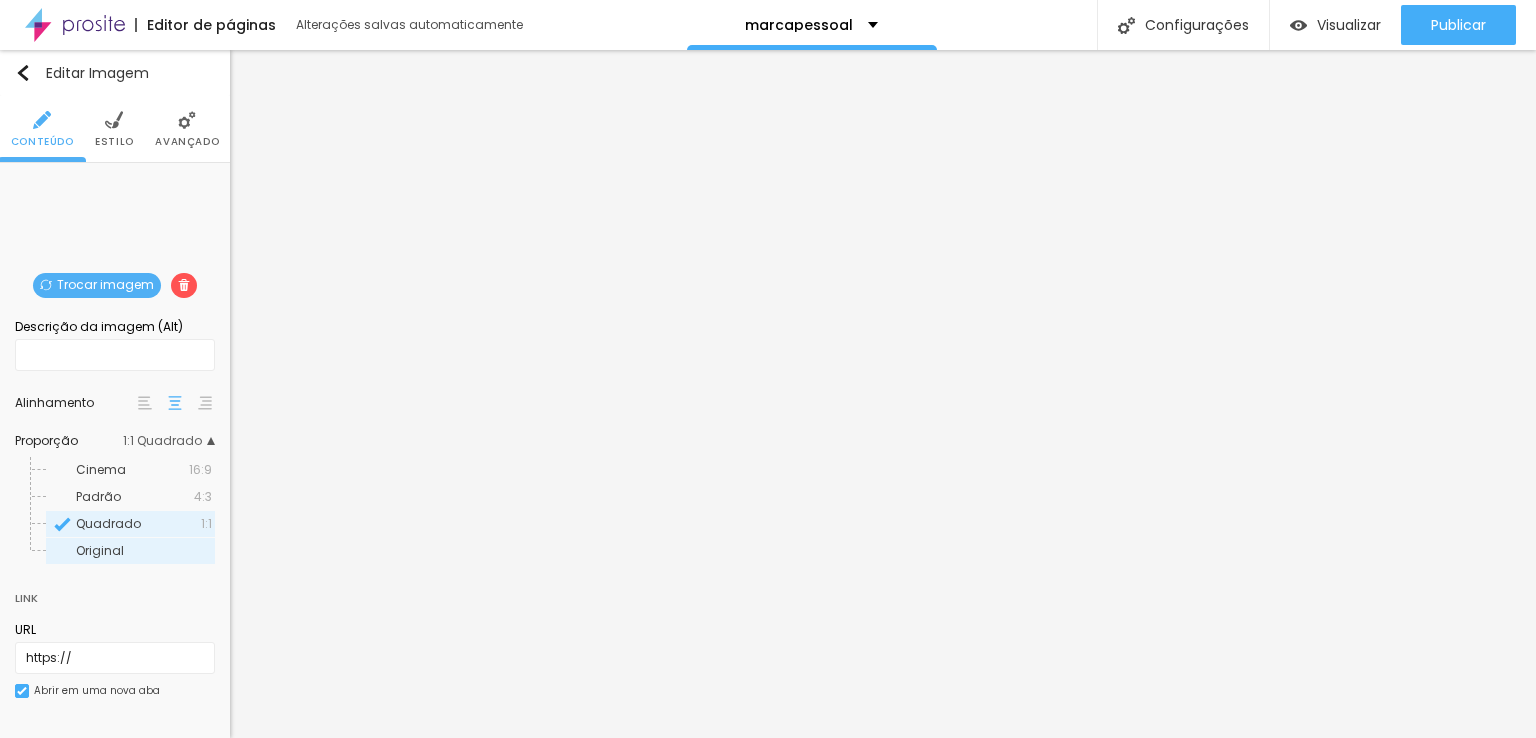 click on "Original" at bounding box center (144, 551) 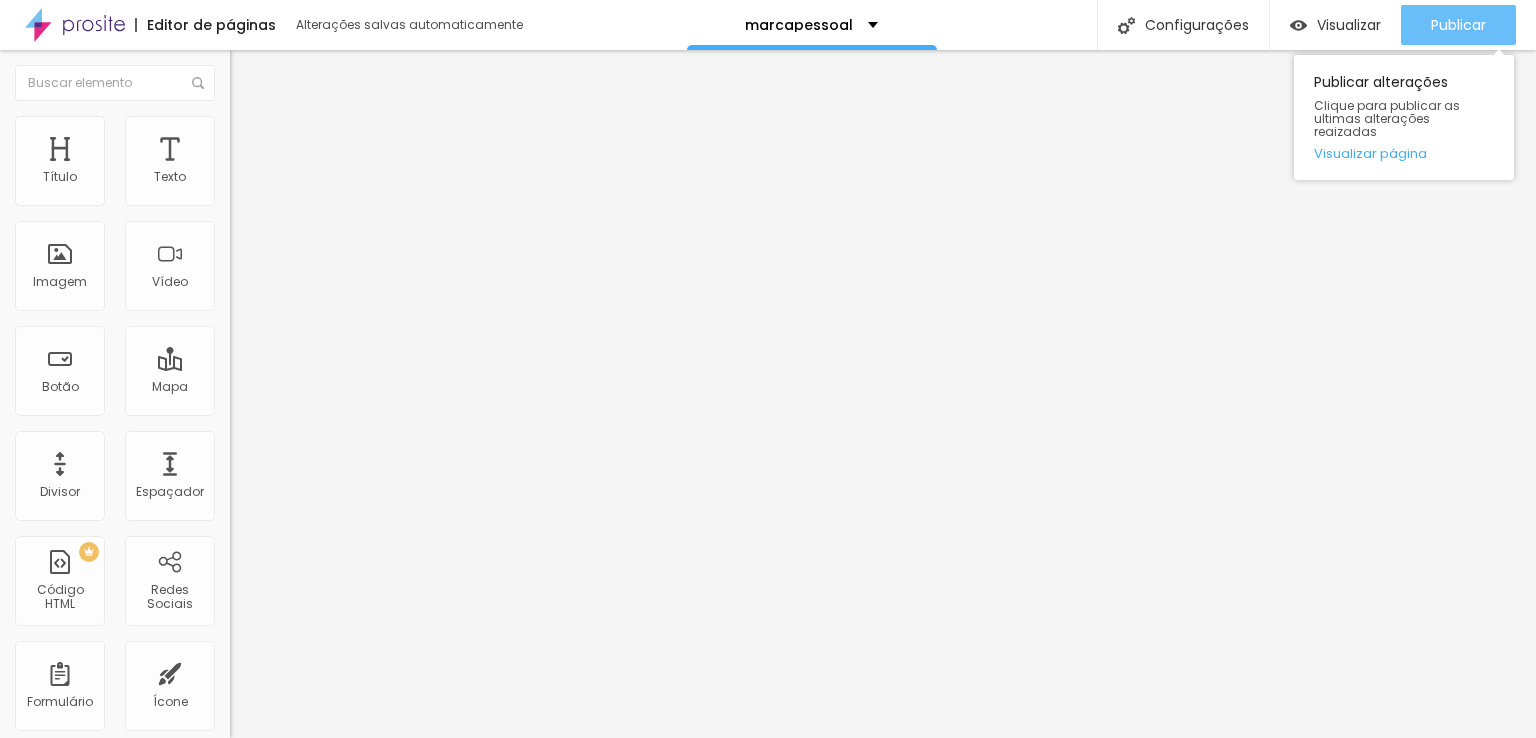 click on "Publicar" at bounding box center (1458, 25) 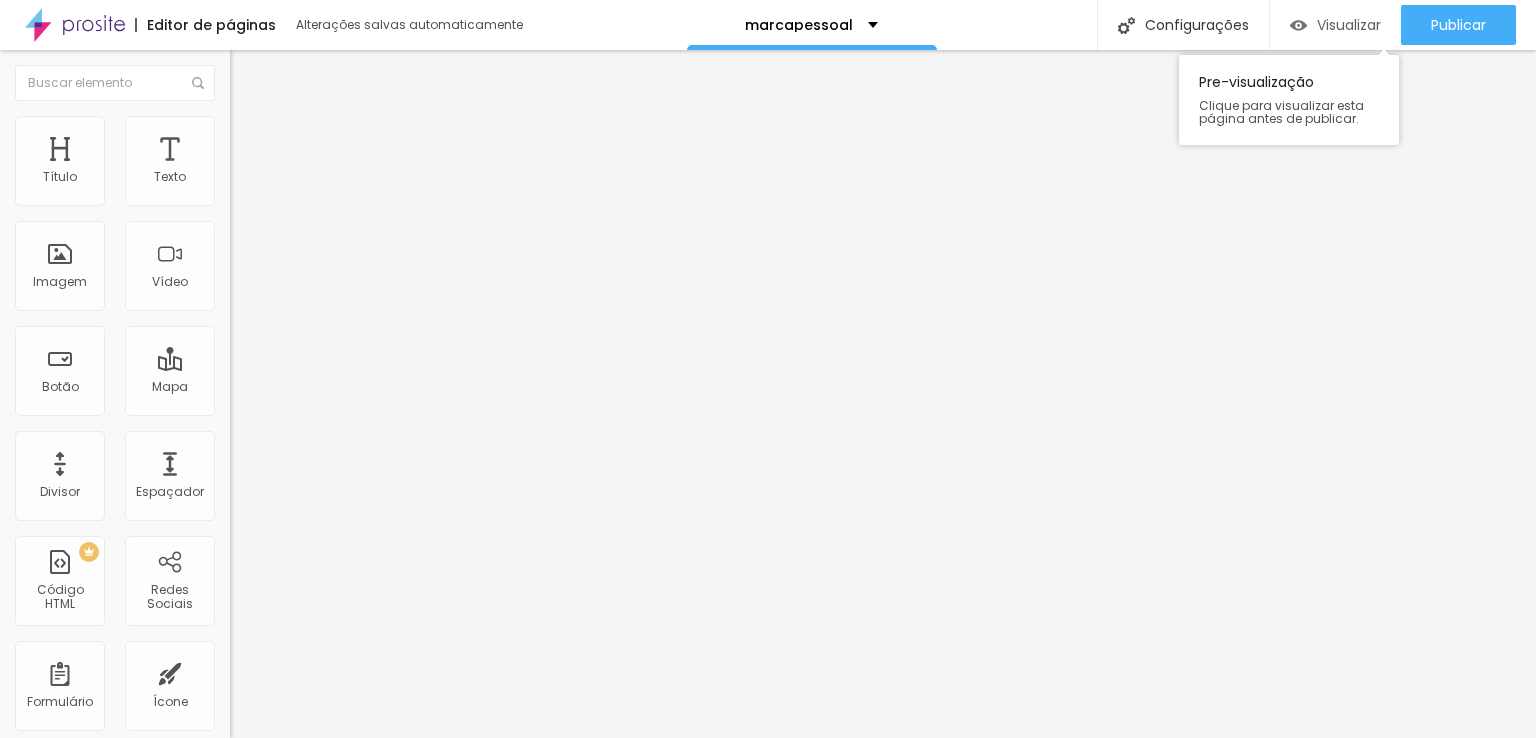 click on "Visualizar" at bounding box center [1349, 25] 